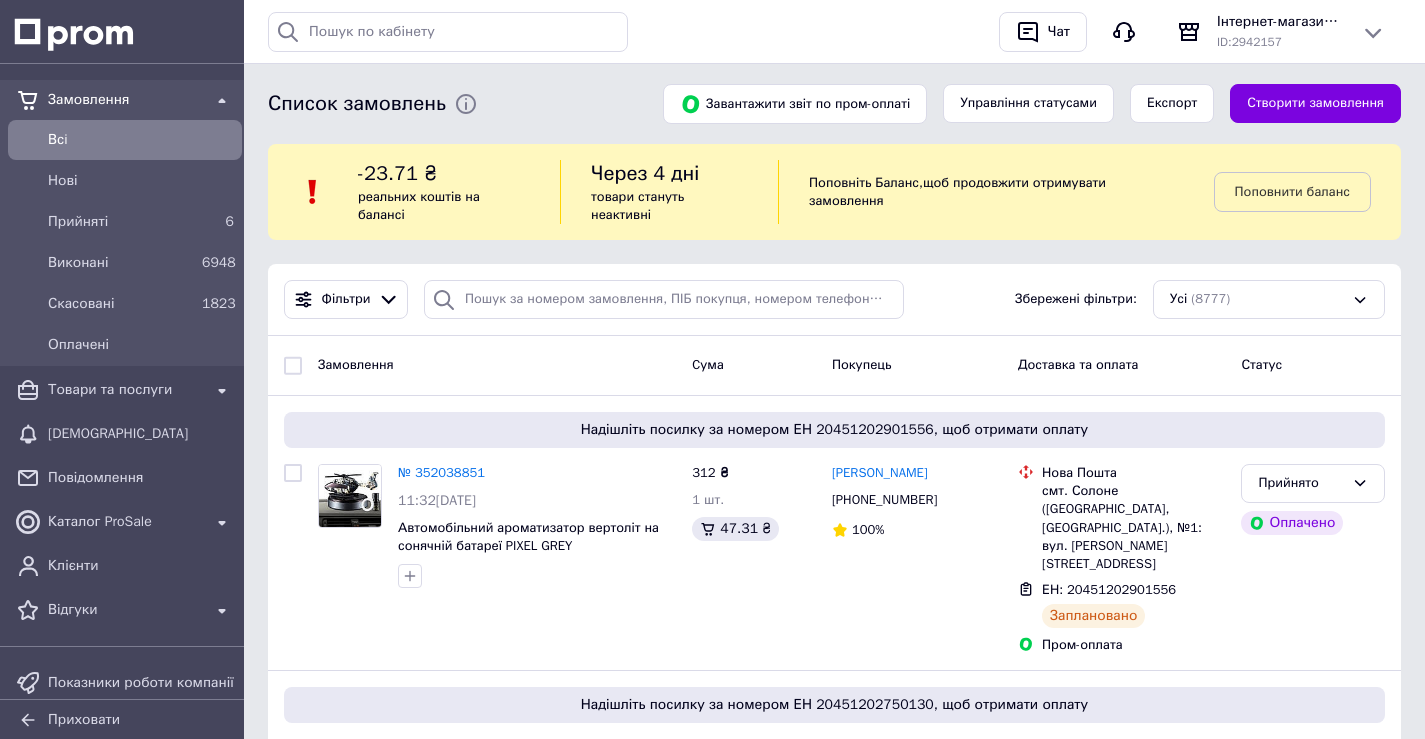 scroll, scrollTop: 0, scrollLeft: 0, axis: both 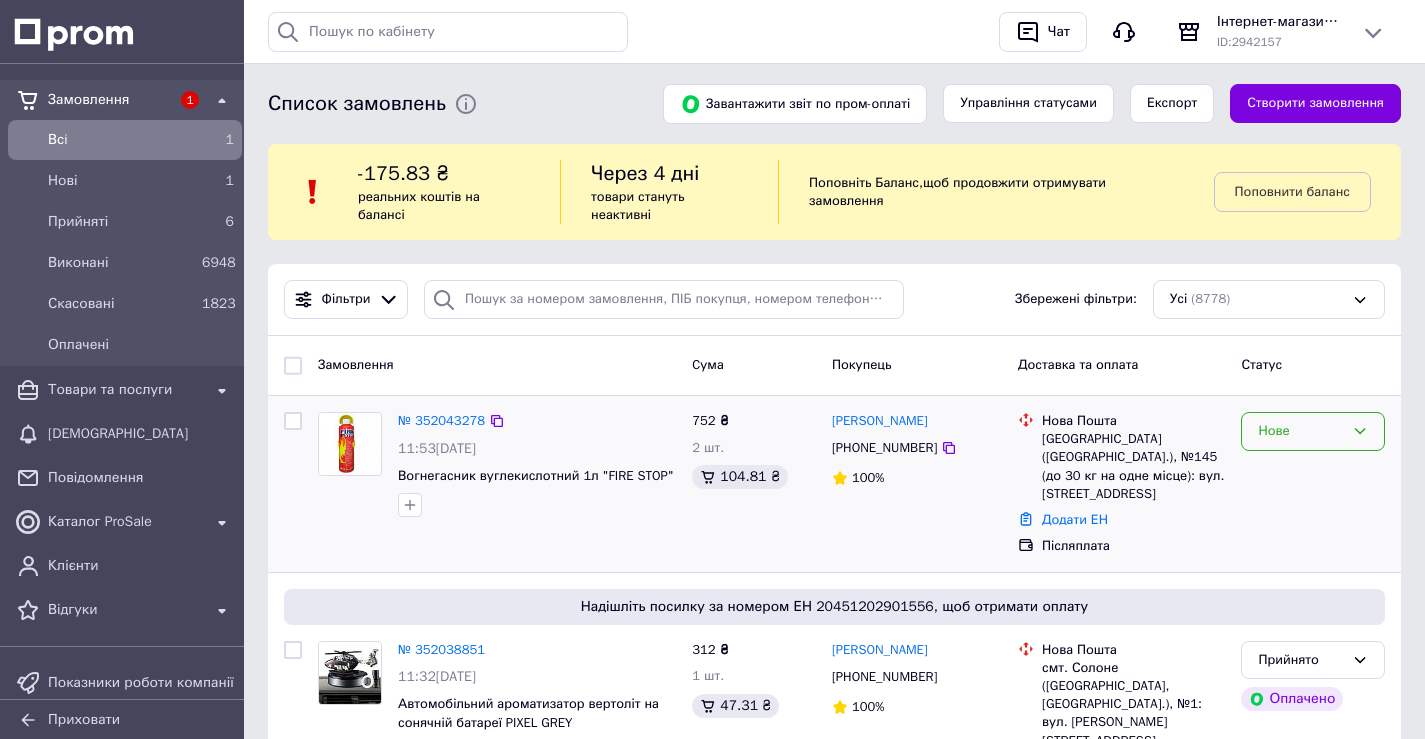 click on "Нове" at bounding box center (1301, 431) 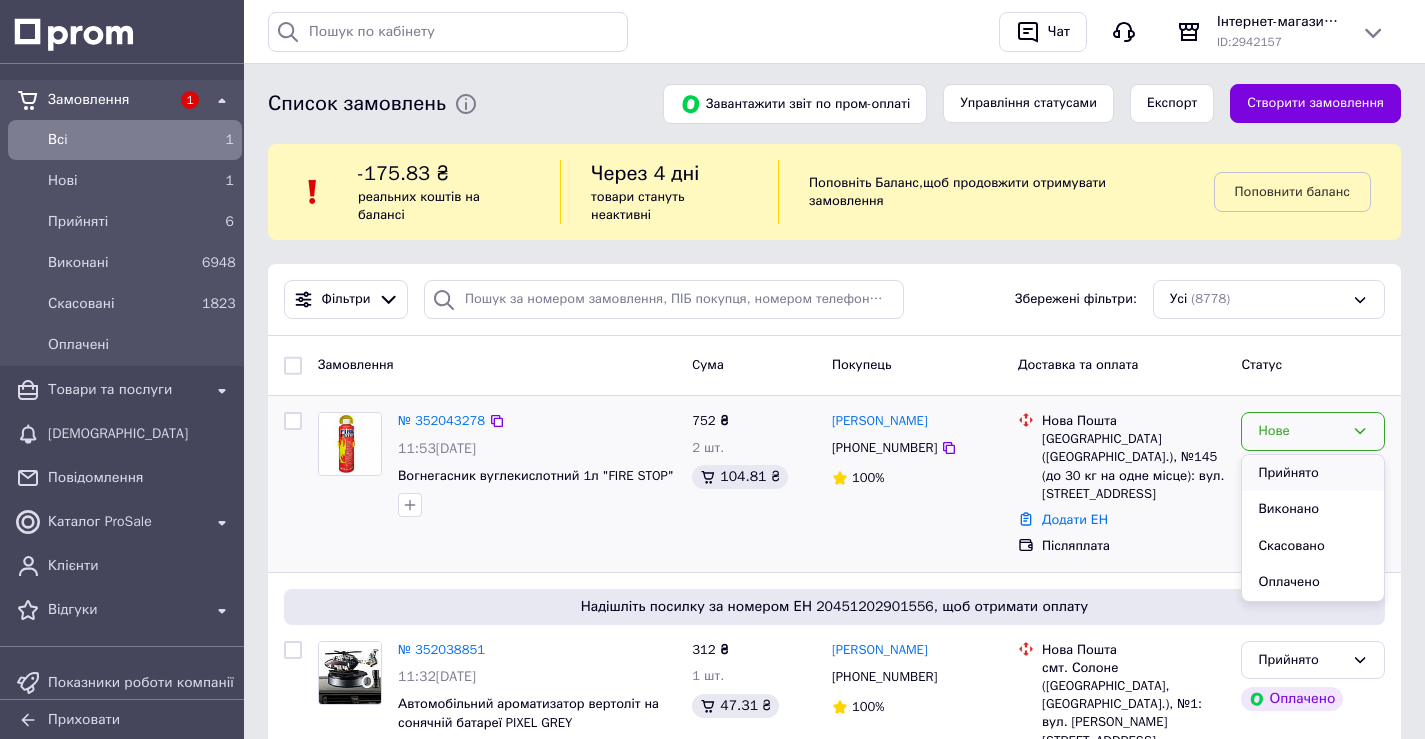 click on "Прийнято" at bounding box center (1313, 473) 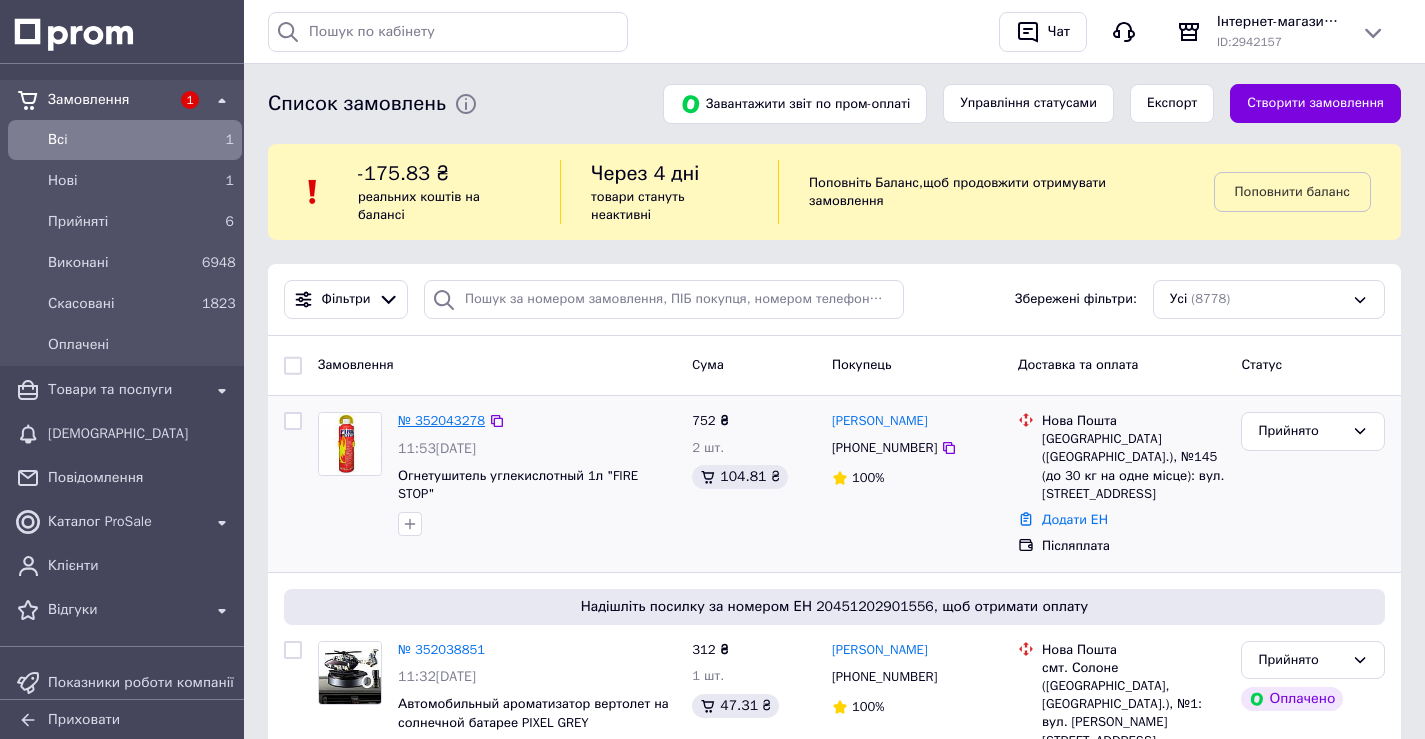 click on "№ 352043278" at bounding box center (441, 420) 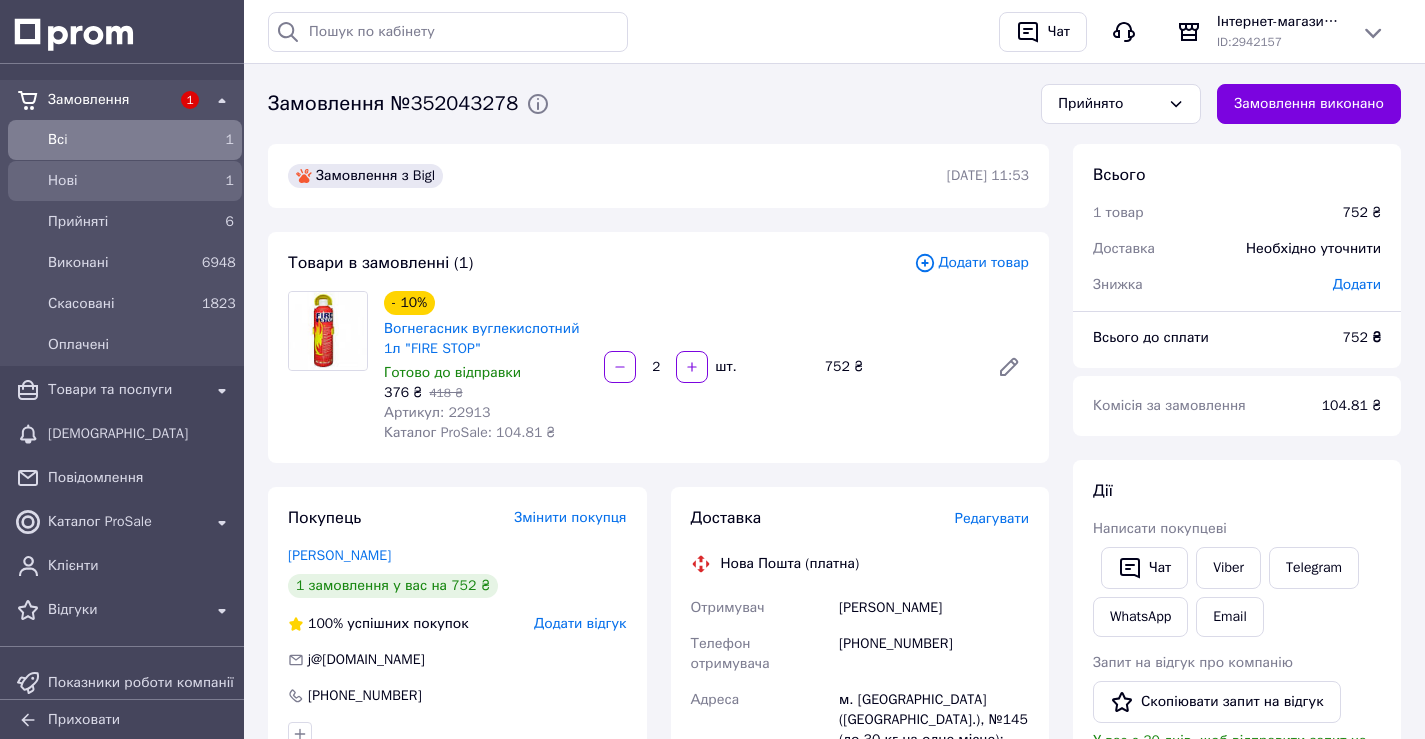 click on "Нові" at bounding box center (121, 181) 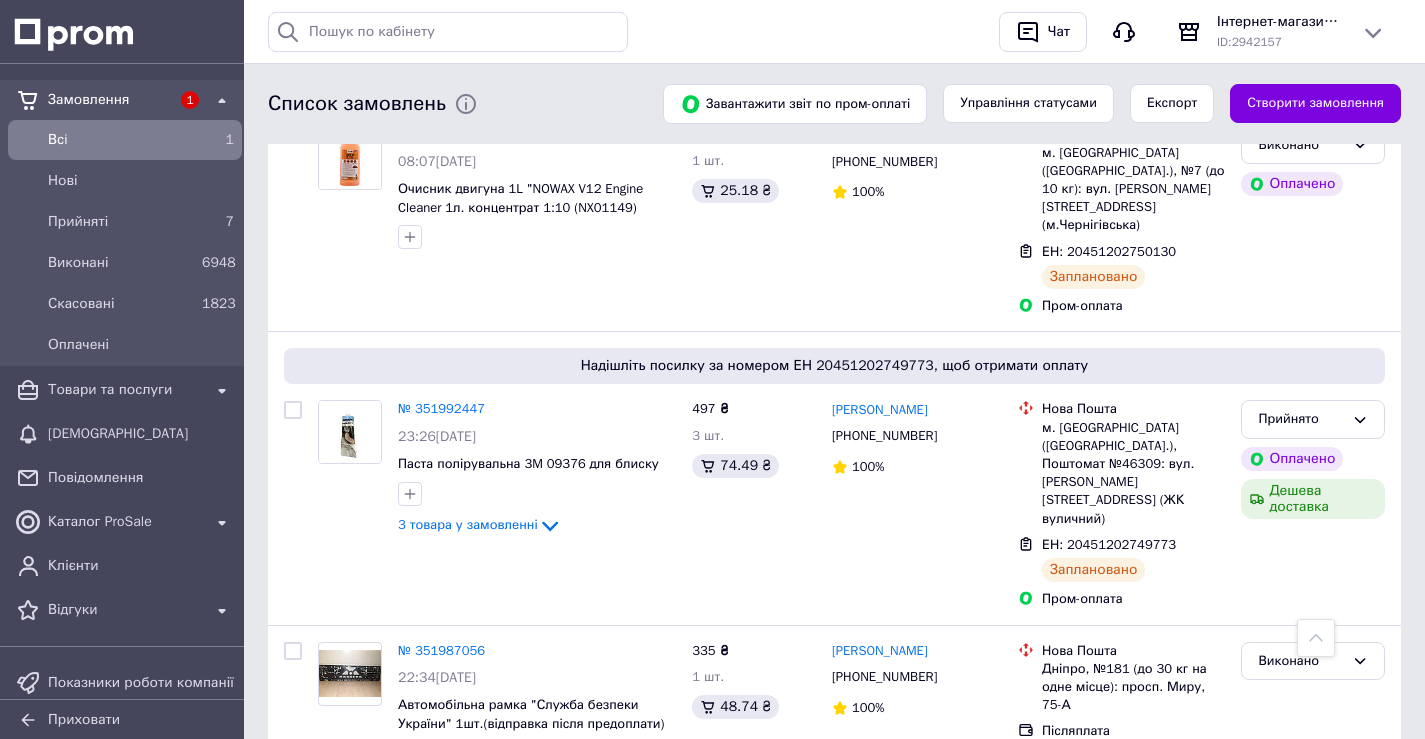scroll, scrollTop: 800, scrollLeft: 0, axis: vertical 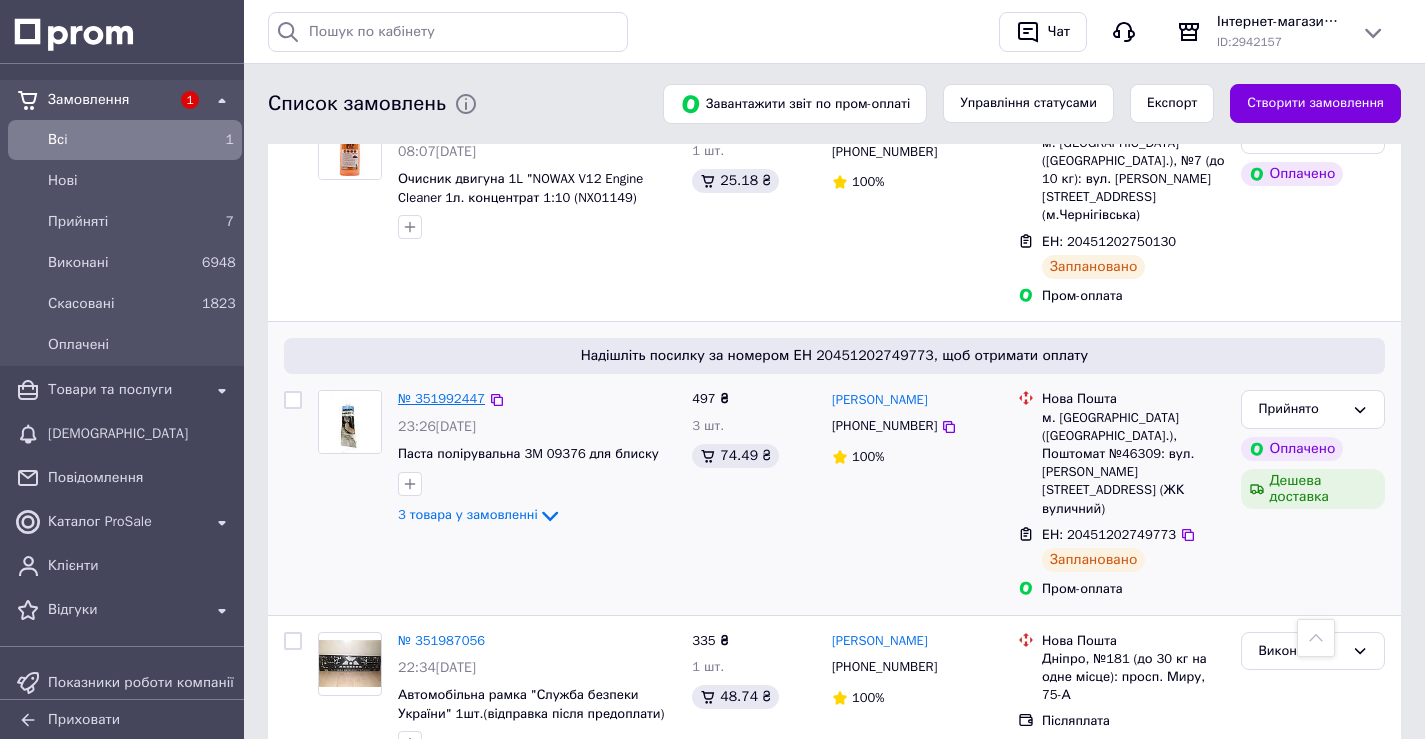 click on "№ 351992447" at bounding box center [441, 398] 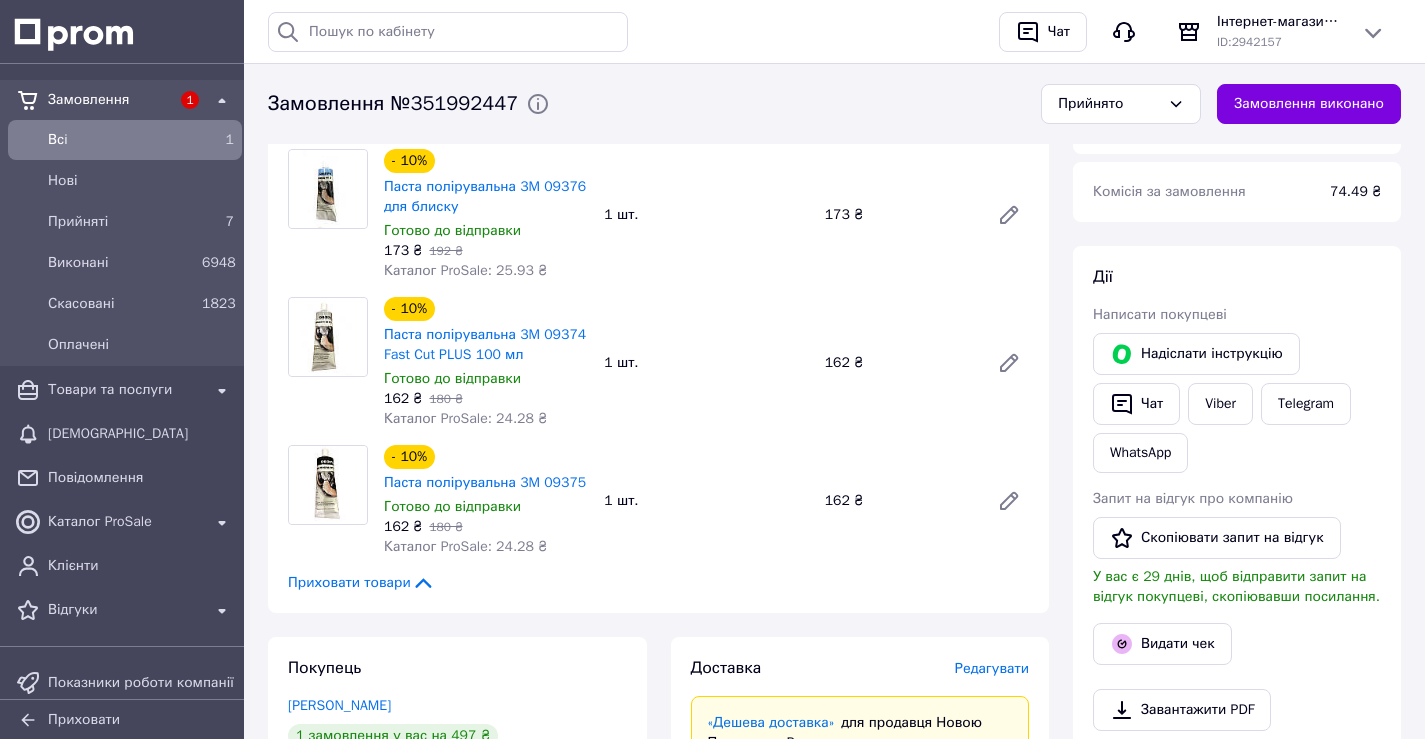scroll, scrollTop: 200, scrollLeft: 0, axis: vertical 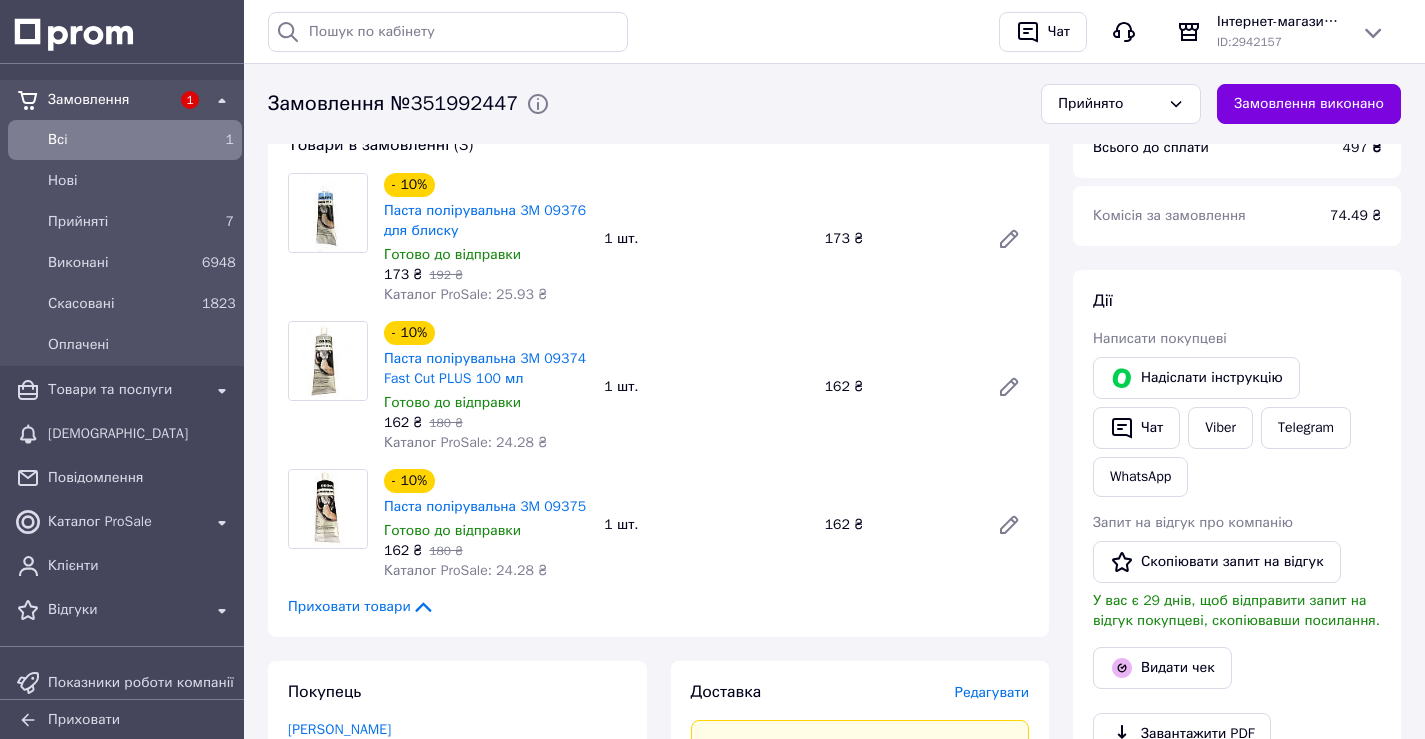 click on "Замовлення" at bounding box center (109, 100) 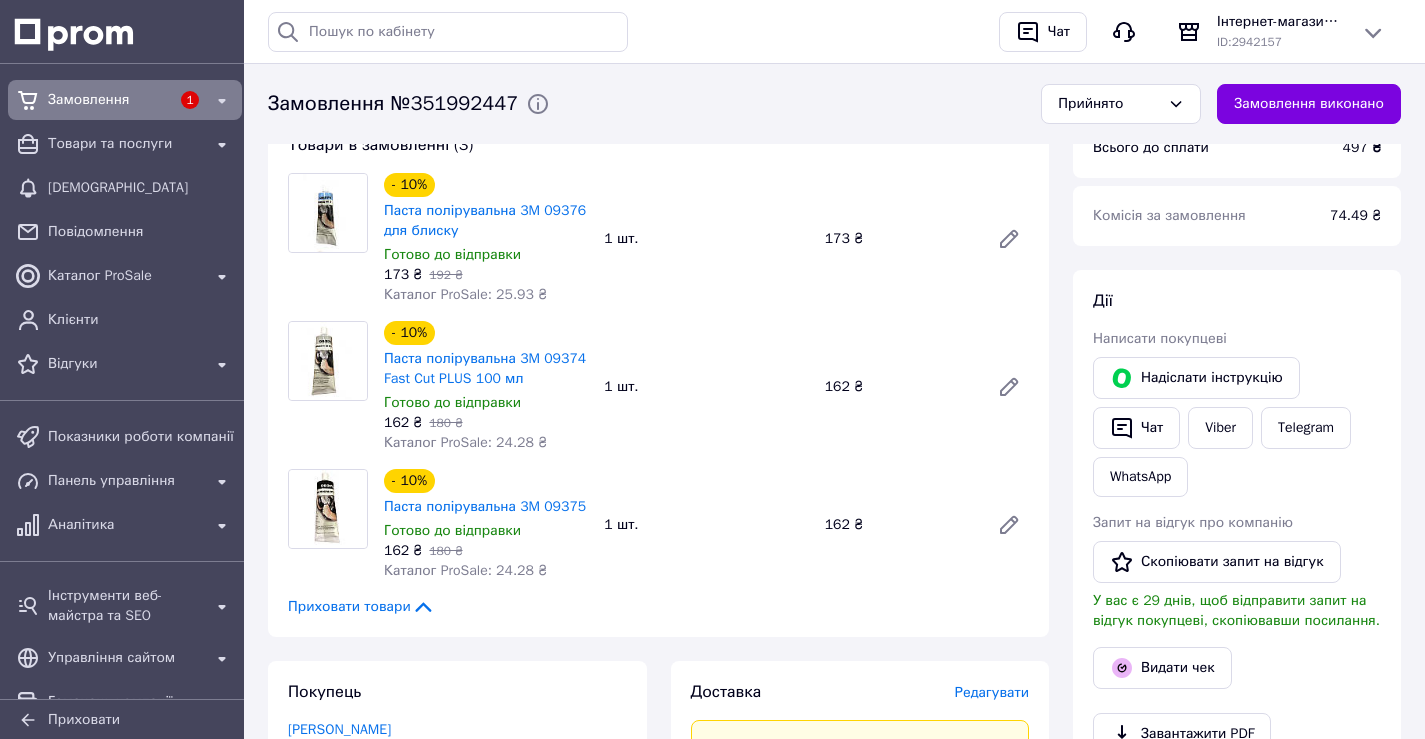 click on "Замовлення" at bounding box center (109, 100) 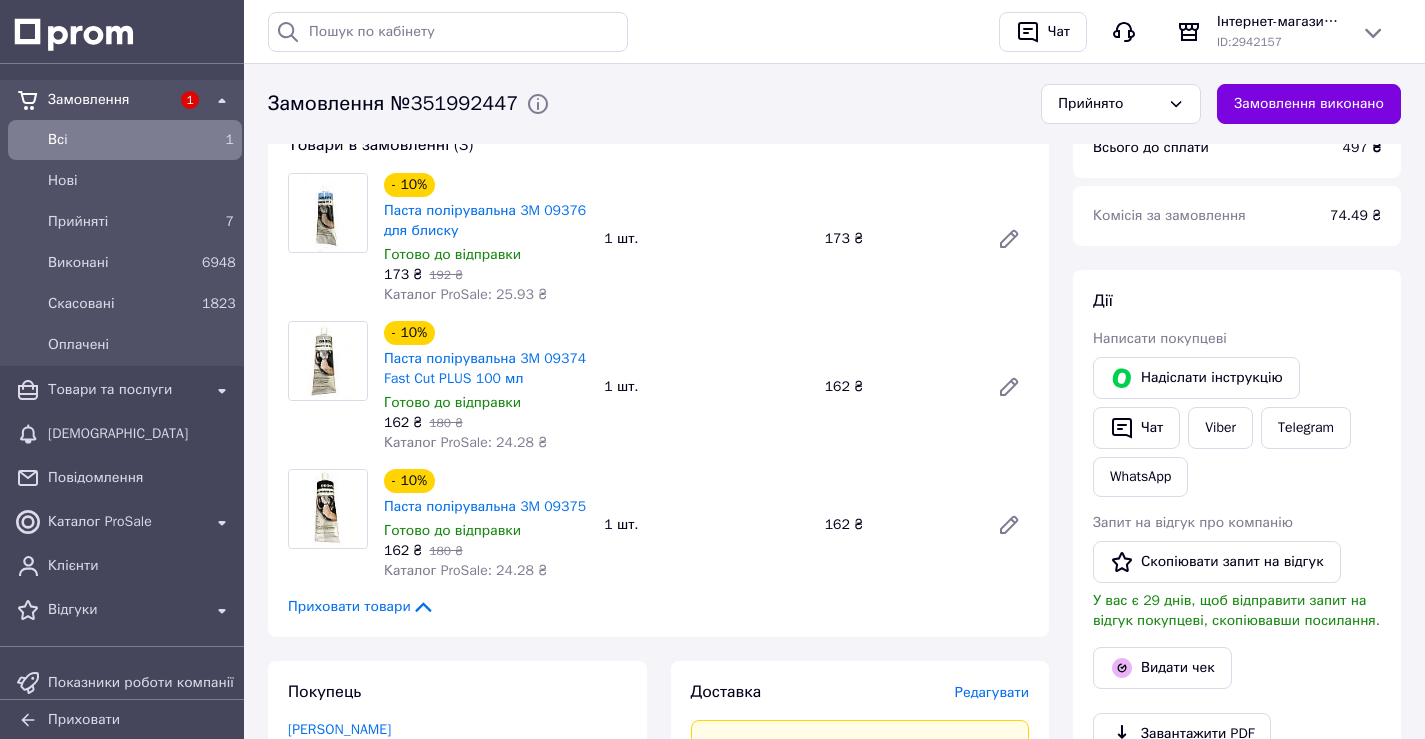 click on "Всi" at bounding box center [121, 140] 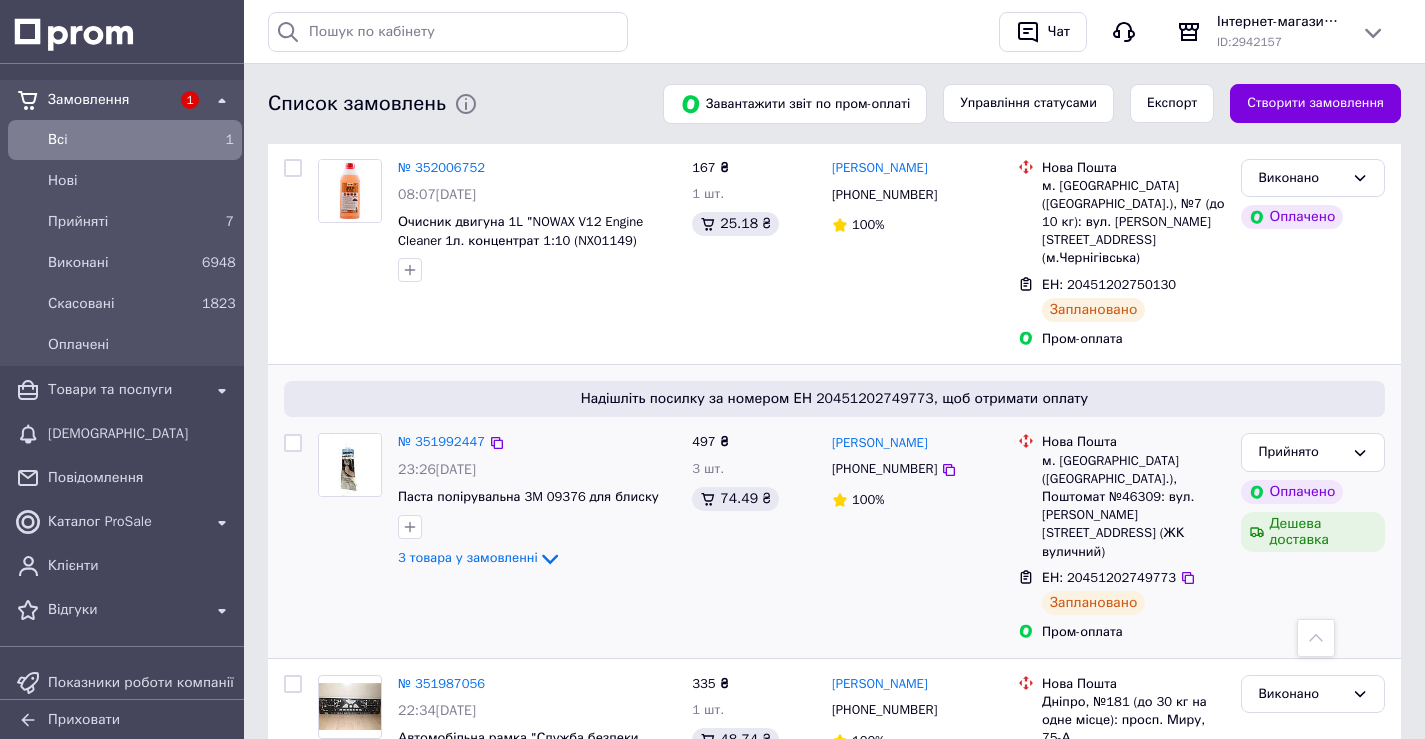 scroll, scrollTop: 800, scrollLeft: 0, axis: vertical 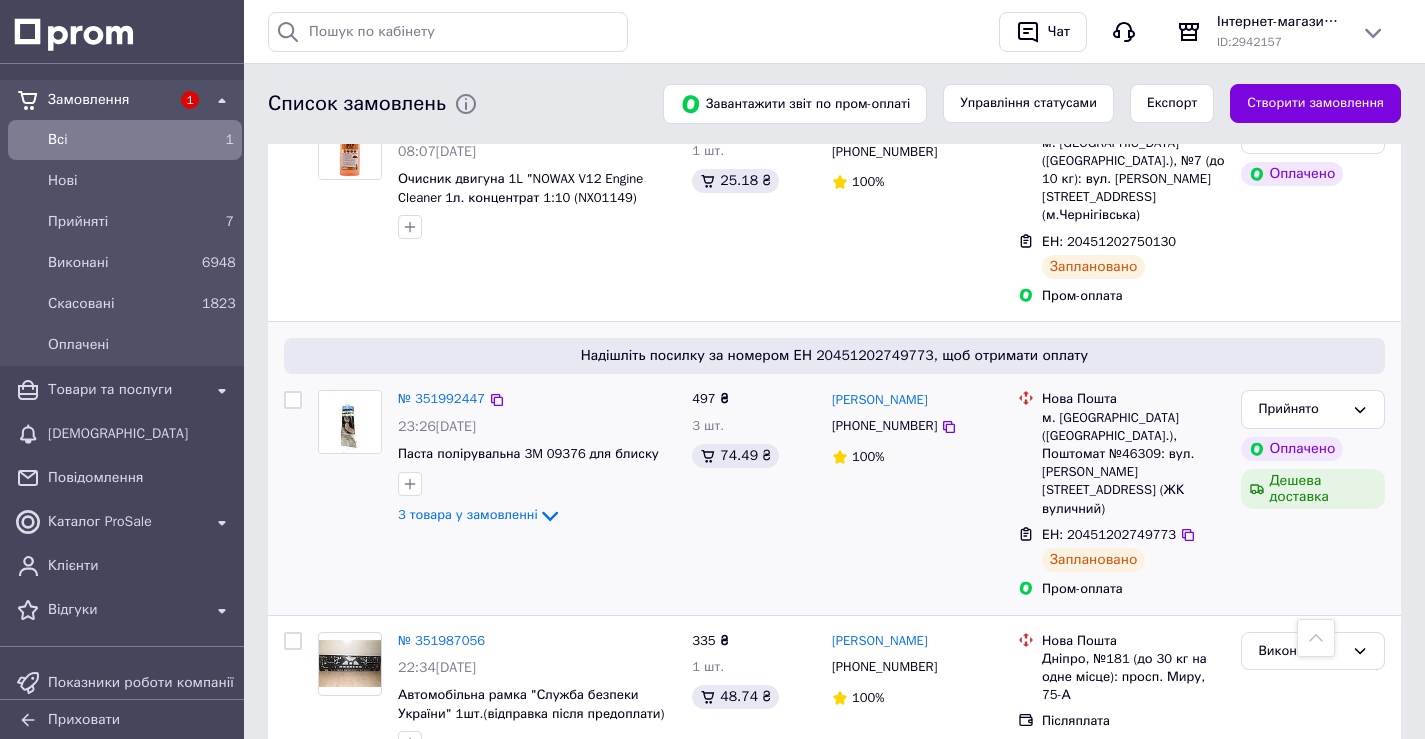 click on "№ 351992447" at bounding box center [441, 399] 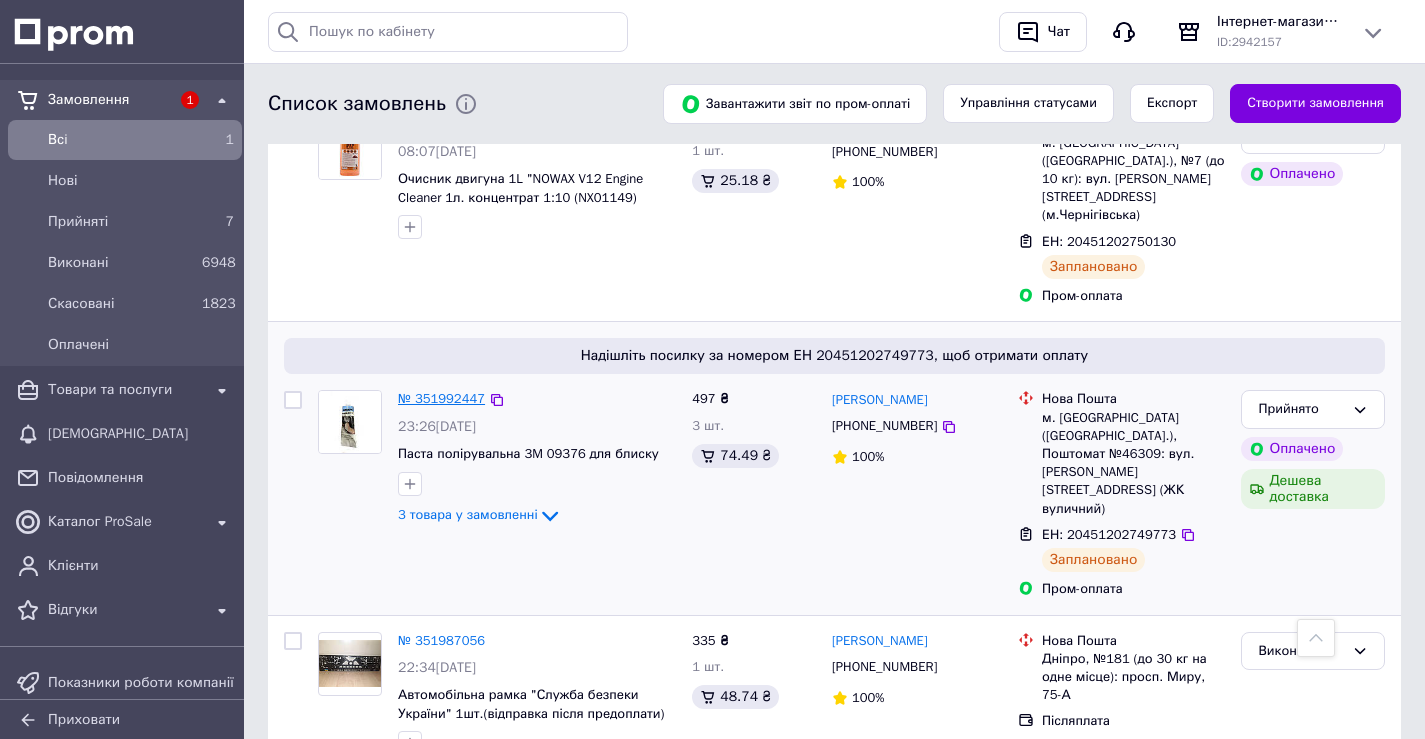 click on "№ 351992447" at bounding box center [441, 398] 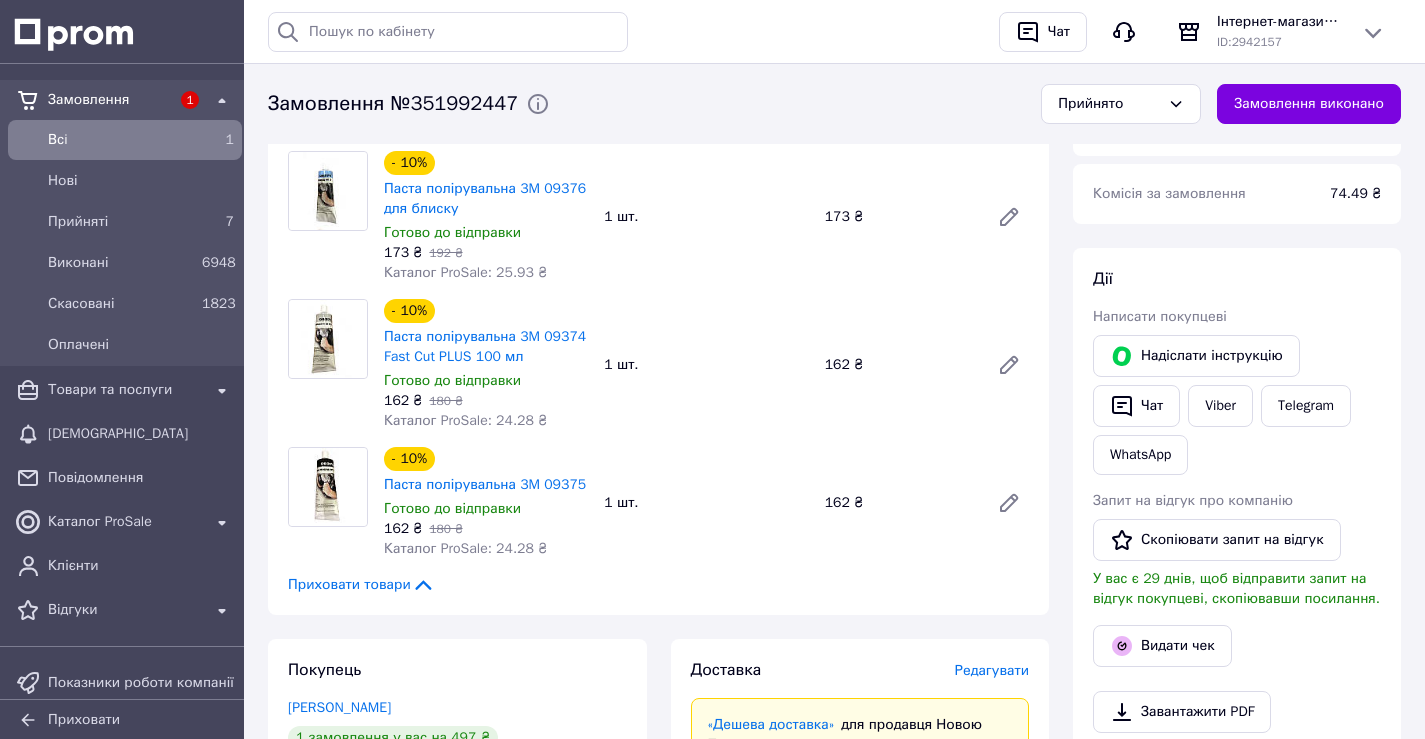 scroll, scrollTop: 100, scrollLeft: 0, axis: vertical 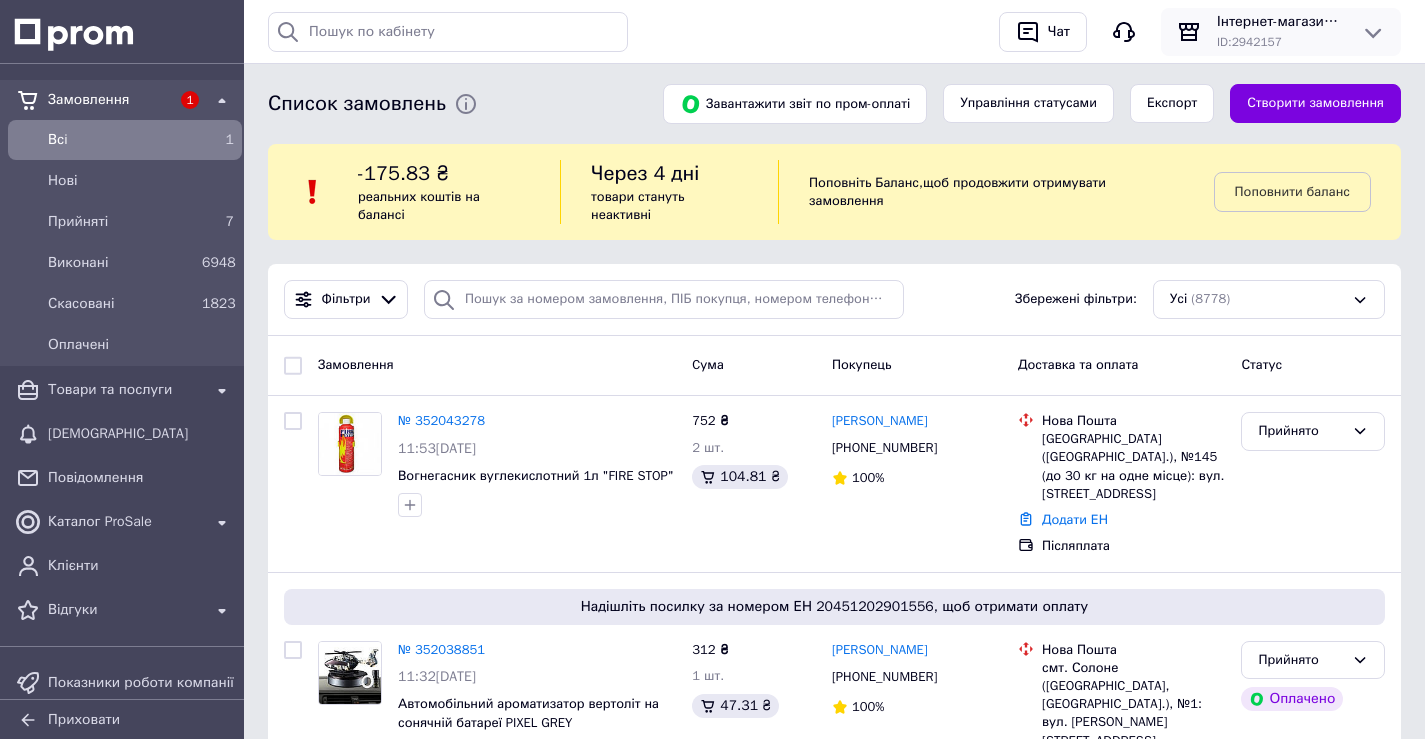 click on "Інтернет-магазин "Автостиль  Дніпро"" at bounding box center [1281, 22] 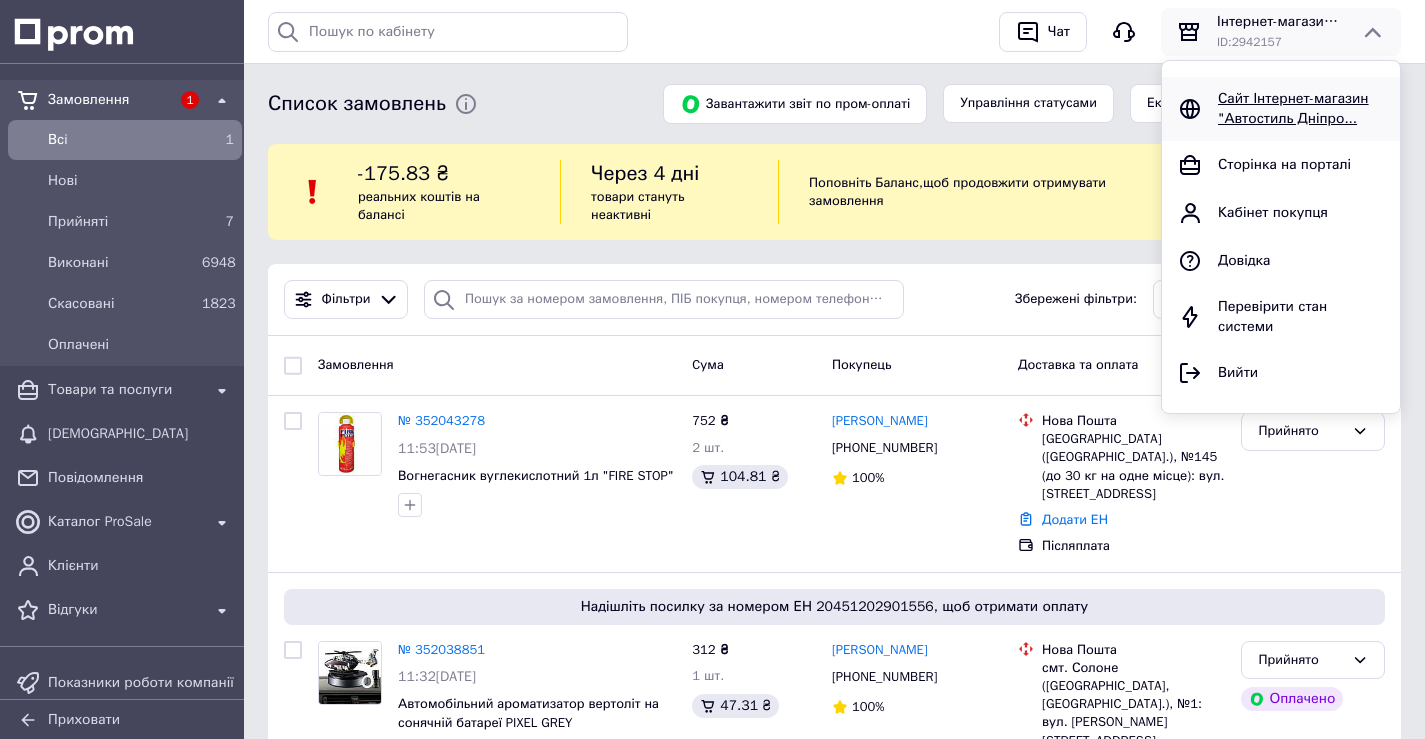 click on "Сайт Інтернет-магазин "Автостиль  Дніпро..." at bounding box center [1293, 108] 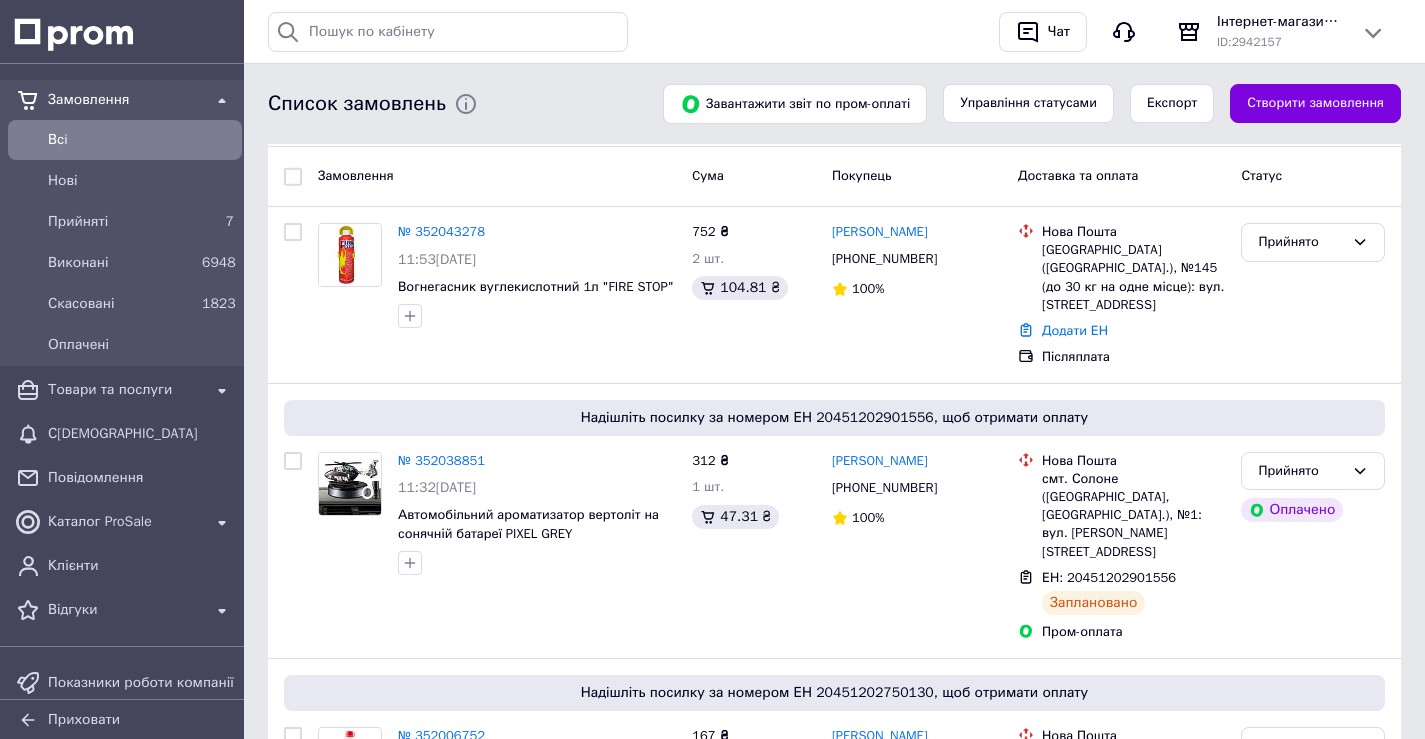 scroll, scrollTop: 200, scrollLeft: 0, axis: vertical 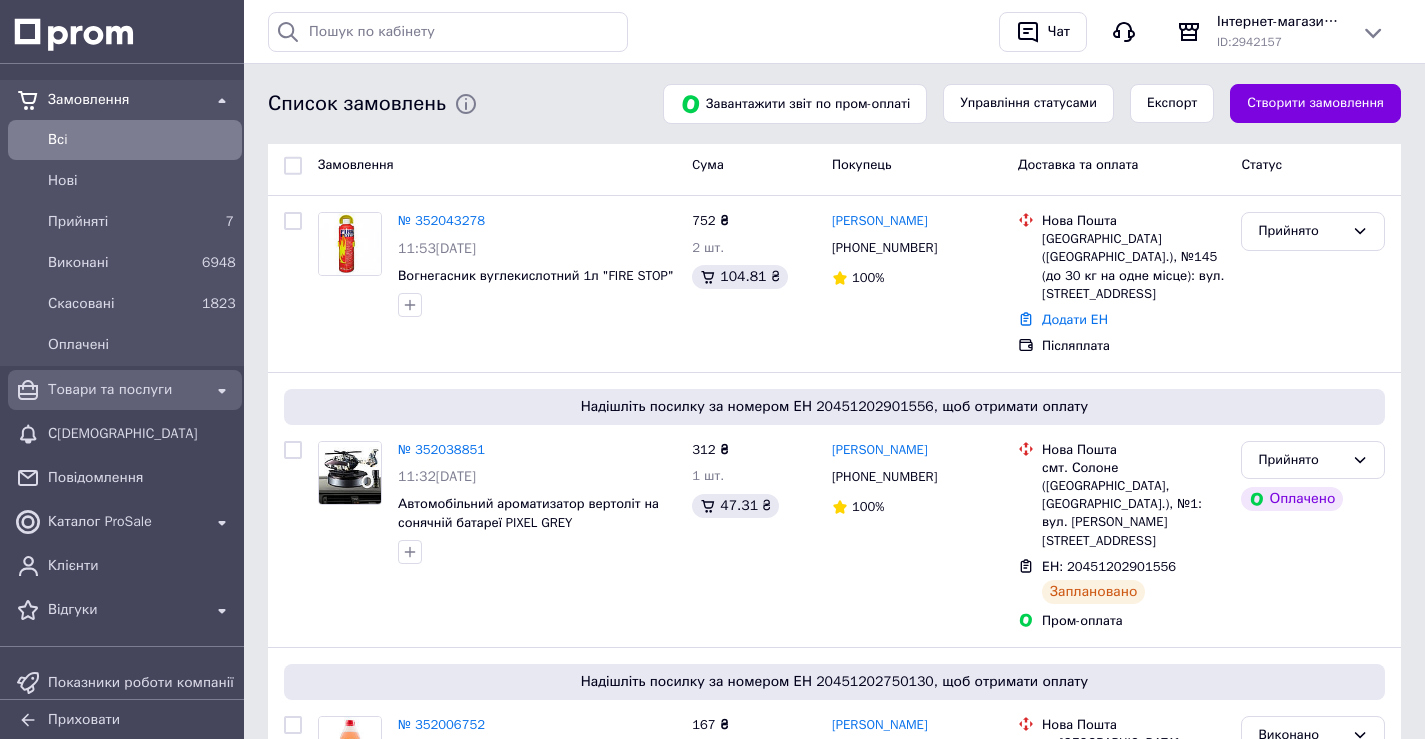 click on "Товари та послуги" at bounding box center [125, 390] 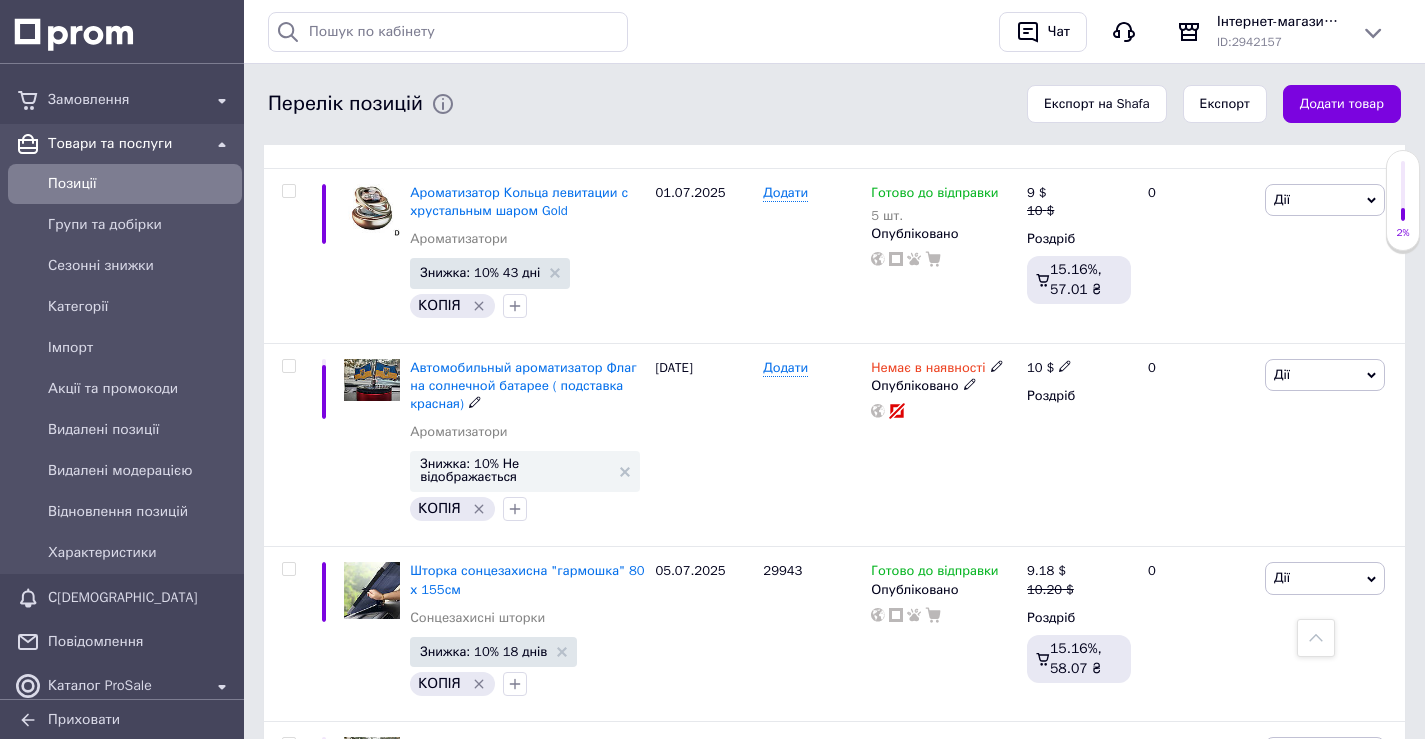 scroll, scrollTop: 3140, scrollLeft: 0, axis: vertical 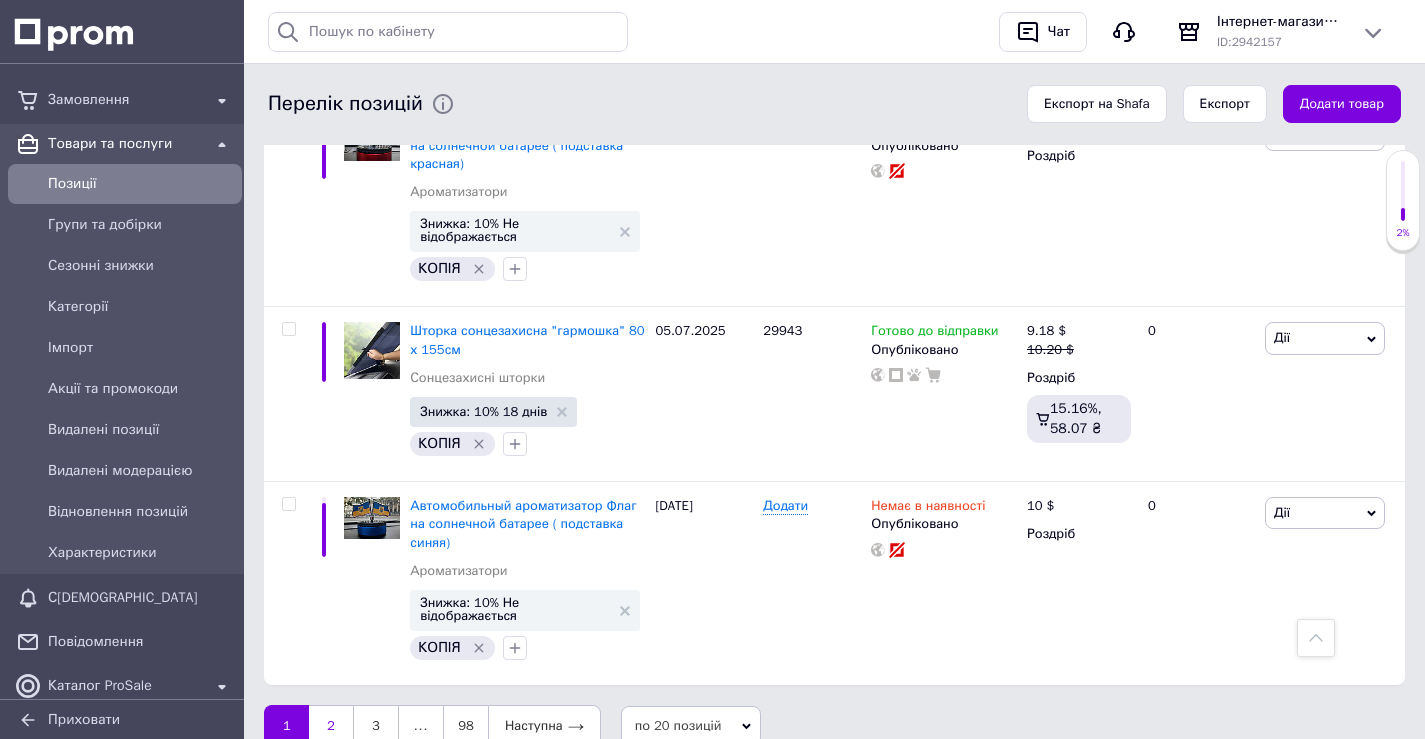 click on "2" at bounding box center [331, 726] 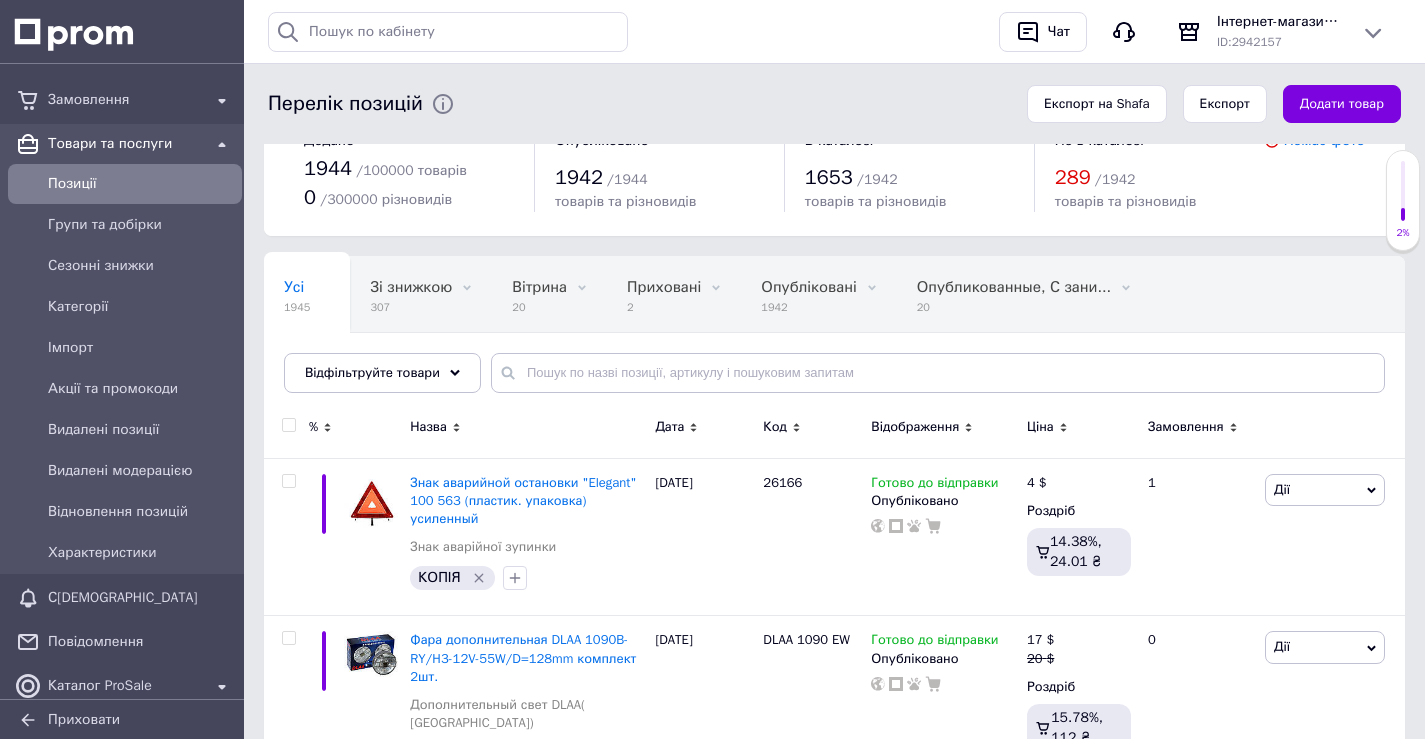 scroll, scrollTop: 177, scrollLeft: 0, axis: vertical 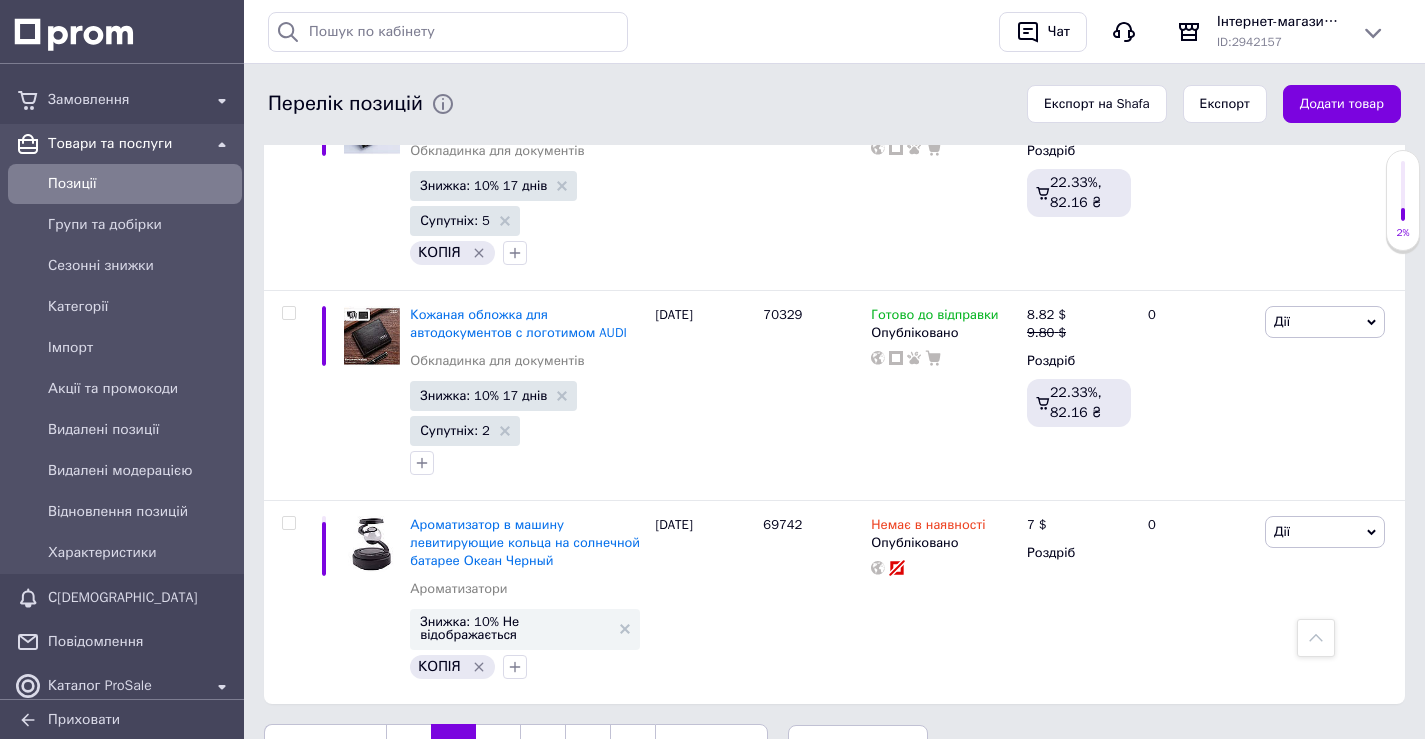 click on "3" at bounding box center [498, 745] 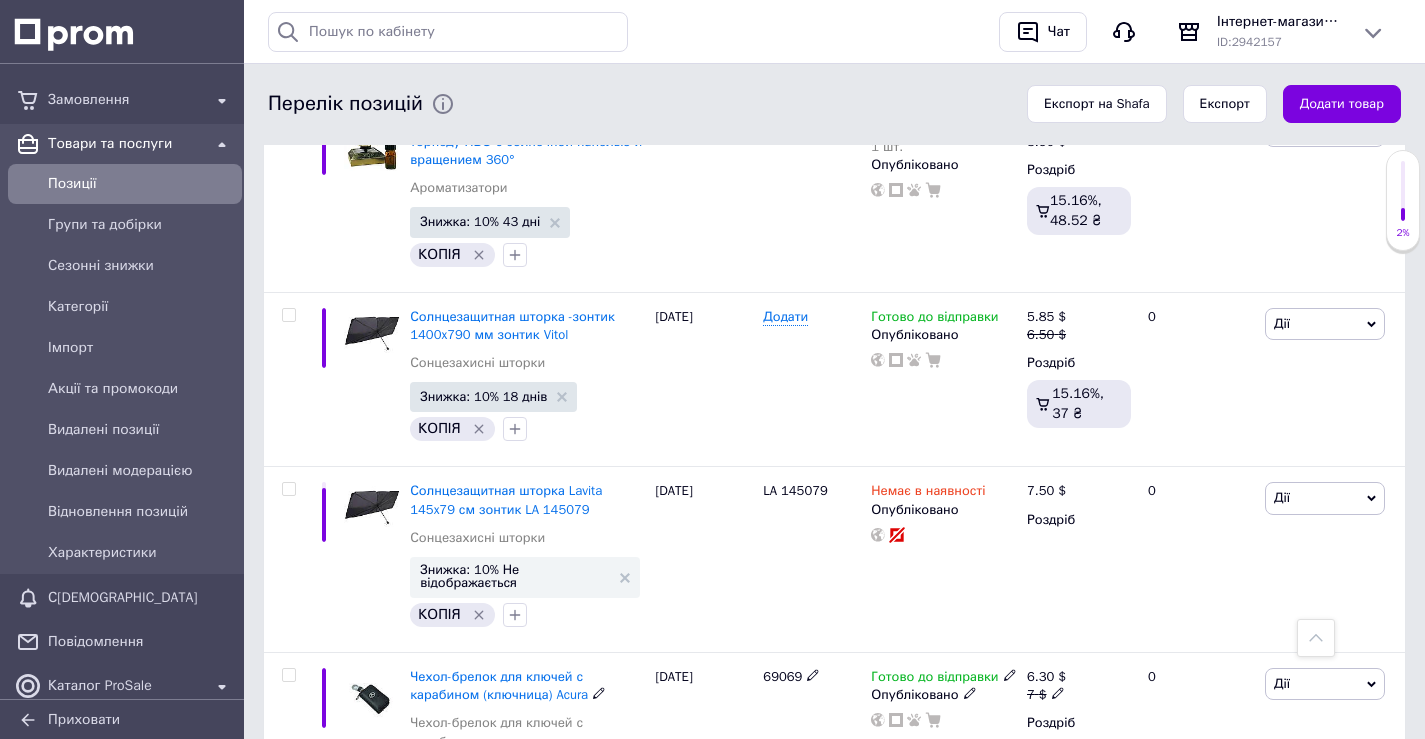 scroll, scrollTop: 1577, scrollLeft: 0, axis: vertical 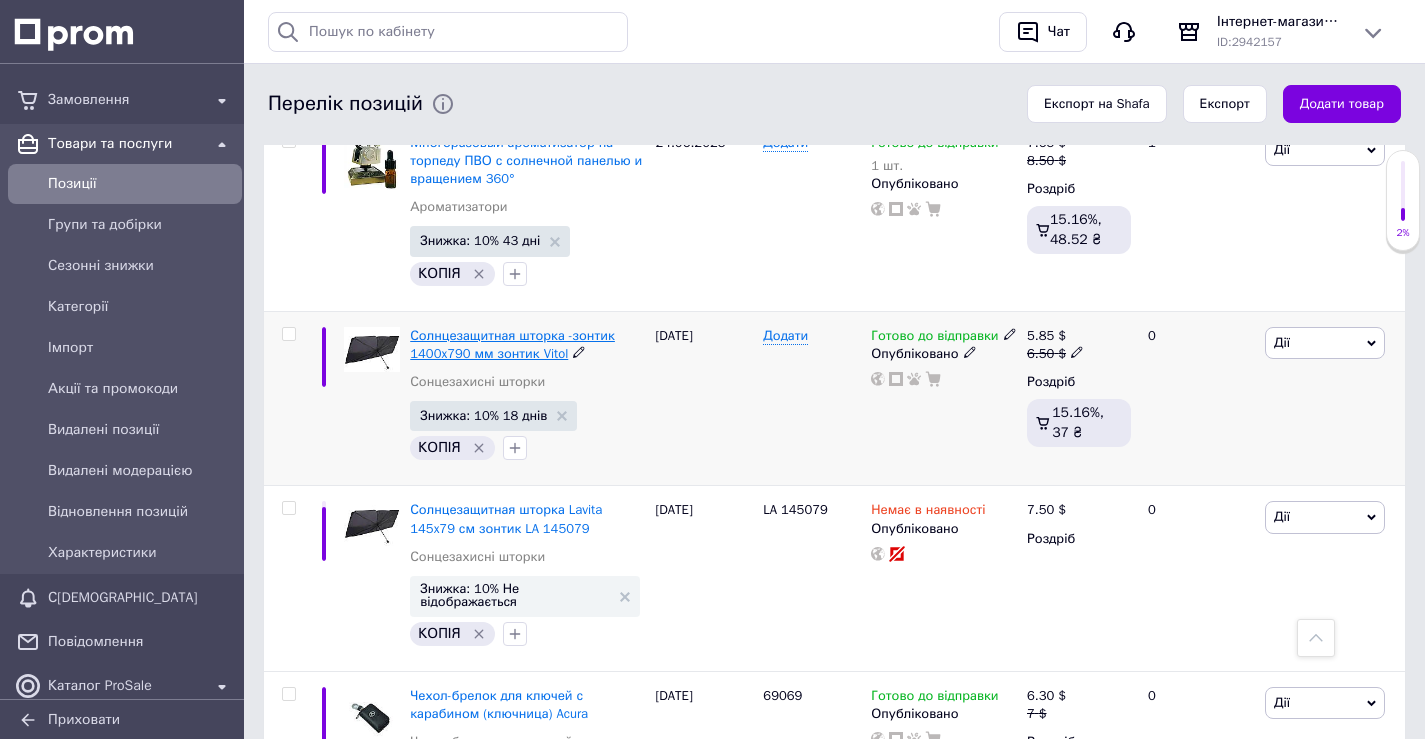 click on "Солнцезащитная шторка  -зонтик  1400x790 мм зонтик   Vitol" at bounding box center (512, 344) 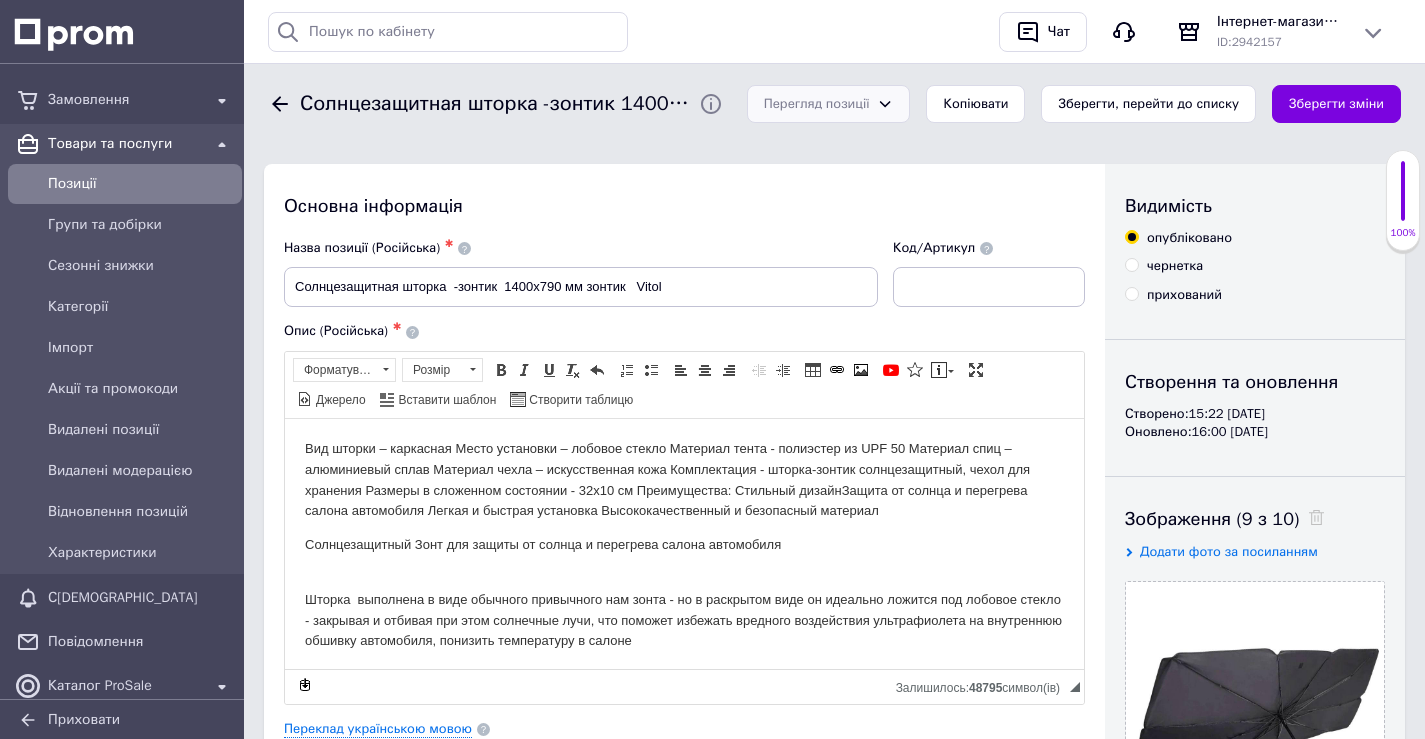scroll, scrollTop: 0, scrollLeft: 0, axis: both 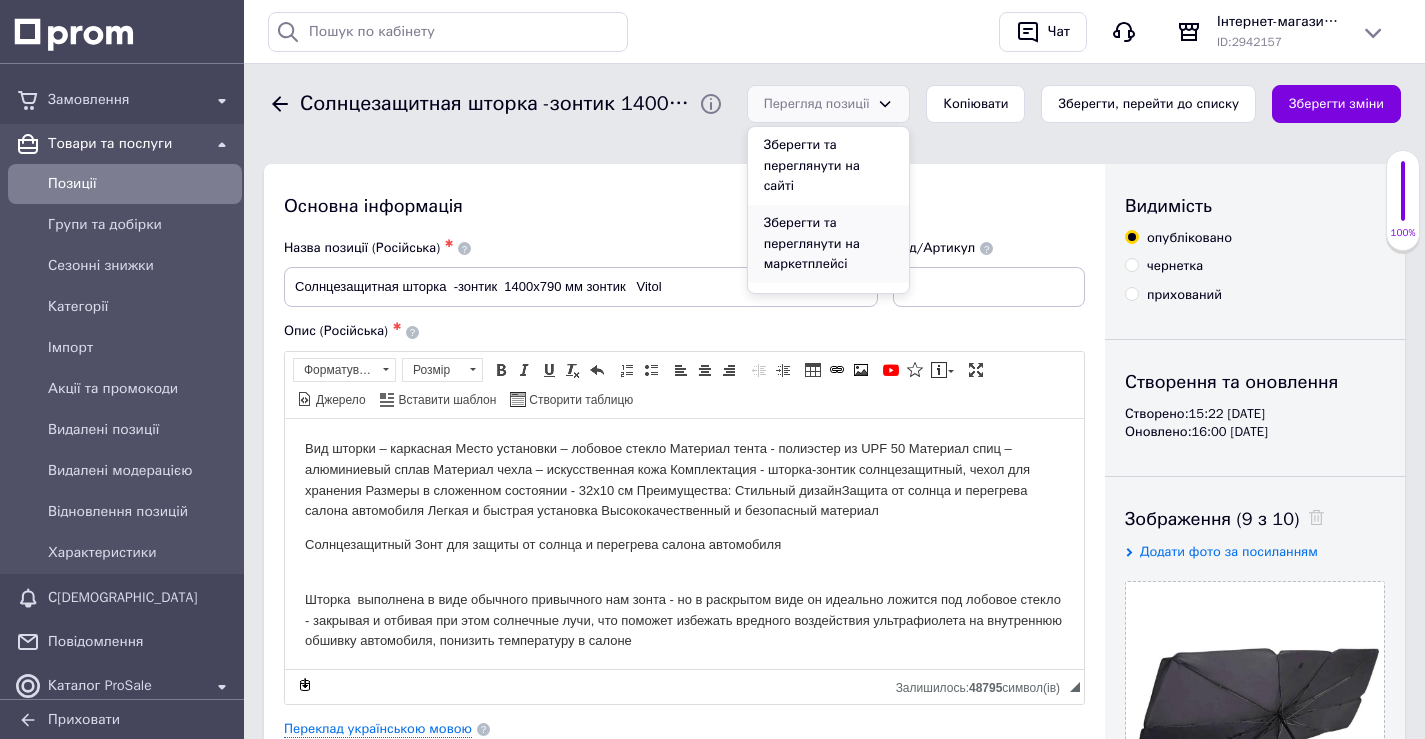 click on "Зберегти та переглянути на маркетплейсі" at bounding box center (829, 244) 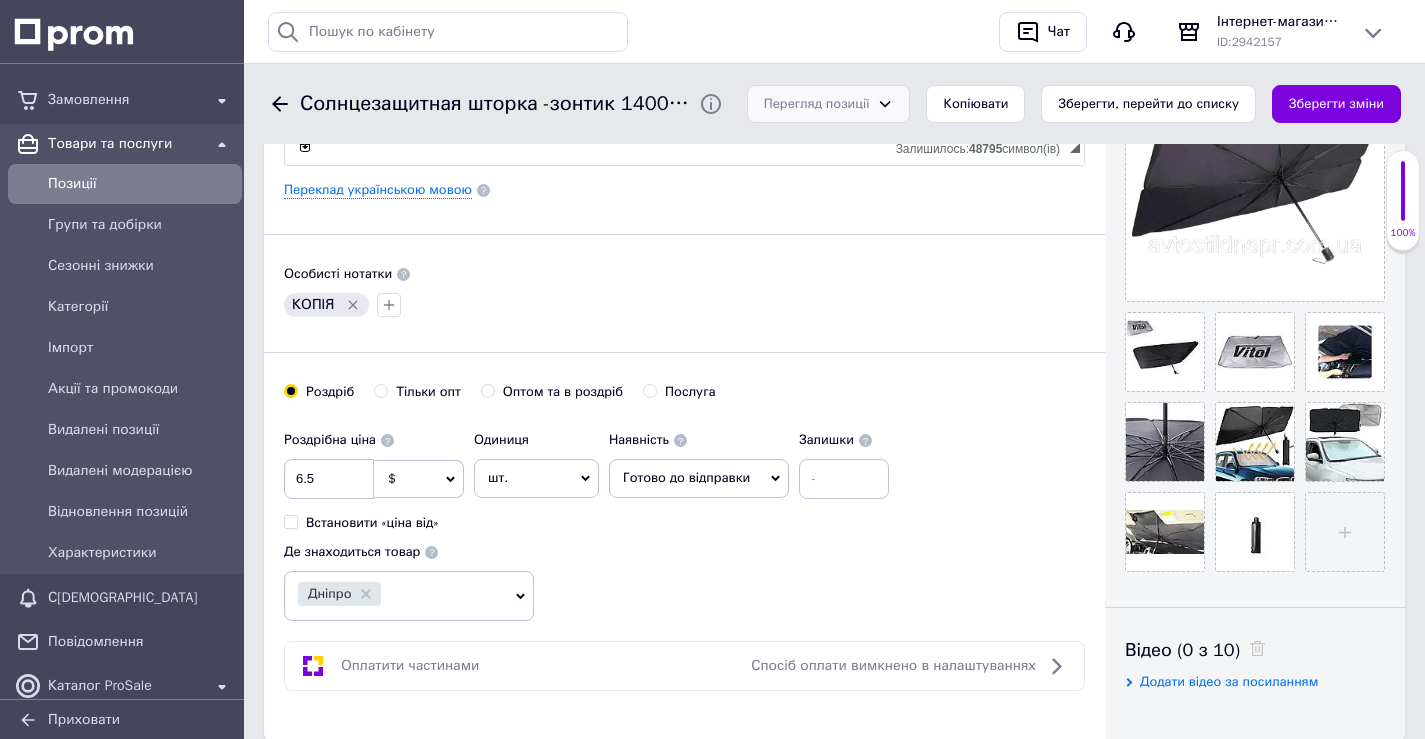 scroll, scrollTop: 800, scrollLeft: 0, axis: vertical 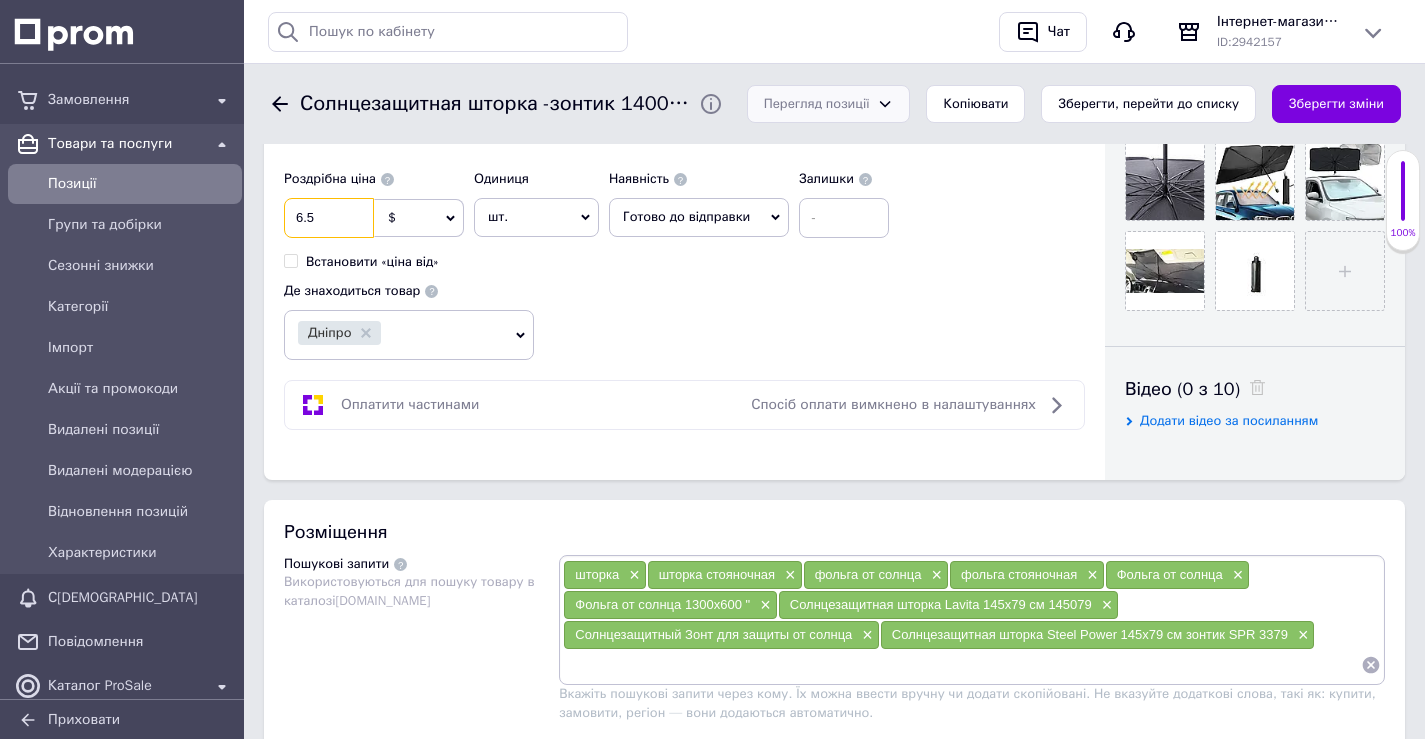 click on "6.5" at bounding box center [329, 218] 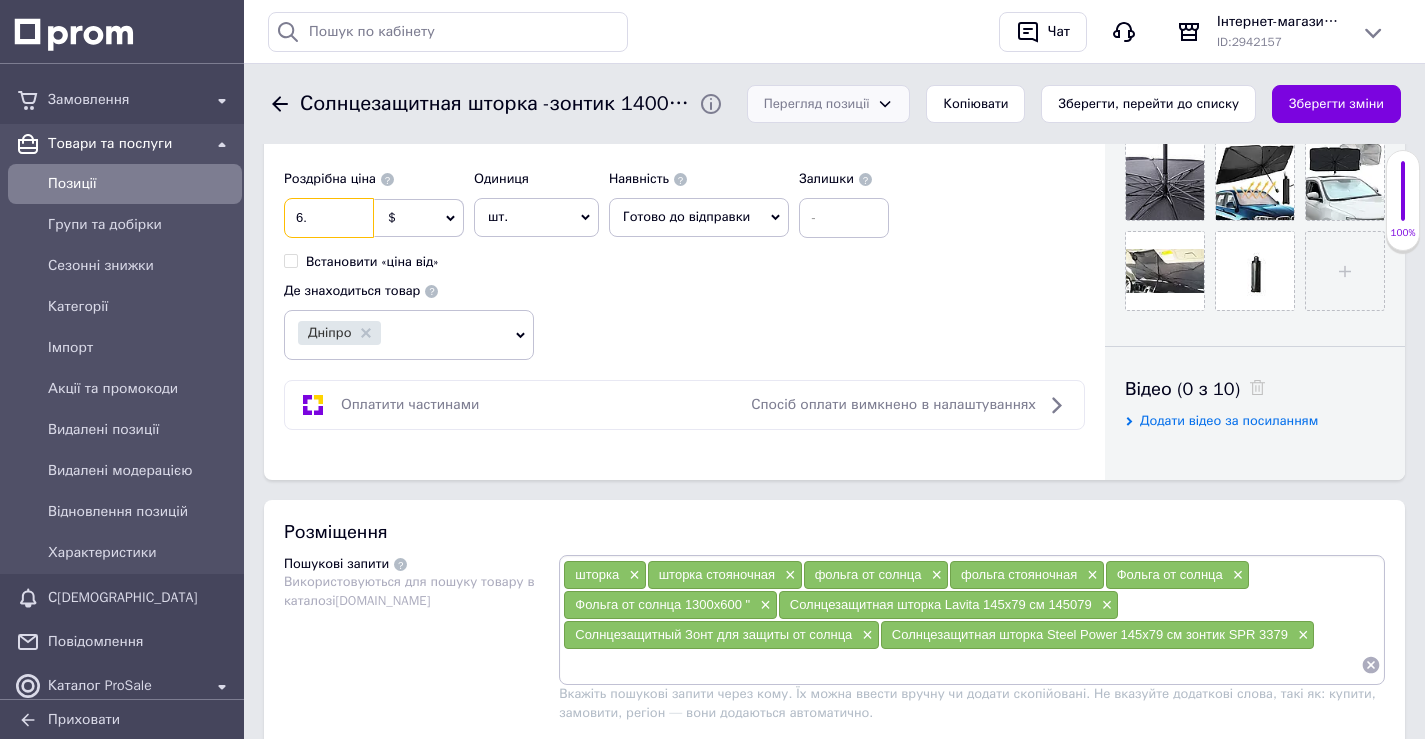 type on "6" 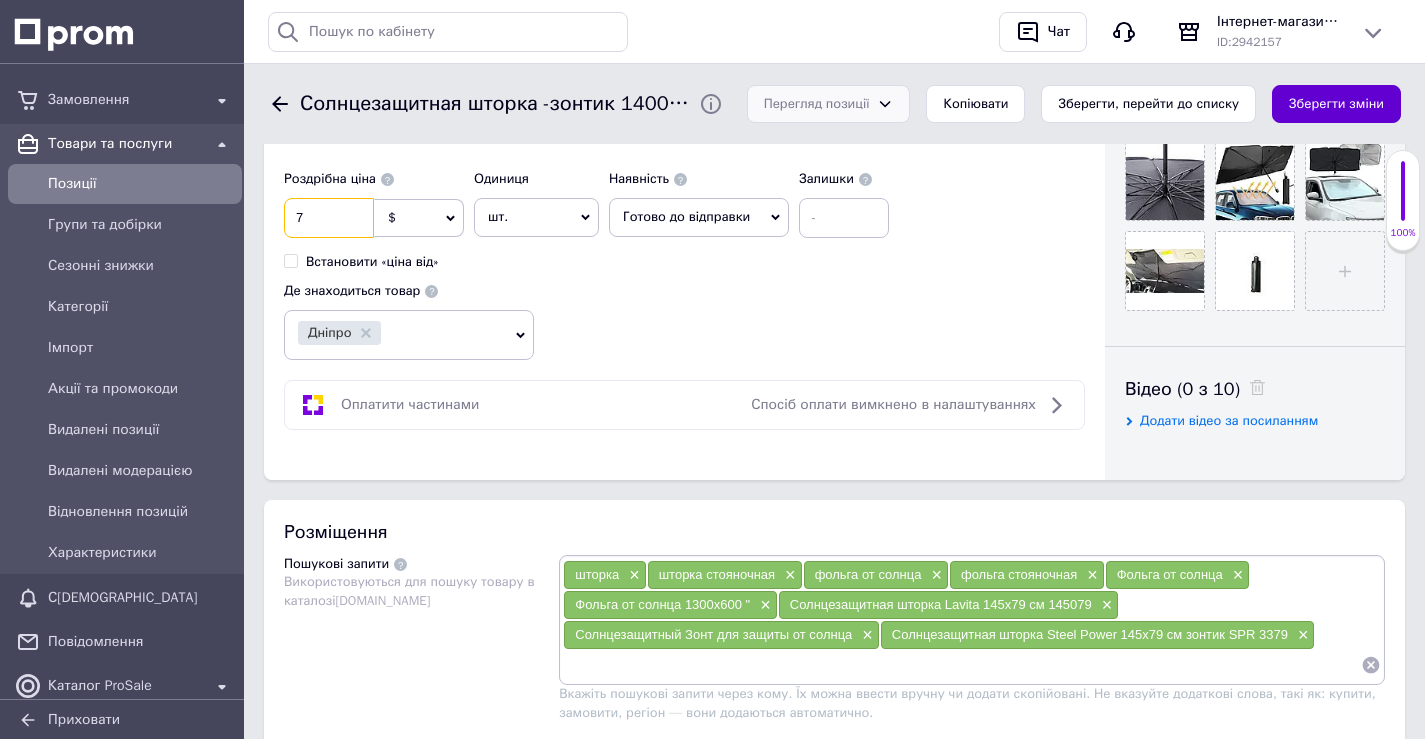 type on "7" 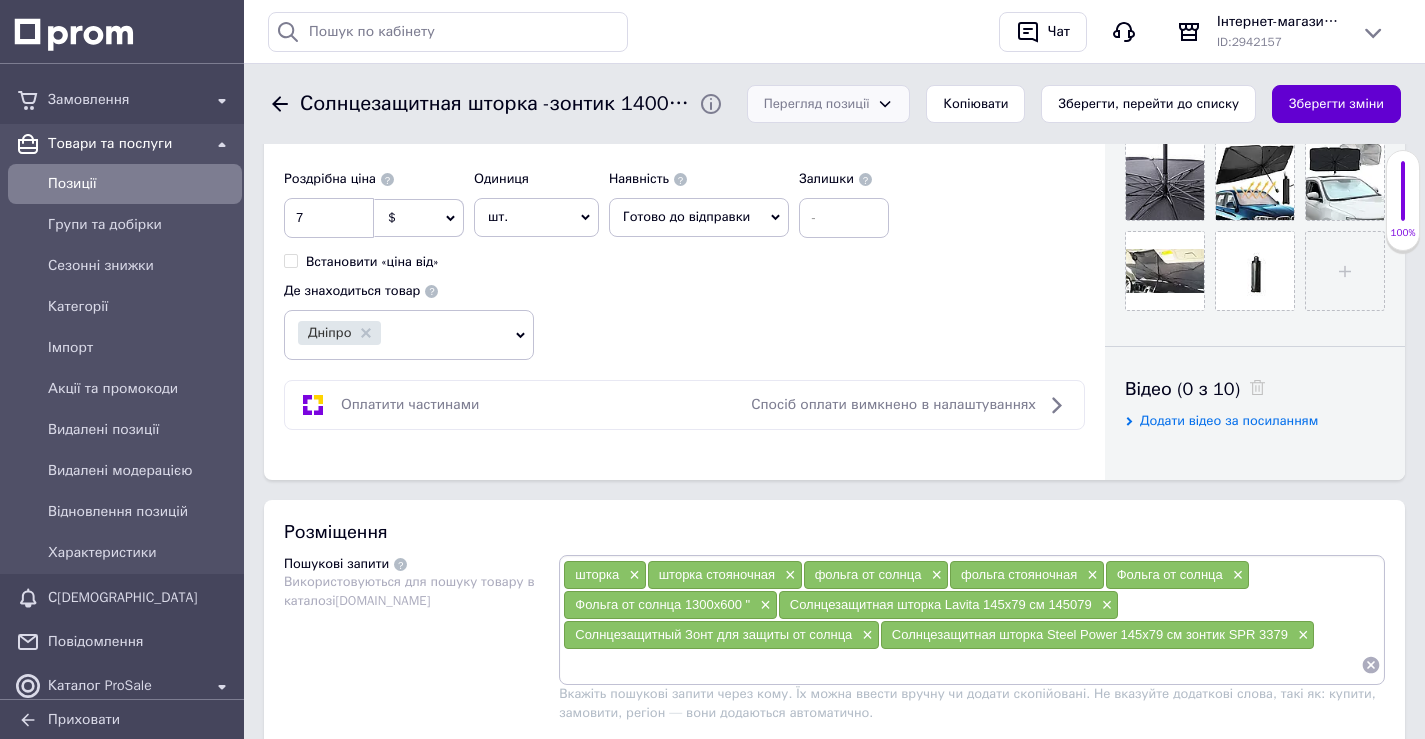 click on "Зберегти зміни" at bounding box center (1336, 104) 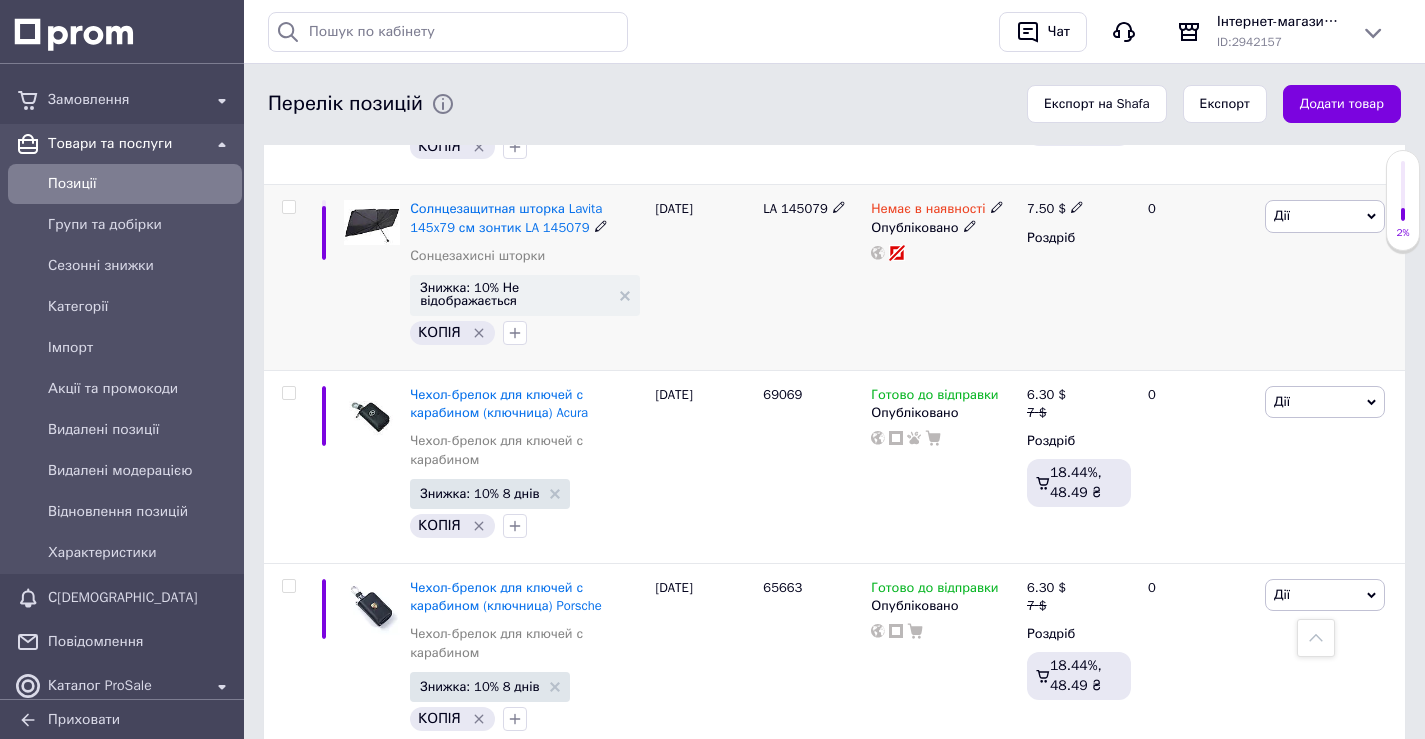scroll, scrollTop: 1900, scrollLeft: 0, axis: vertical 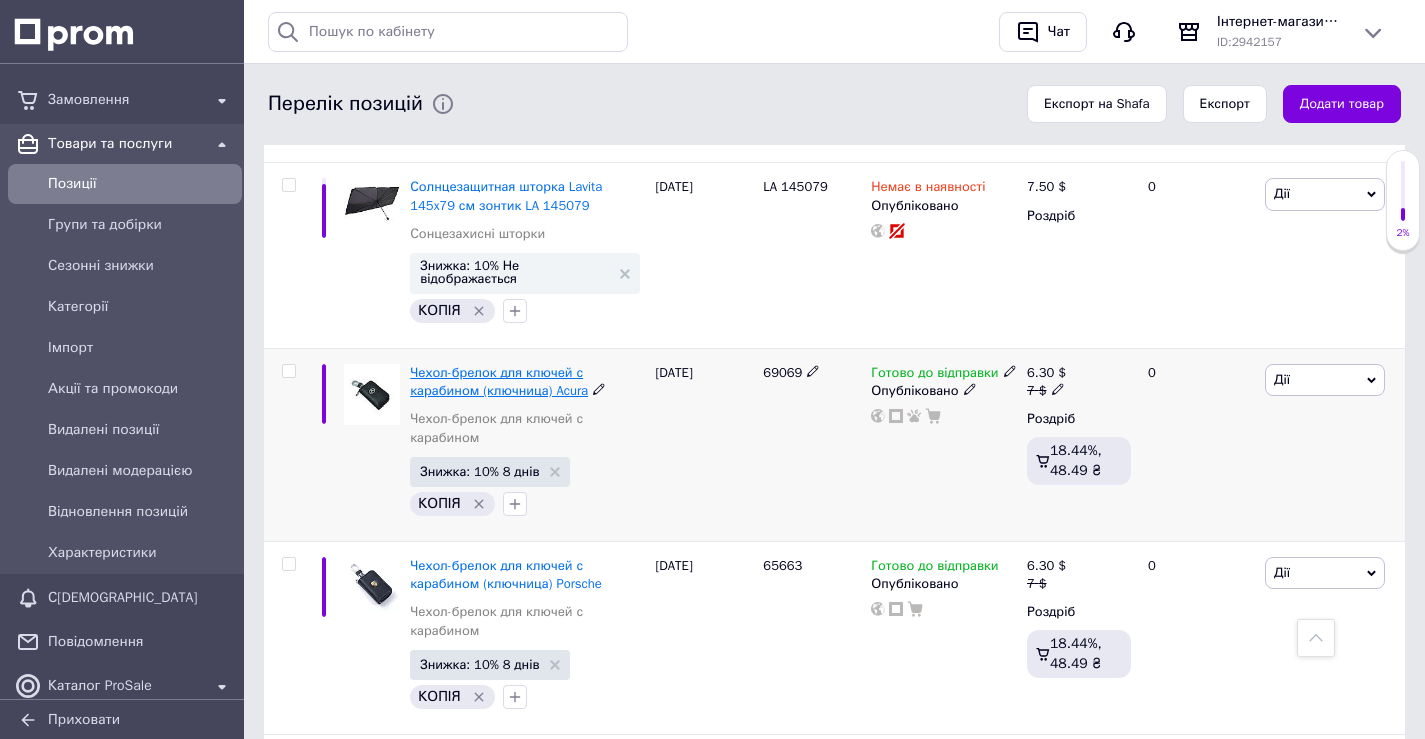 click on "Чехол-брелок для ключей с карабином   (ключница) Acura" at bounding box center [499, 381] 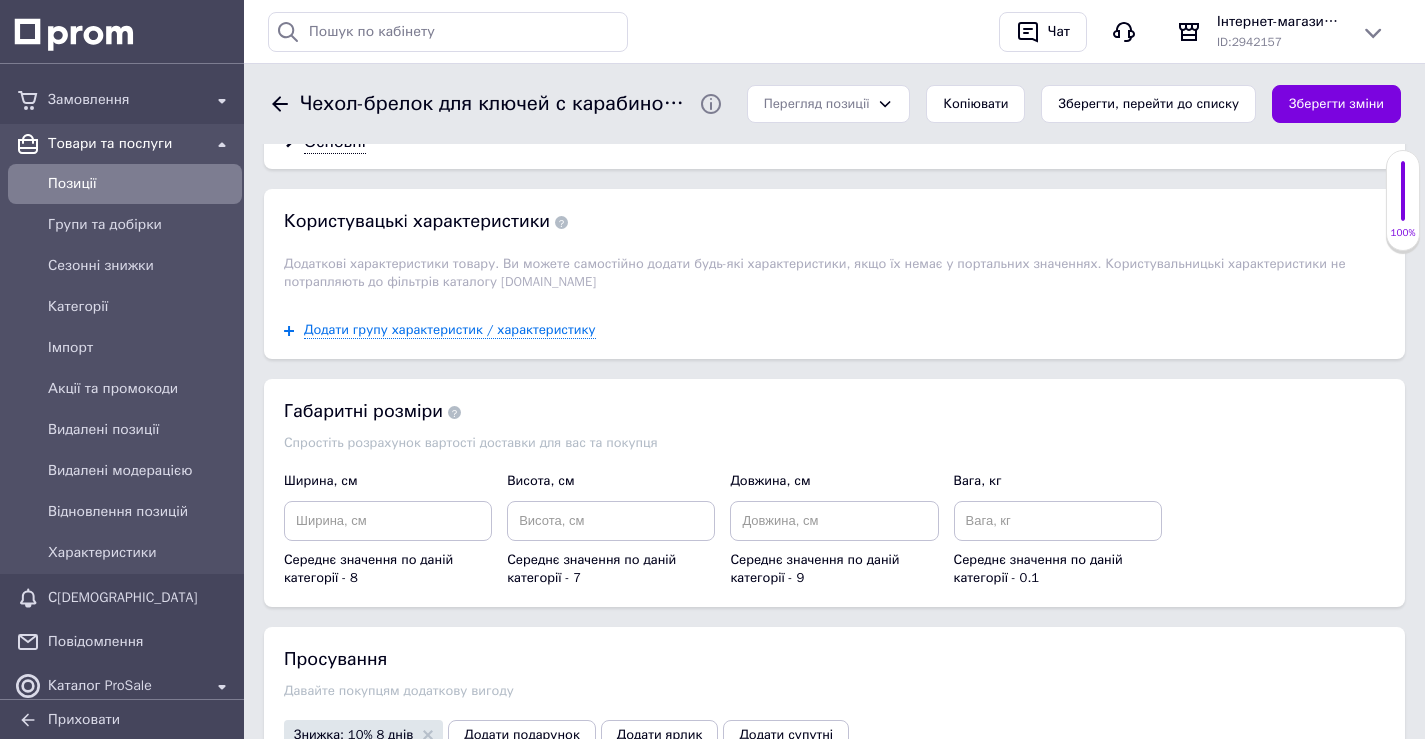scroll, scrollTop: 2300, scrollLeft: 0, axis: vertical 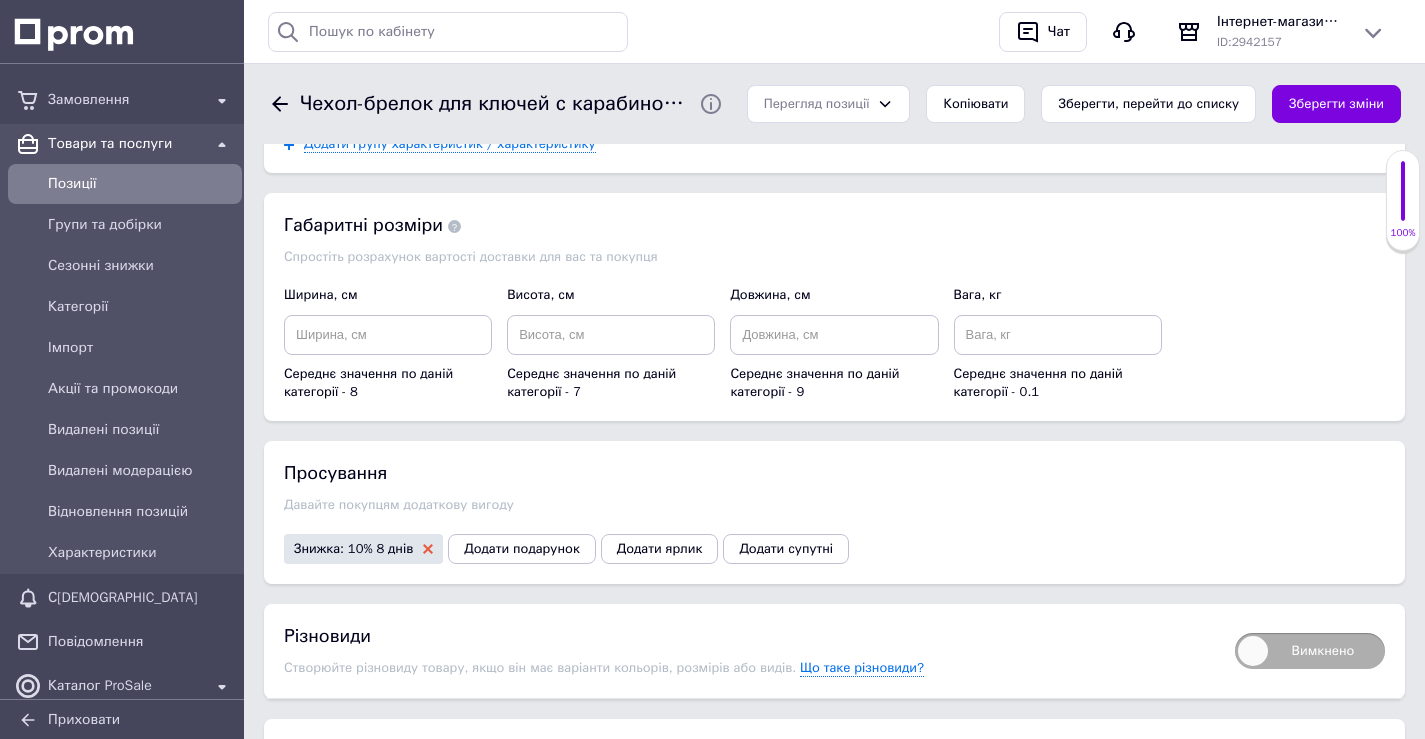 click 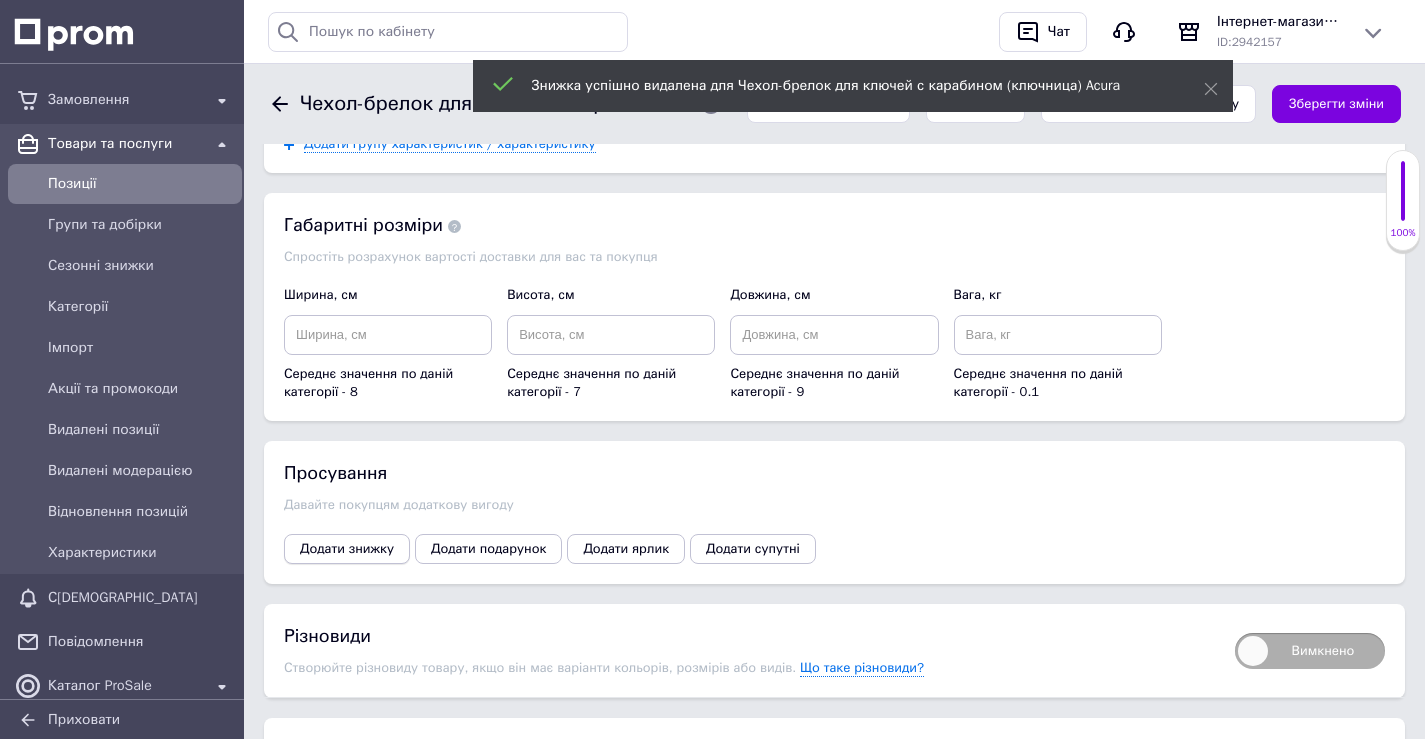 click on "Додати знижку" at bounding box center (347, 549) 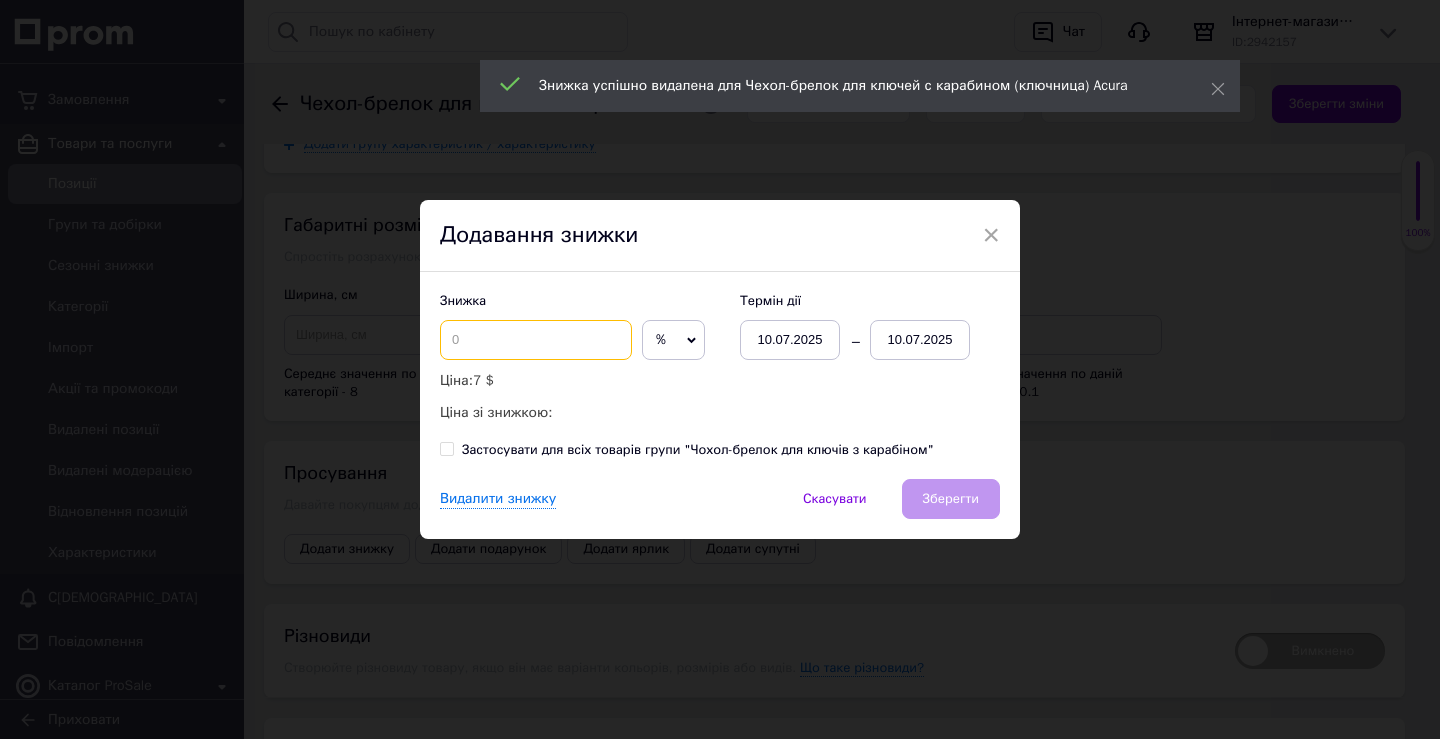 click at bounding box center [536, 340] 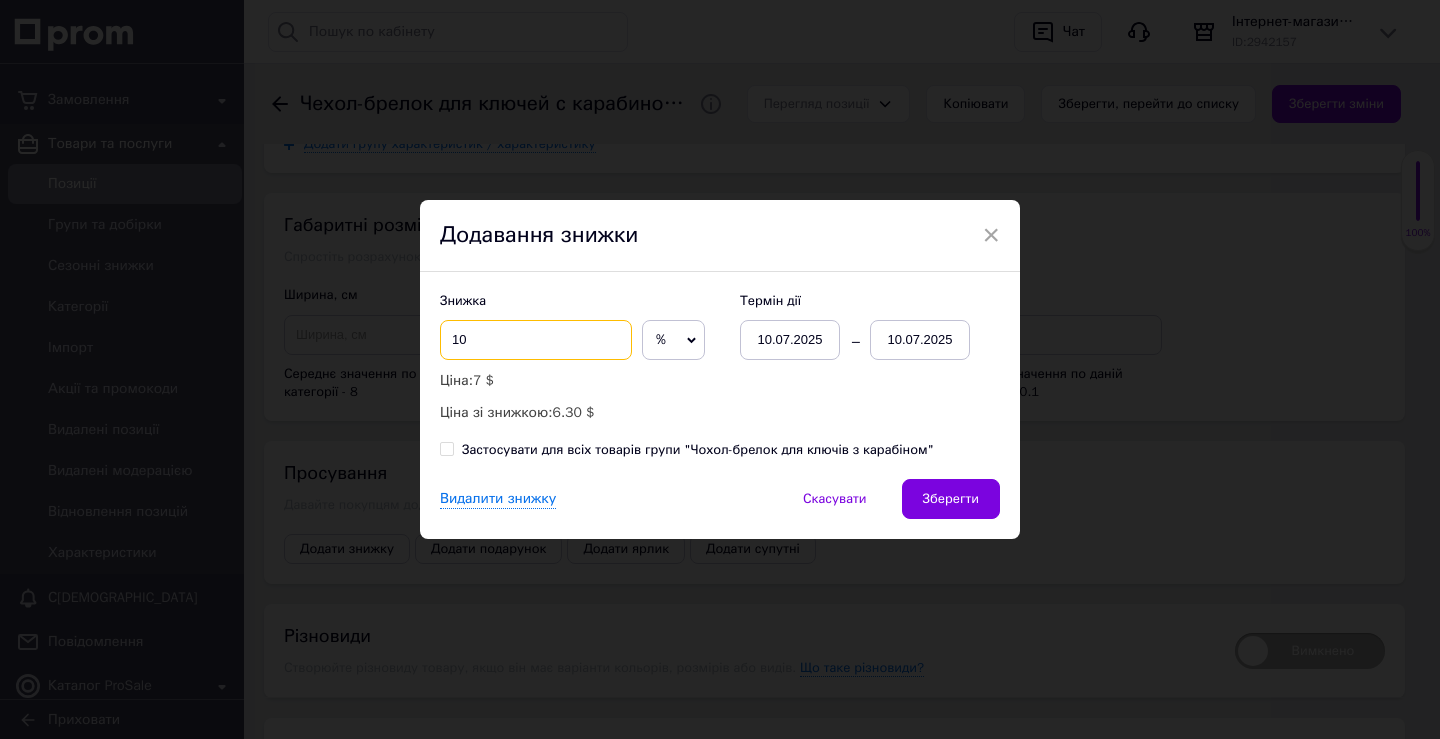 type on "10" 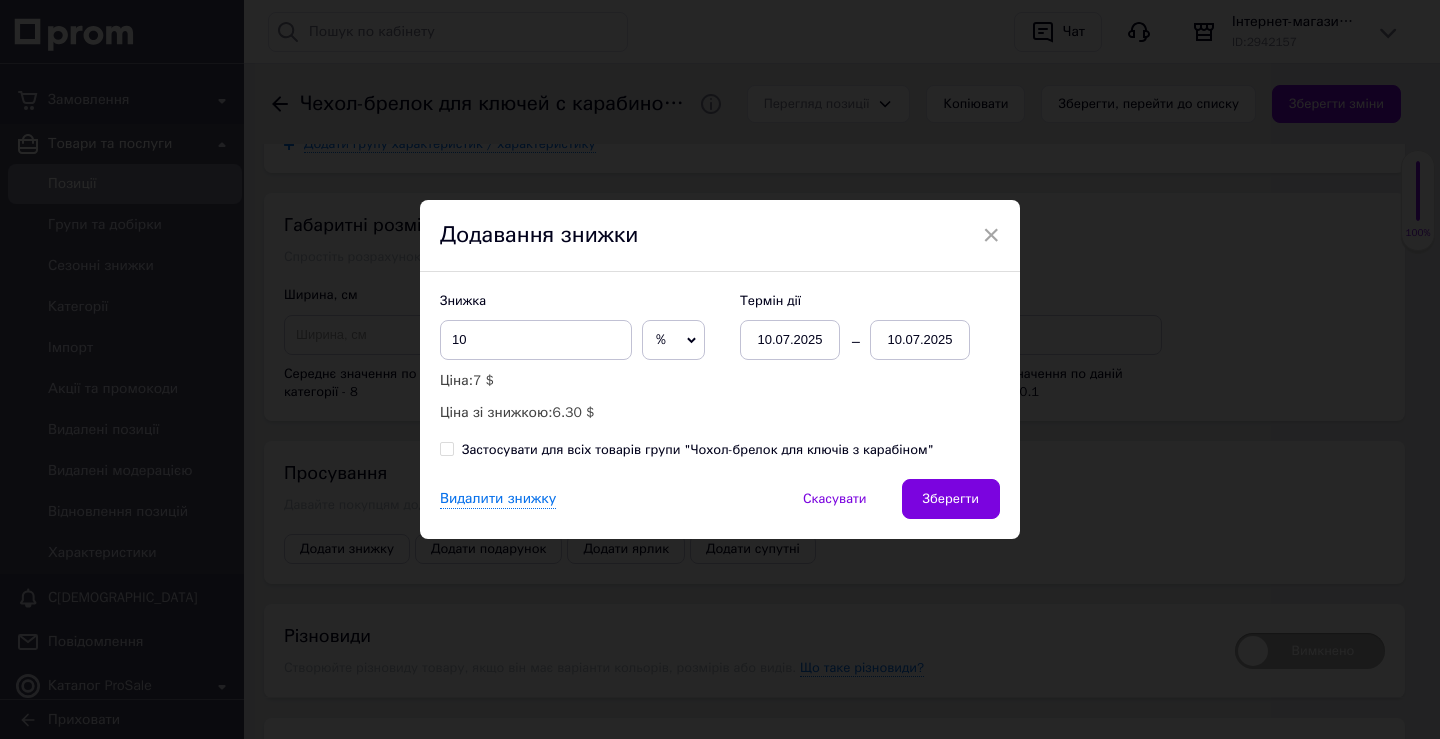 click on "10.07.2025" at bounding box center (920, 340) 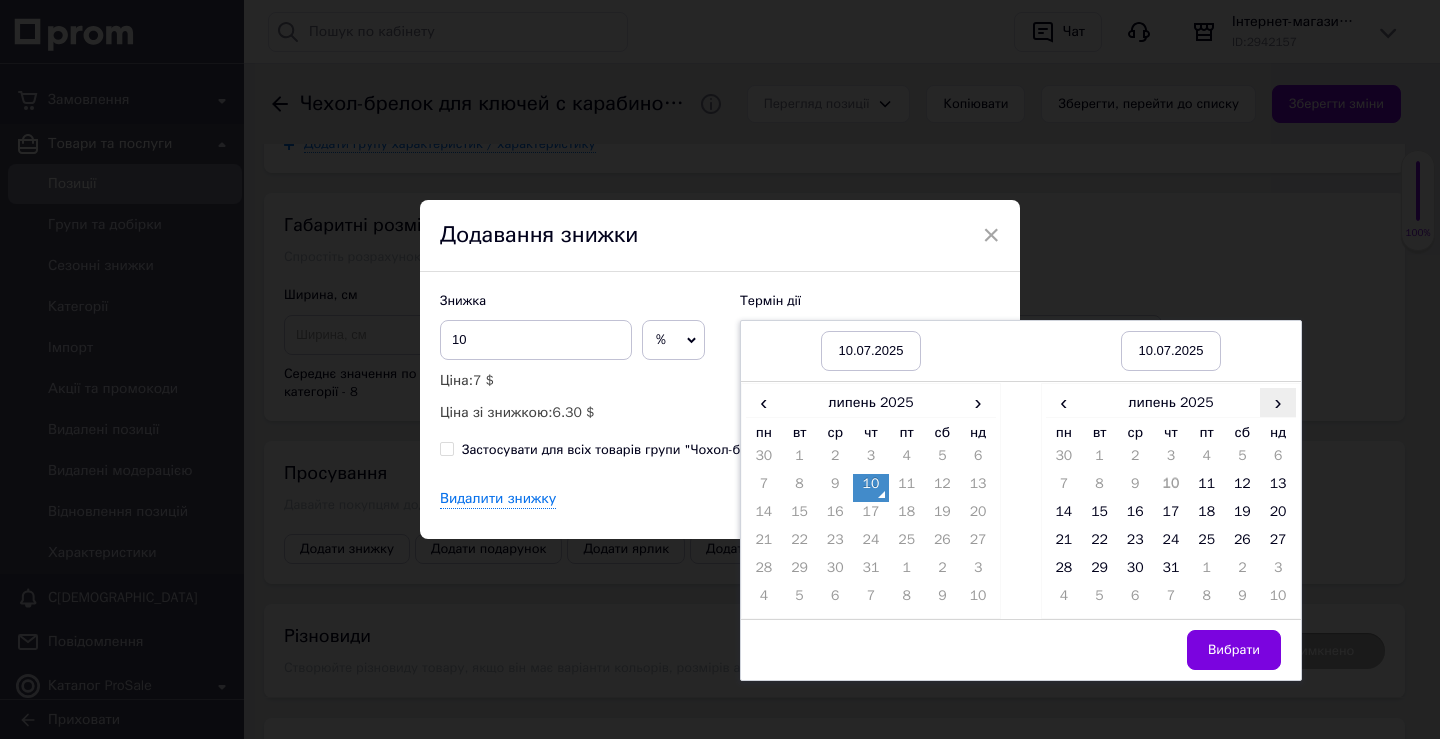 click on "›" at bounding box center (1278, 402) 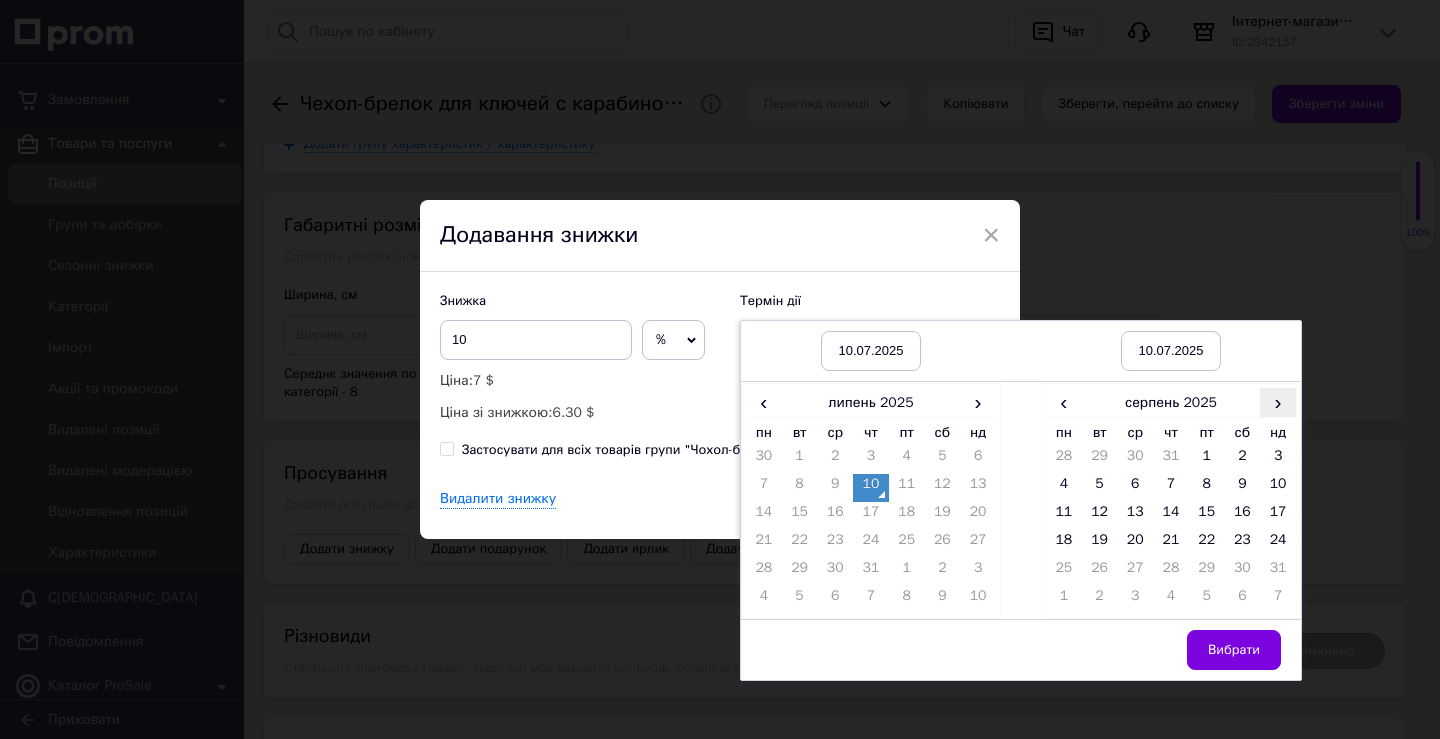 click on "›" at bounding box center (1278, 402) 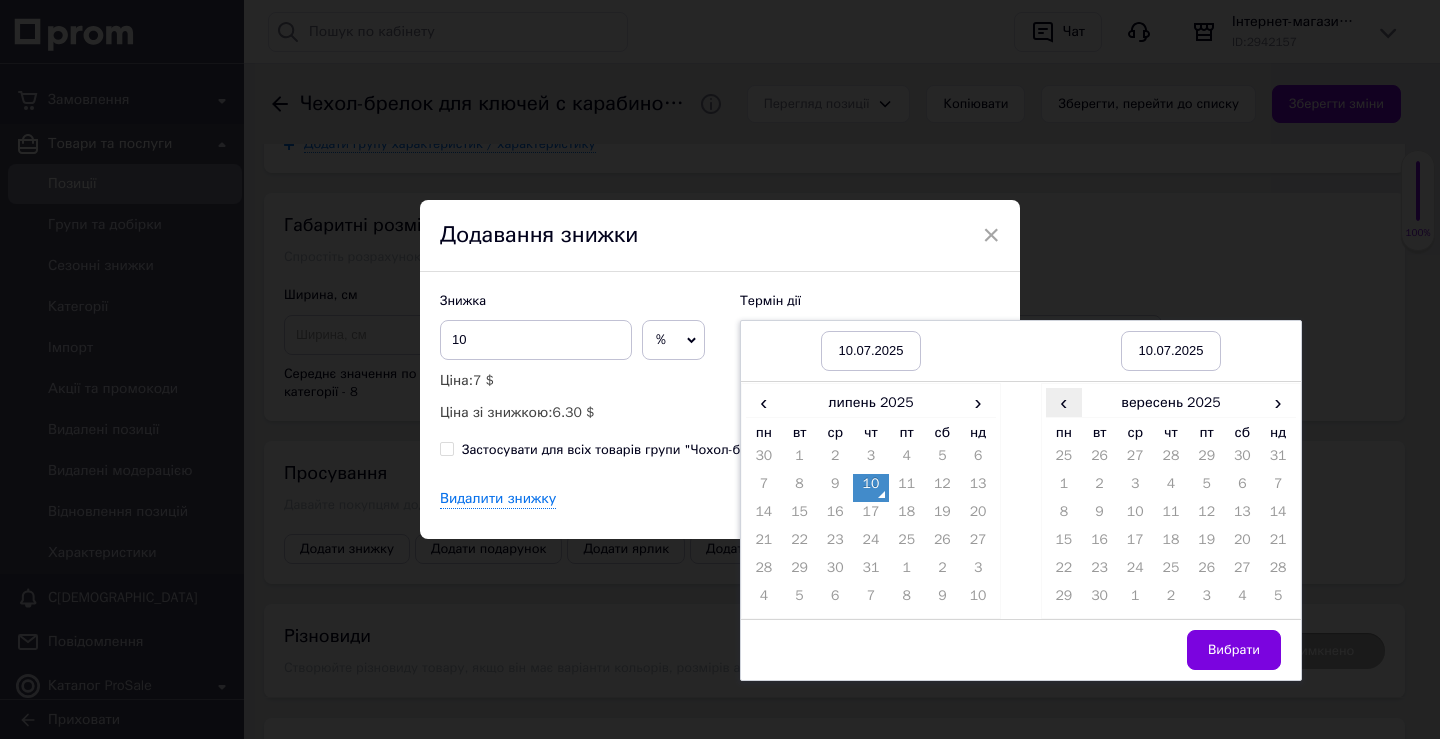click on "‹" at bounding box center (1064, 402) 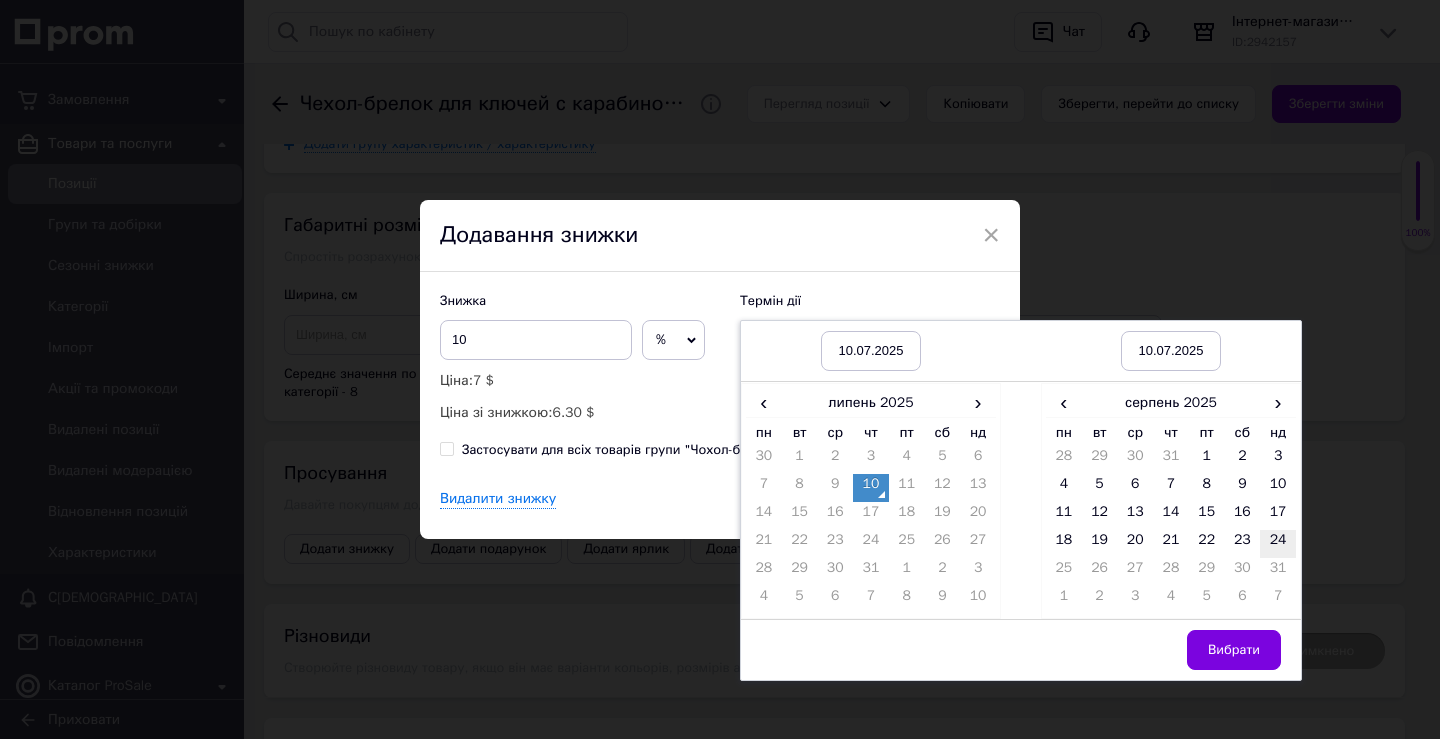 click on "24" at bounding box center [1278, 544] 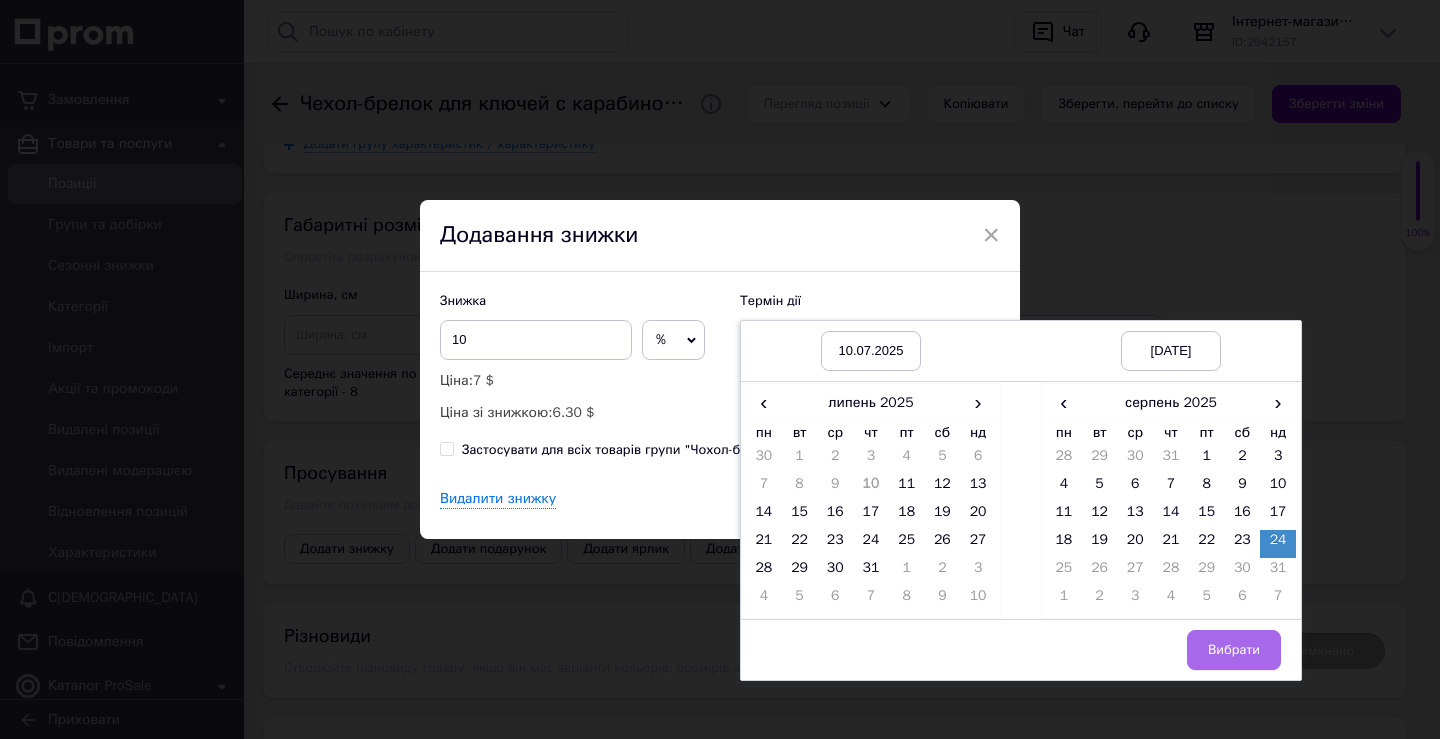 click on "Вибрати" at bounding box center [1234, 650] 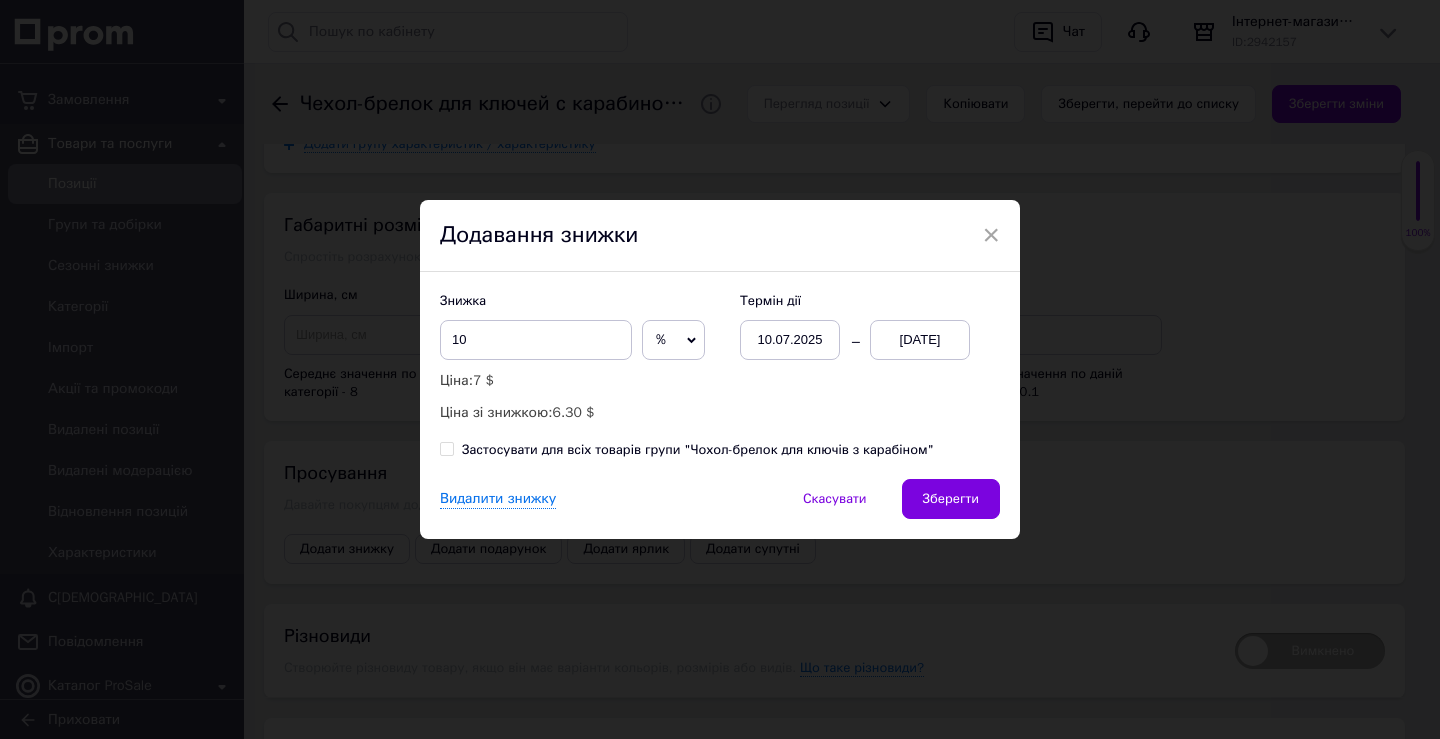 click on "Зберегти" at bounding box center (951, 499) 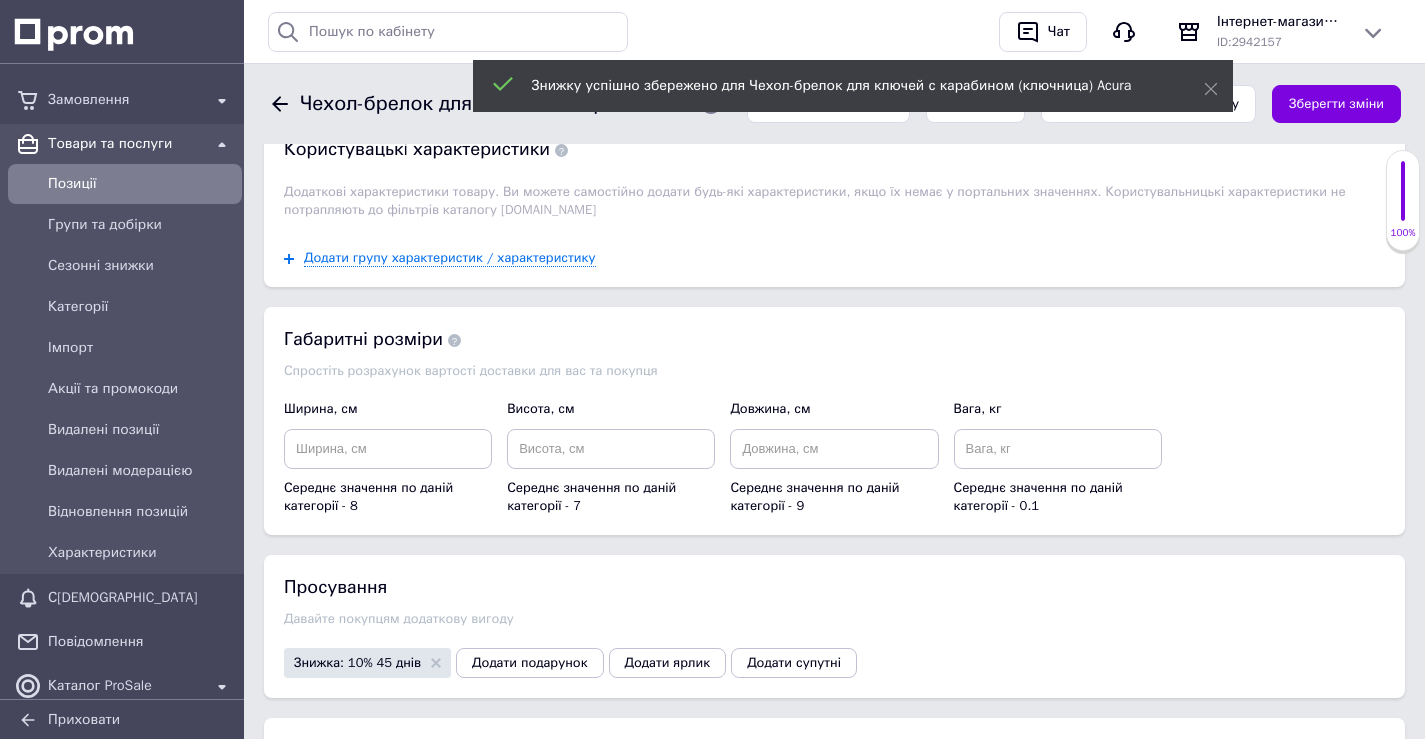scroll, scrollTop: 2000, scrollLeft: 0, axis: vertical 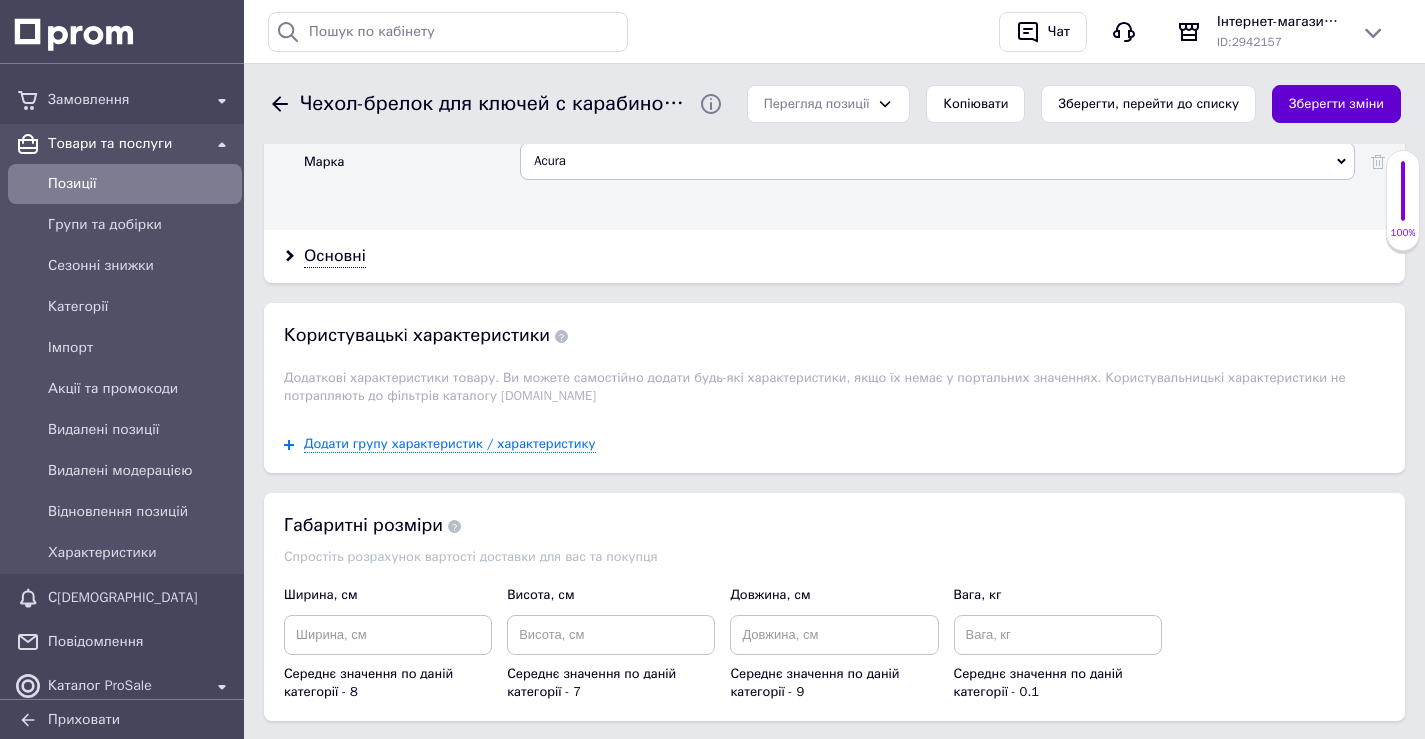 click on "Зберегти зміни" at bounding box center (1336, 104) 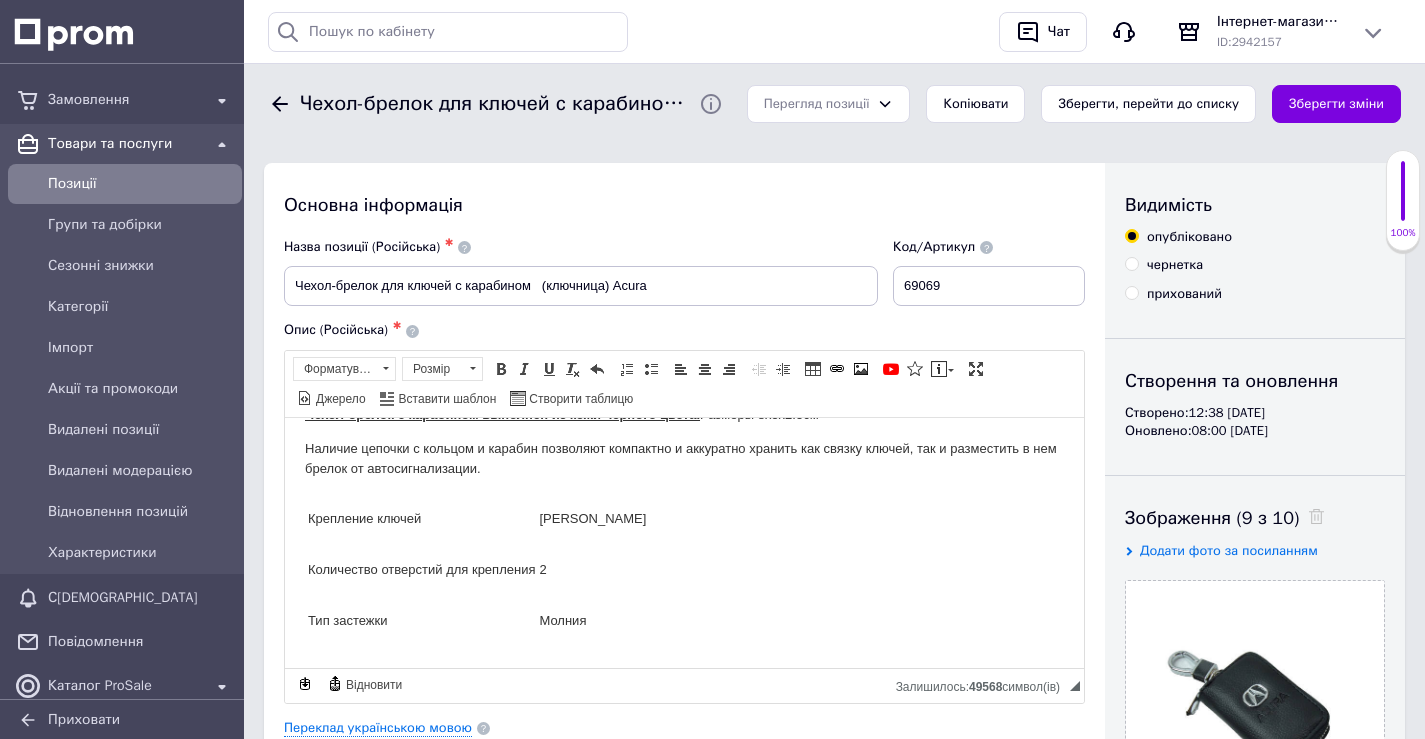 scroll, scrollTop: 0, scrollLeft: 0, axis: both 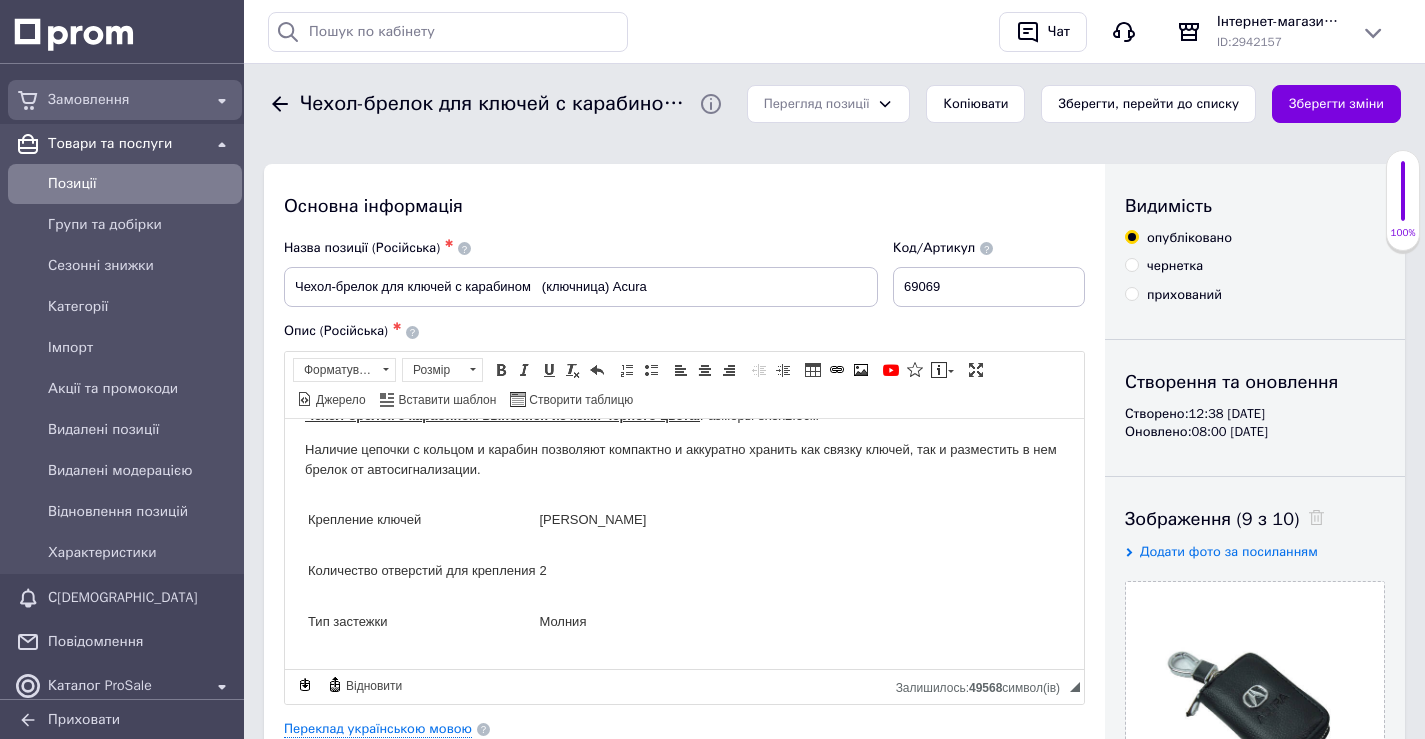click on "Замовлення" at bounding box center (125, 100) 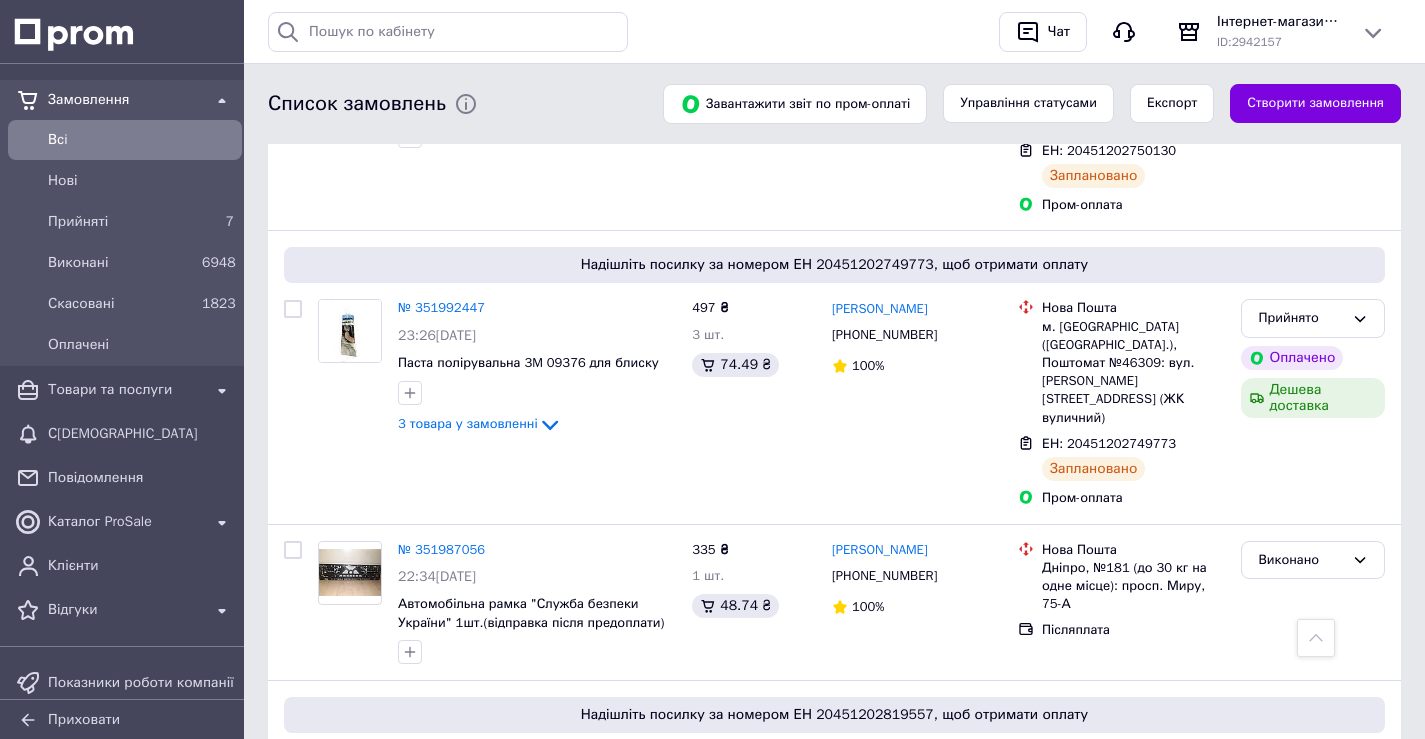 scroll, scrollTop: 900, scrollLeft: 0, axis: vertical 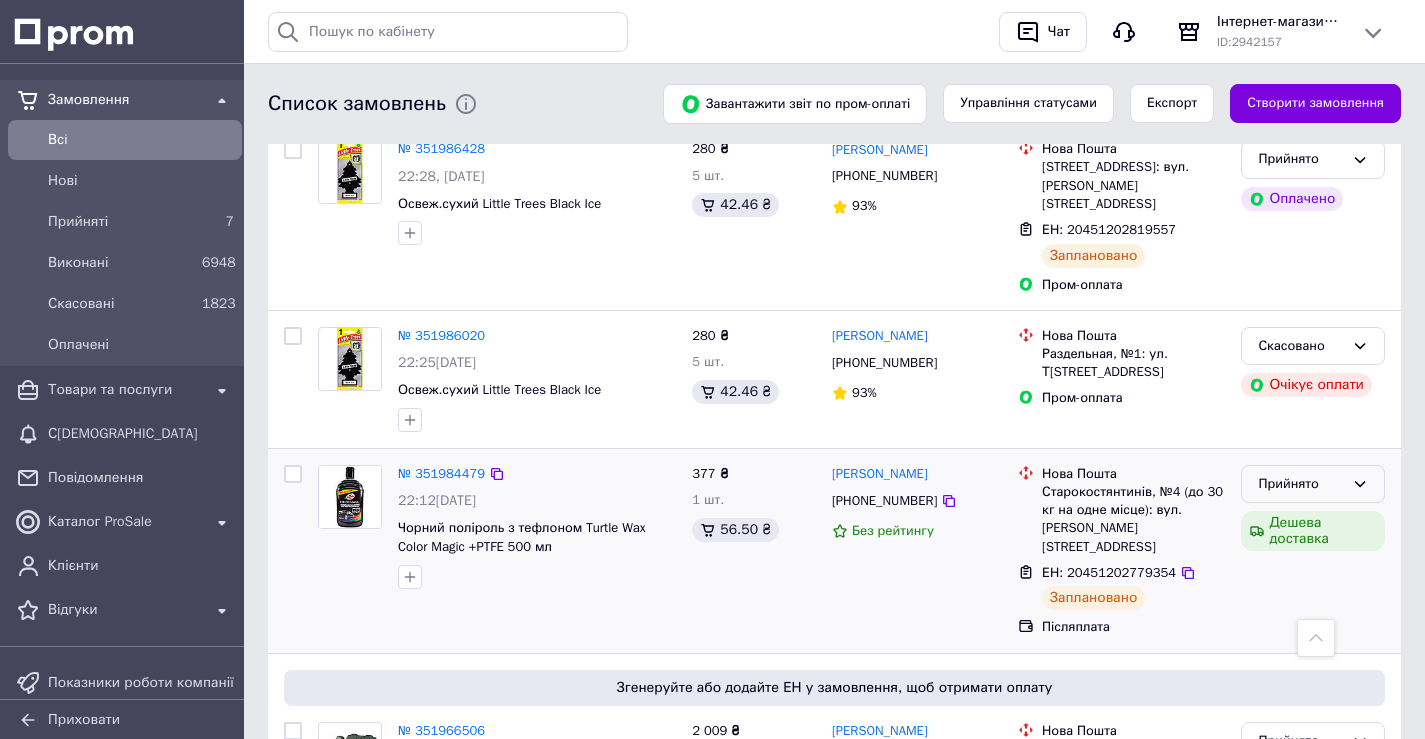 drag, startPoint x: 1359, startPoint y: 353, endPoint x: 1349, endPoint y: 369, distance: 18.867962 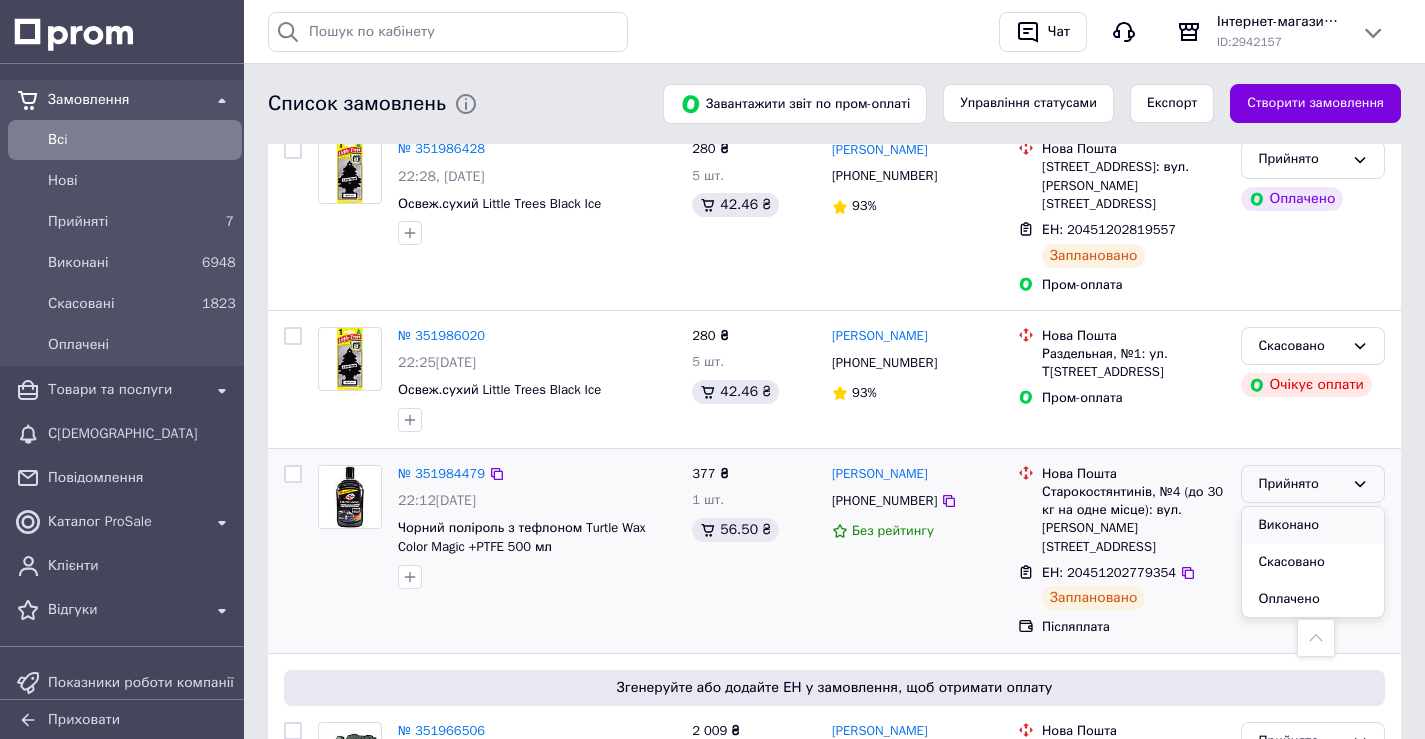 click on "Виконано" at bounding box center (1313, 525) 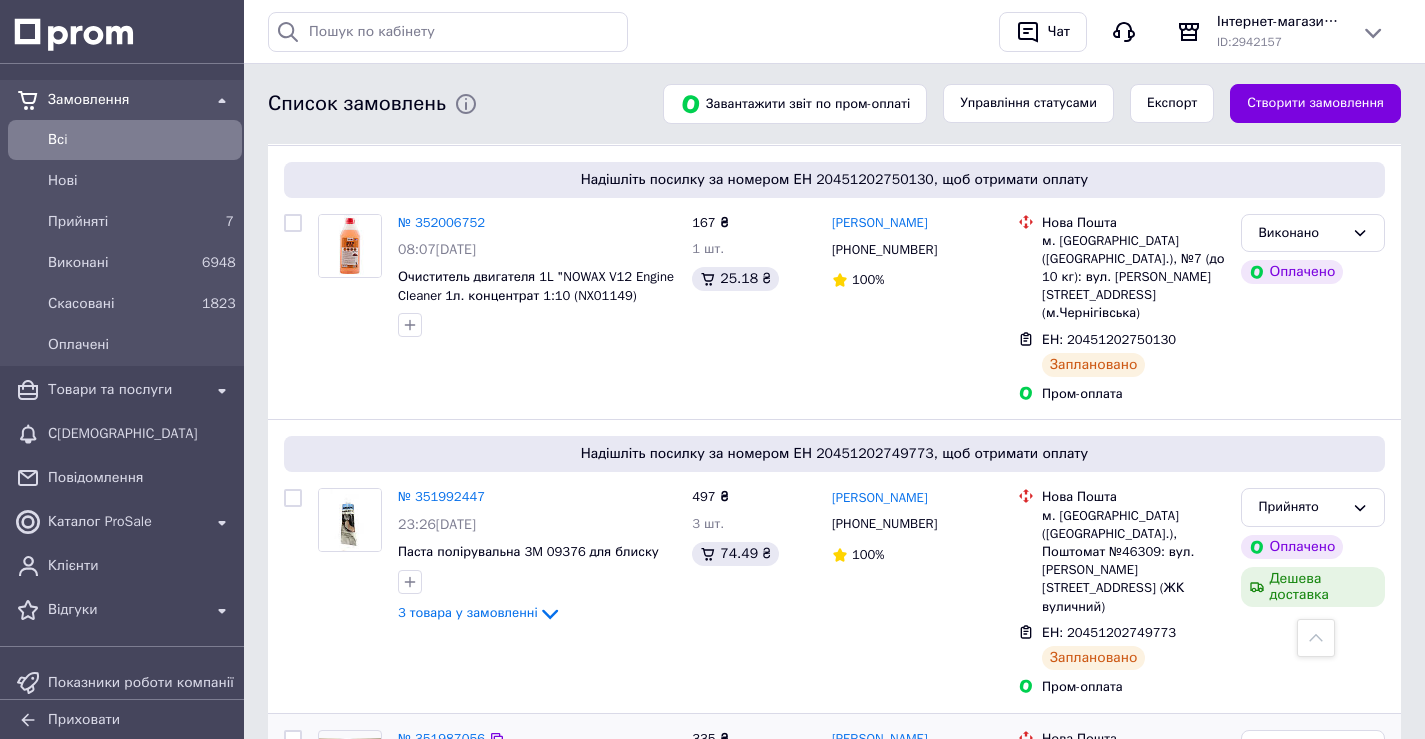 scroll, scrollTop: 700, scrollLeft: 0, axis: vertical 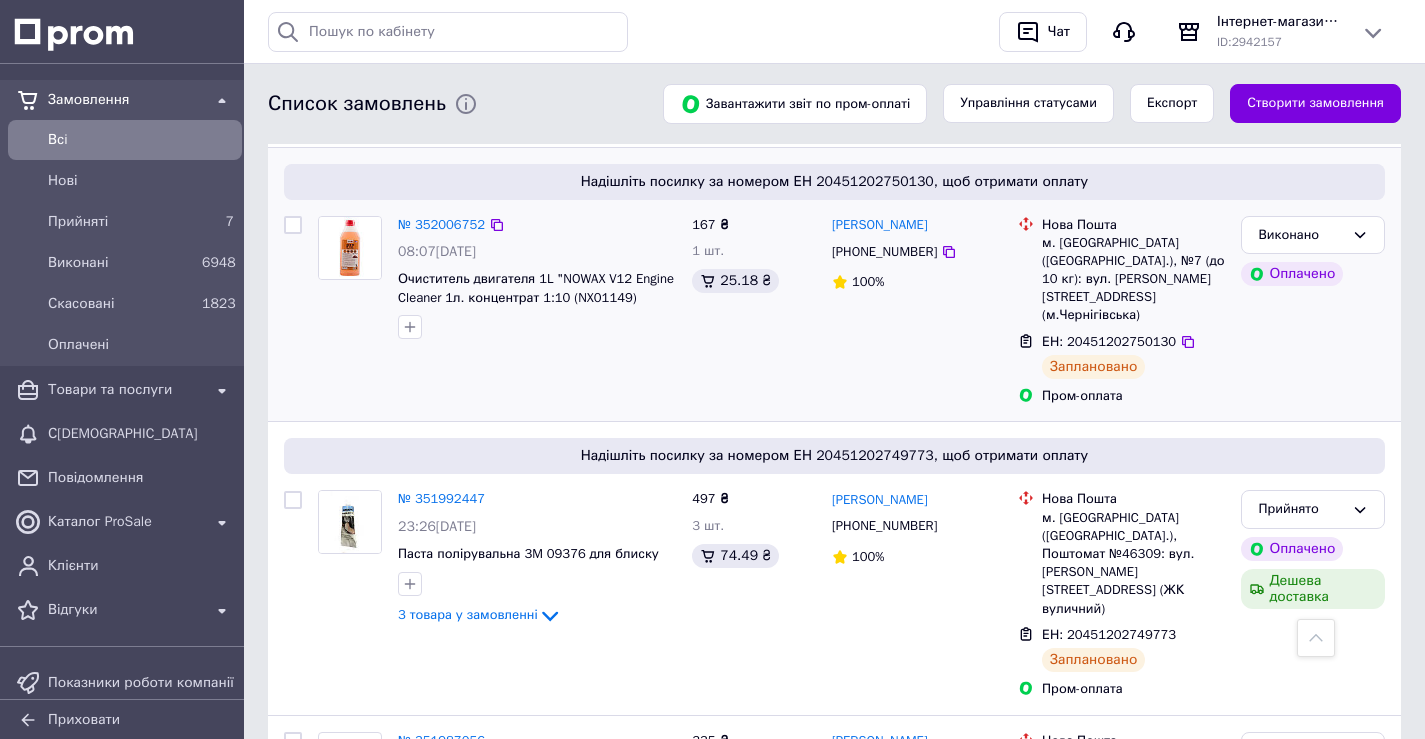 click on "Надішліть посилку за номером ЕН 20451202750130, щоб отримати оплату" at bounding box center [834, 182] 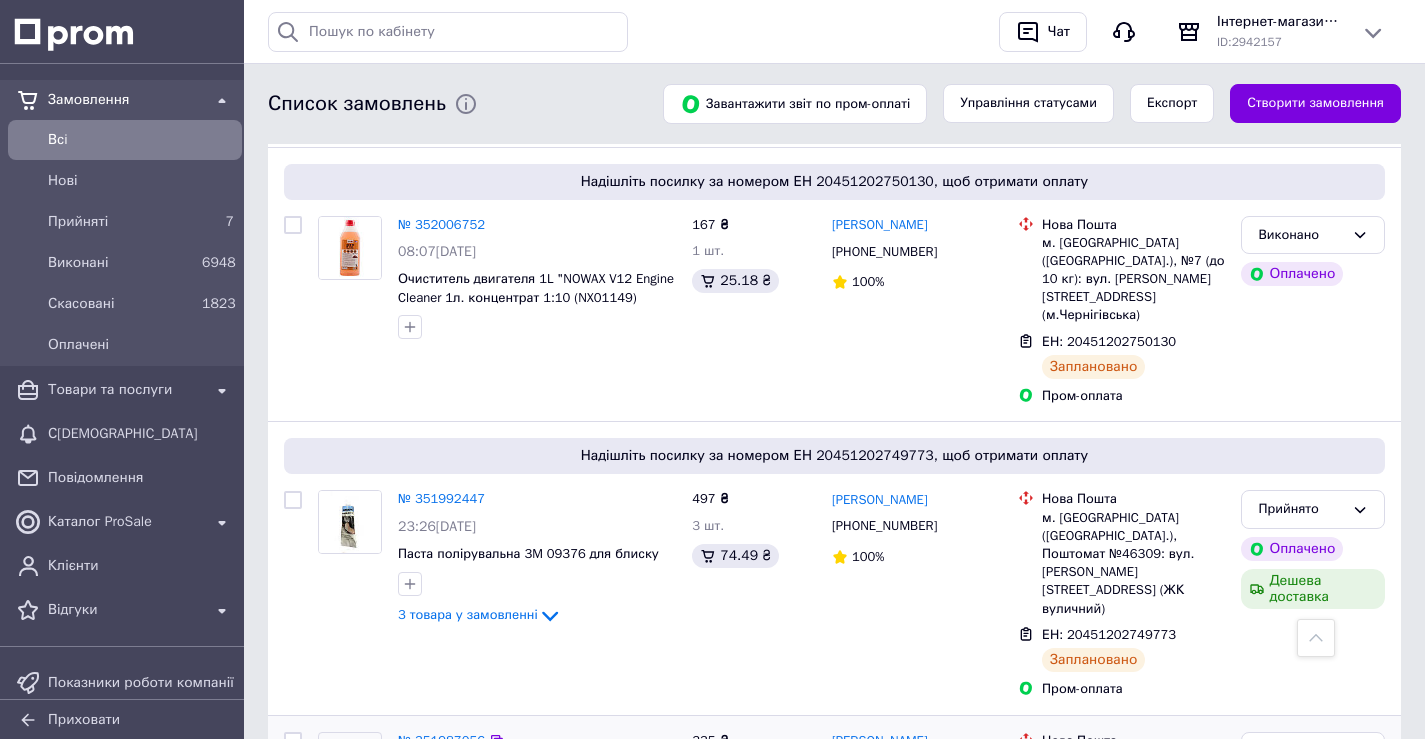 click on "335 ₴ 1 шт. 48.74 ₴" at bounding box center [754, 794] 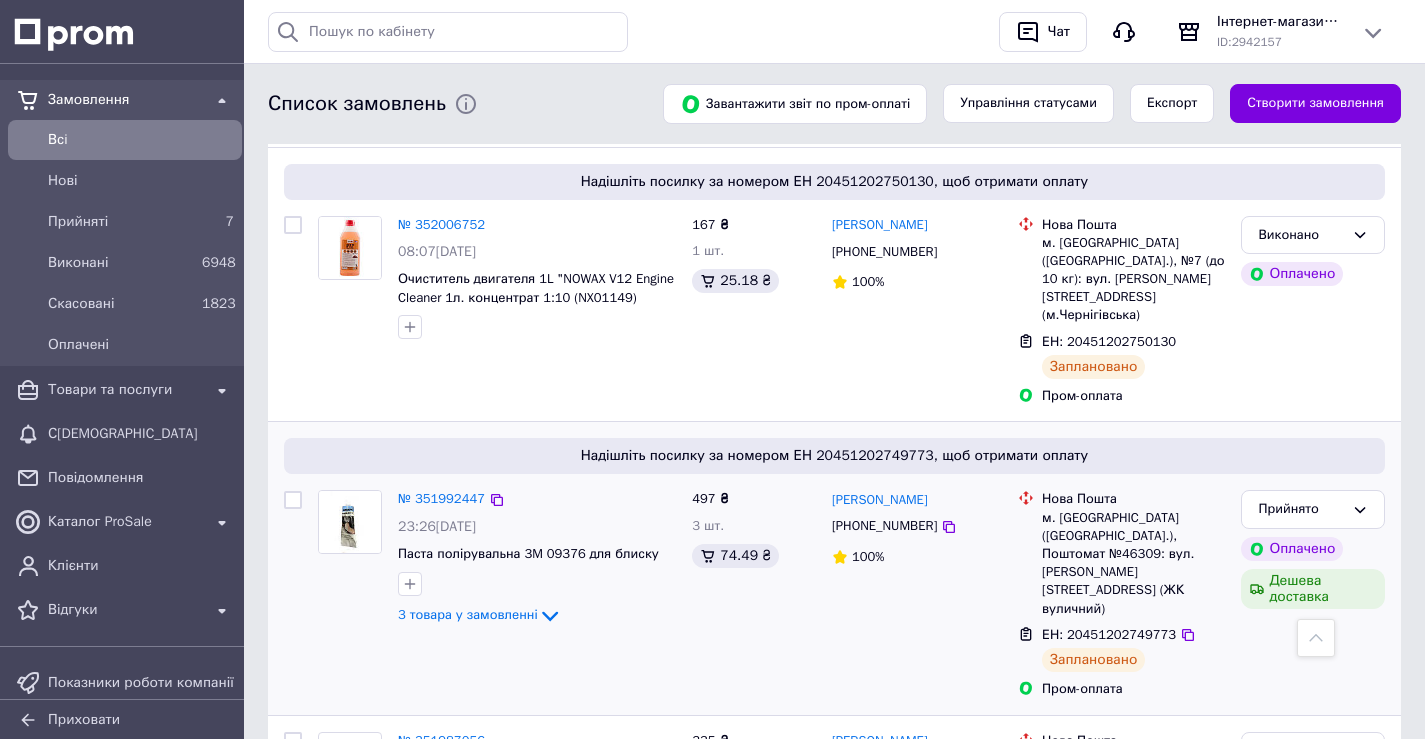 click on "Заплановано" at bounding box center (1093, 660) 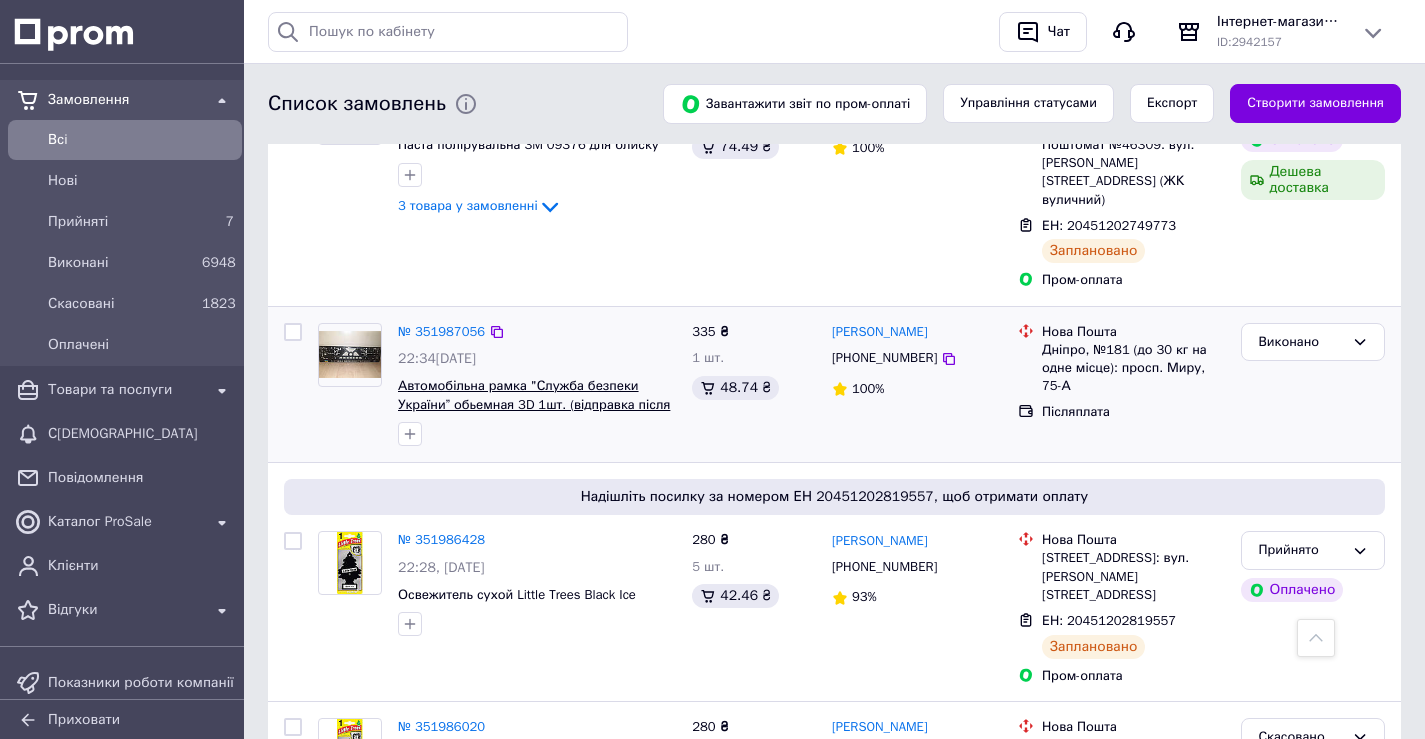 scroll, scrollTop: 1200, scrollLeft: 0, axis: vertical 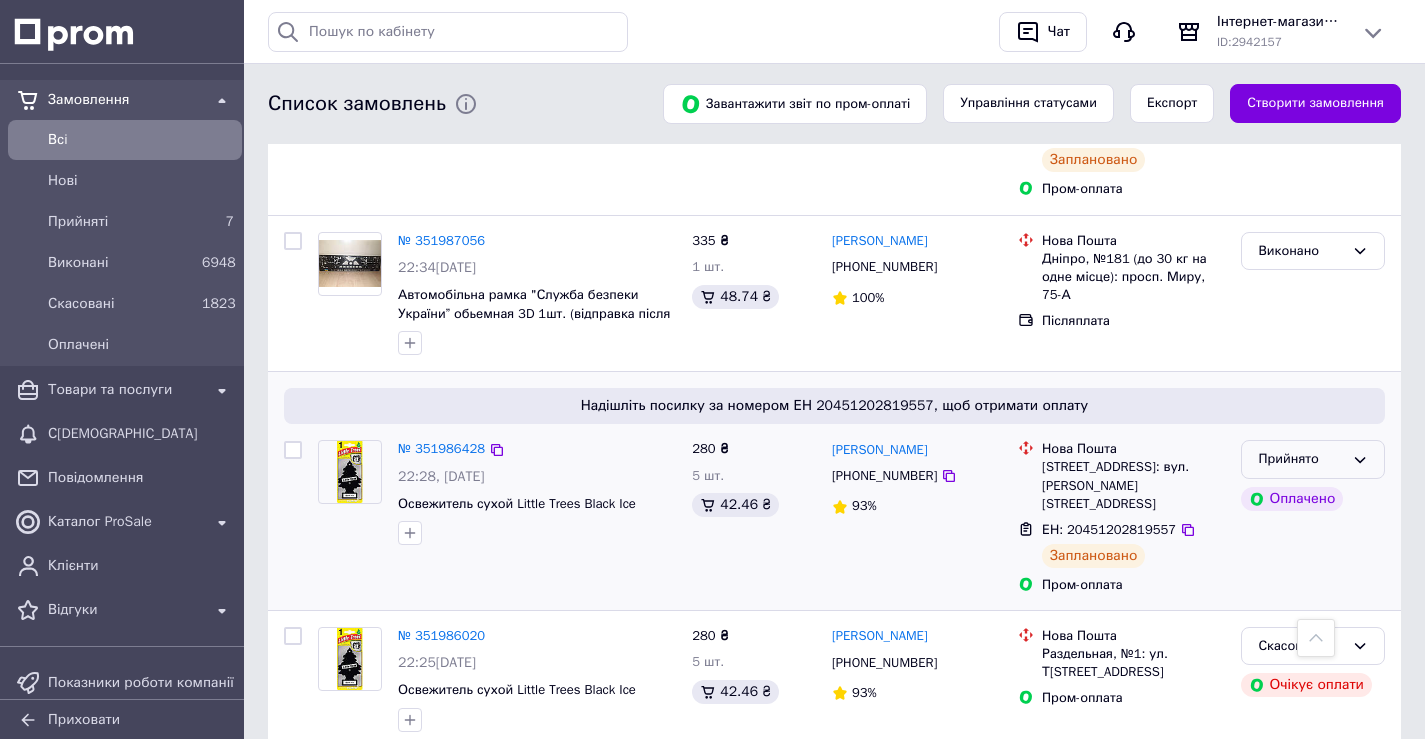 click on "Прийнято" at bounding box center [1301, 459] 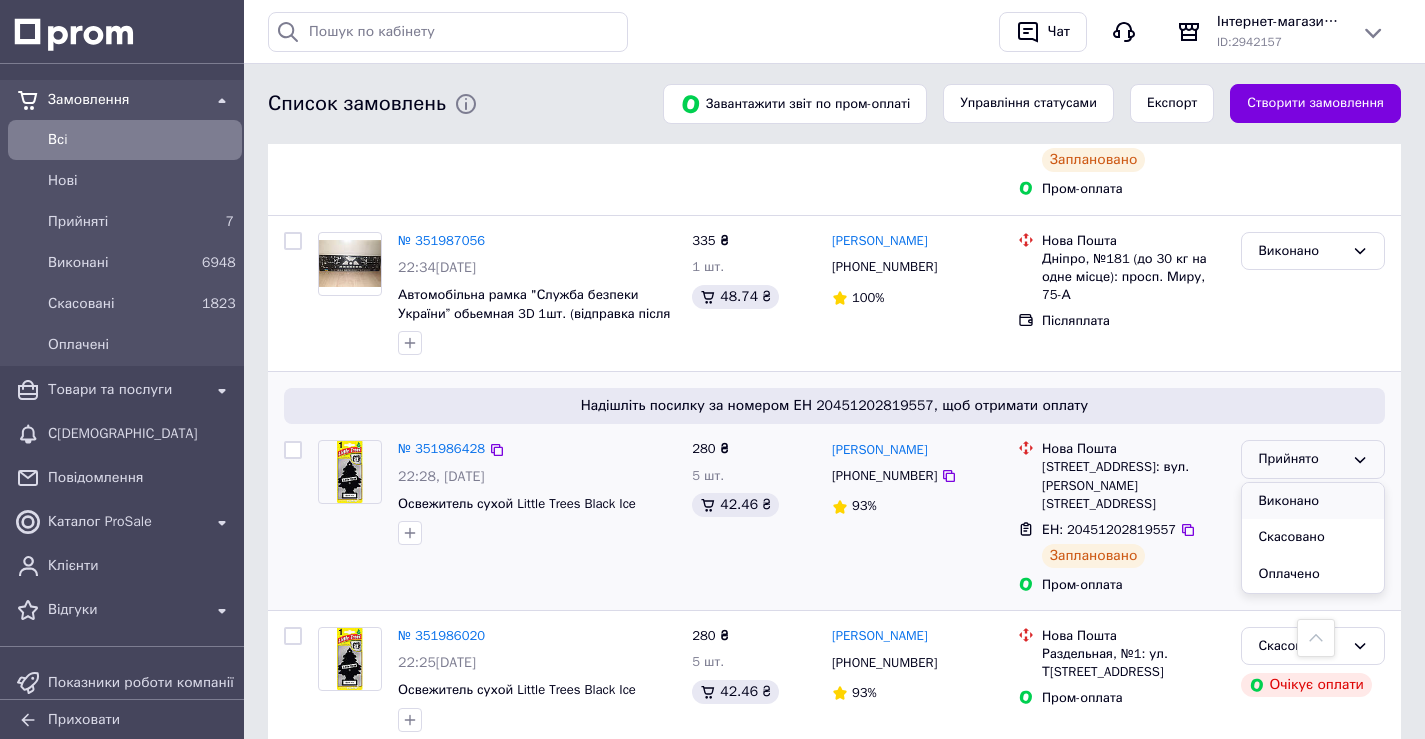 click on "Виконано" at bounding box center (1313, 501) 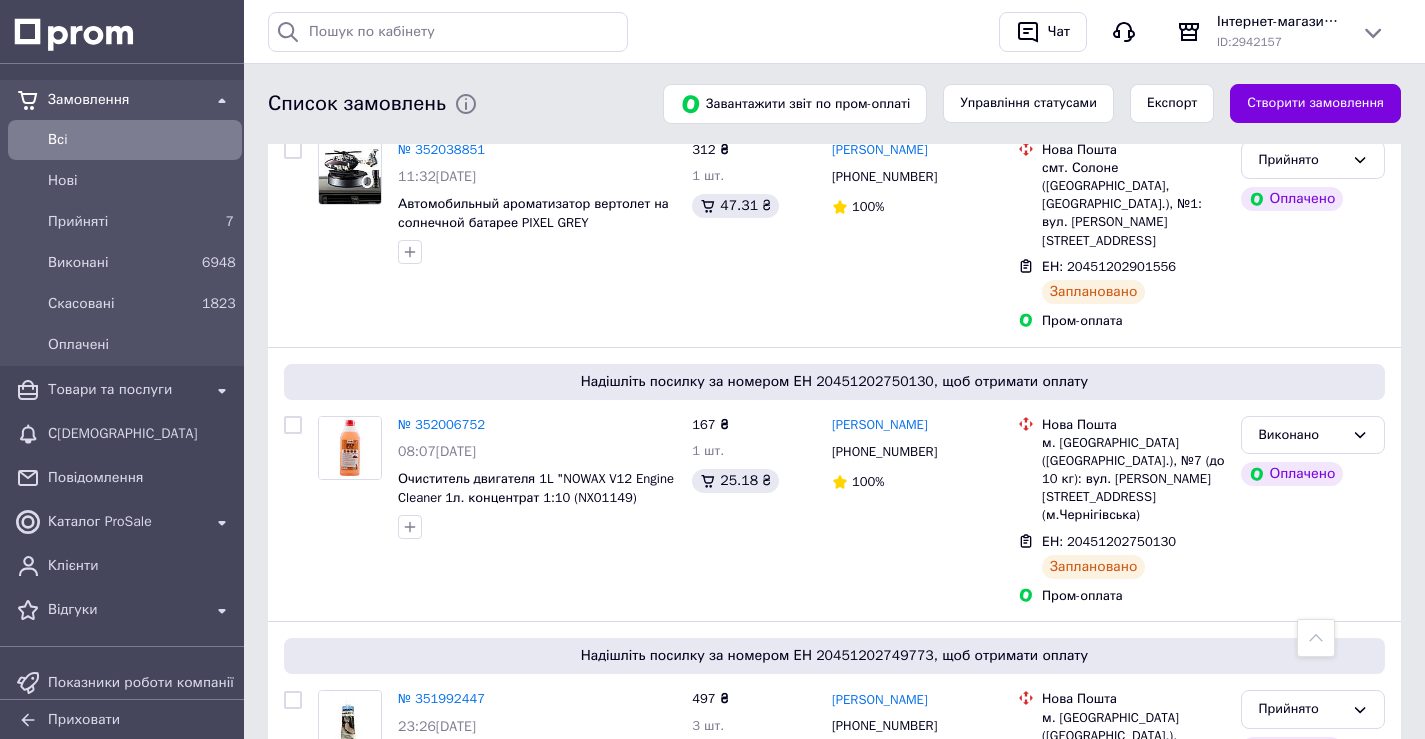 scroll, scrollTop: 400, scrollLeft: 0, axis: vertical 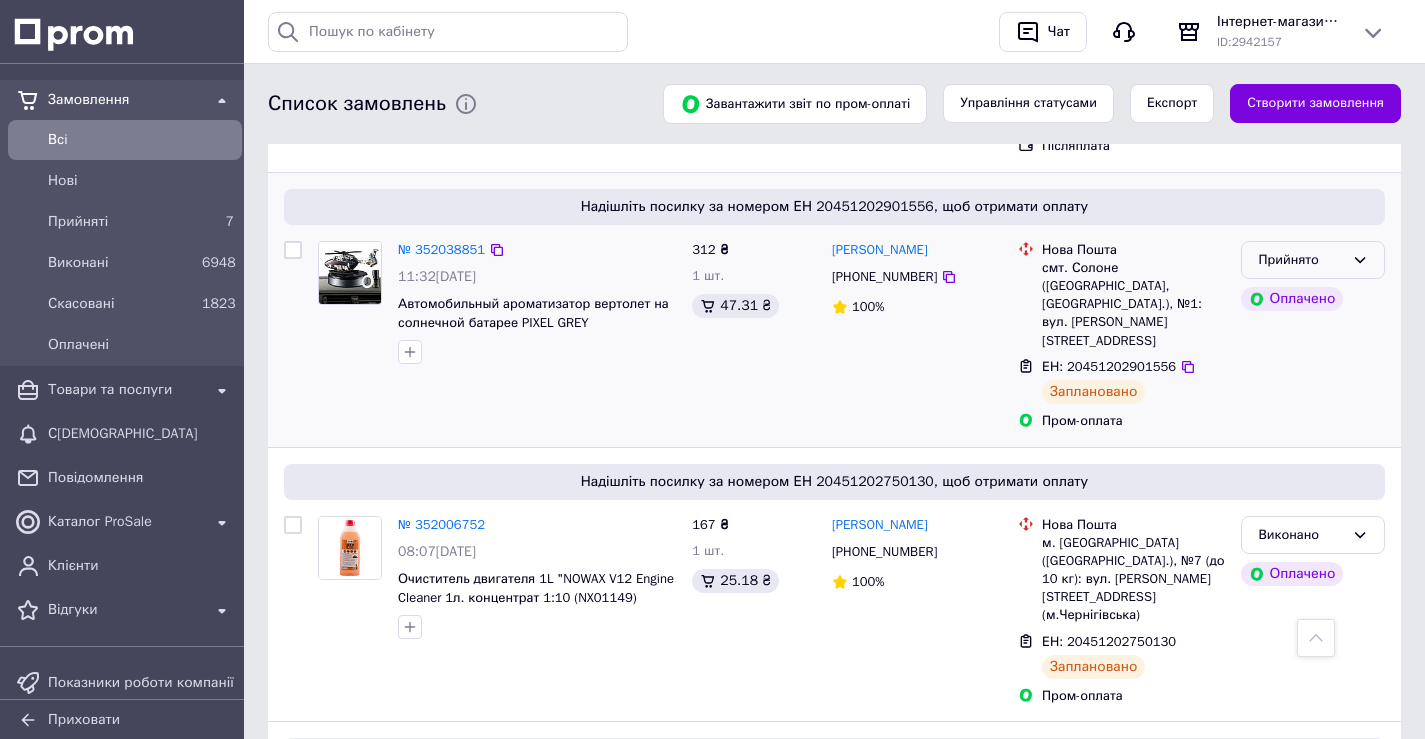 click on "Прийнято" at bounding box center (1301, 260) 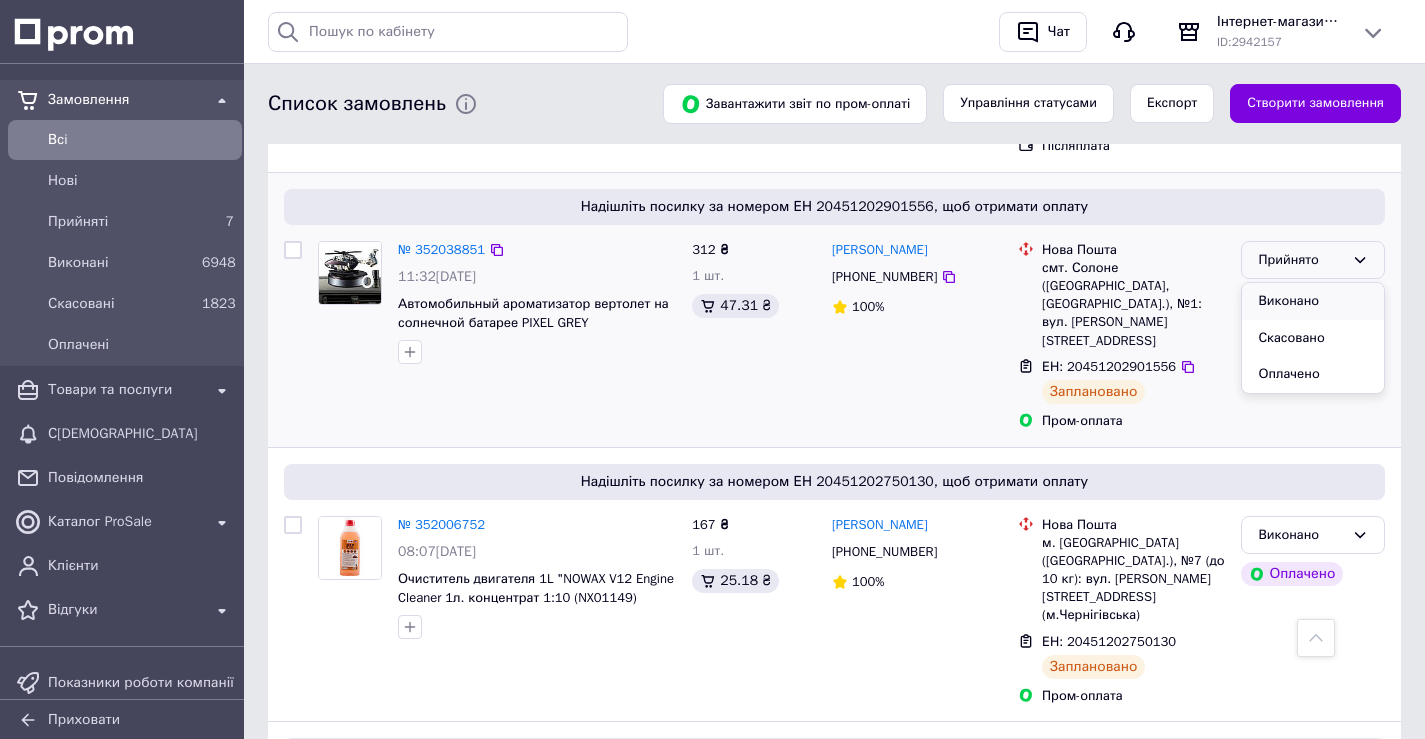 click on "Виконано" at bounding box center (1313, 301) 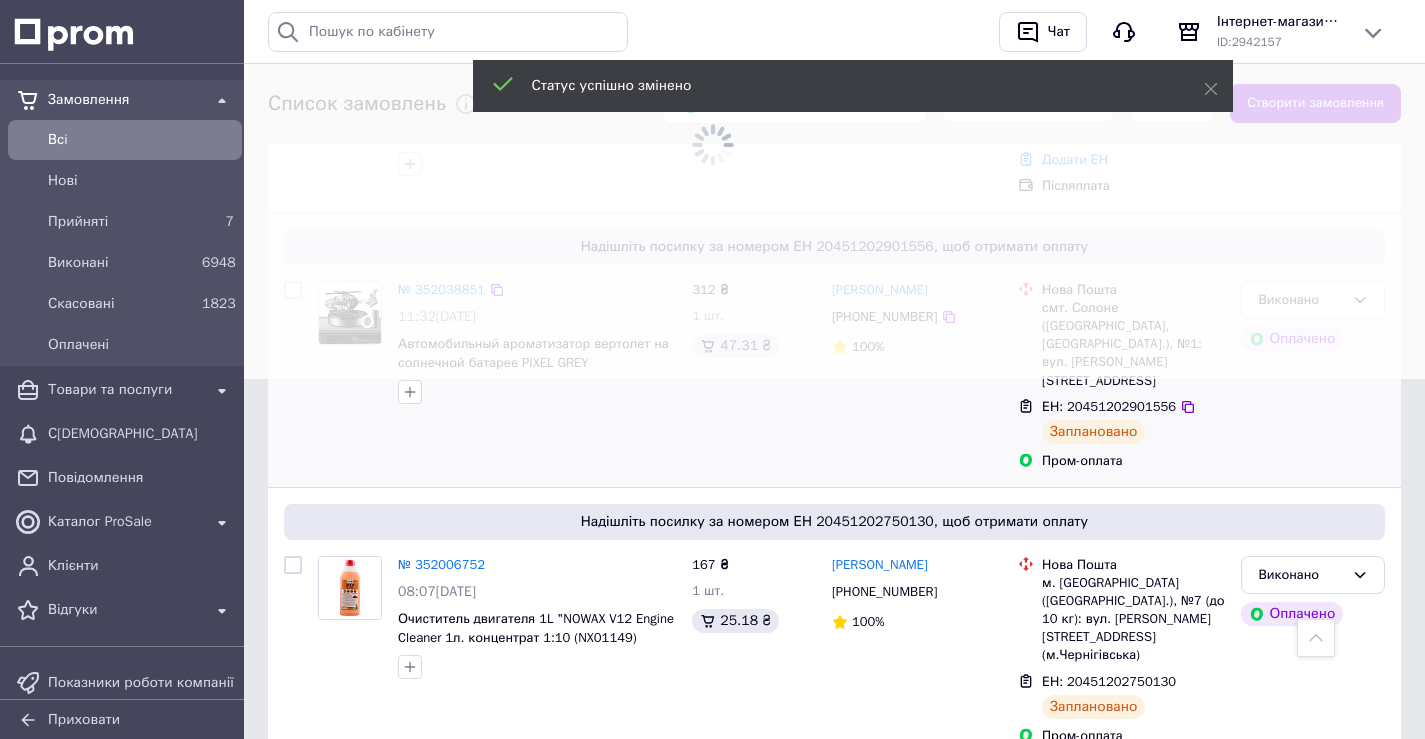 scroll, scrollTop: 200, scrollLeft: 0, axis: vertical 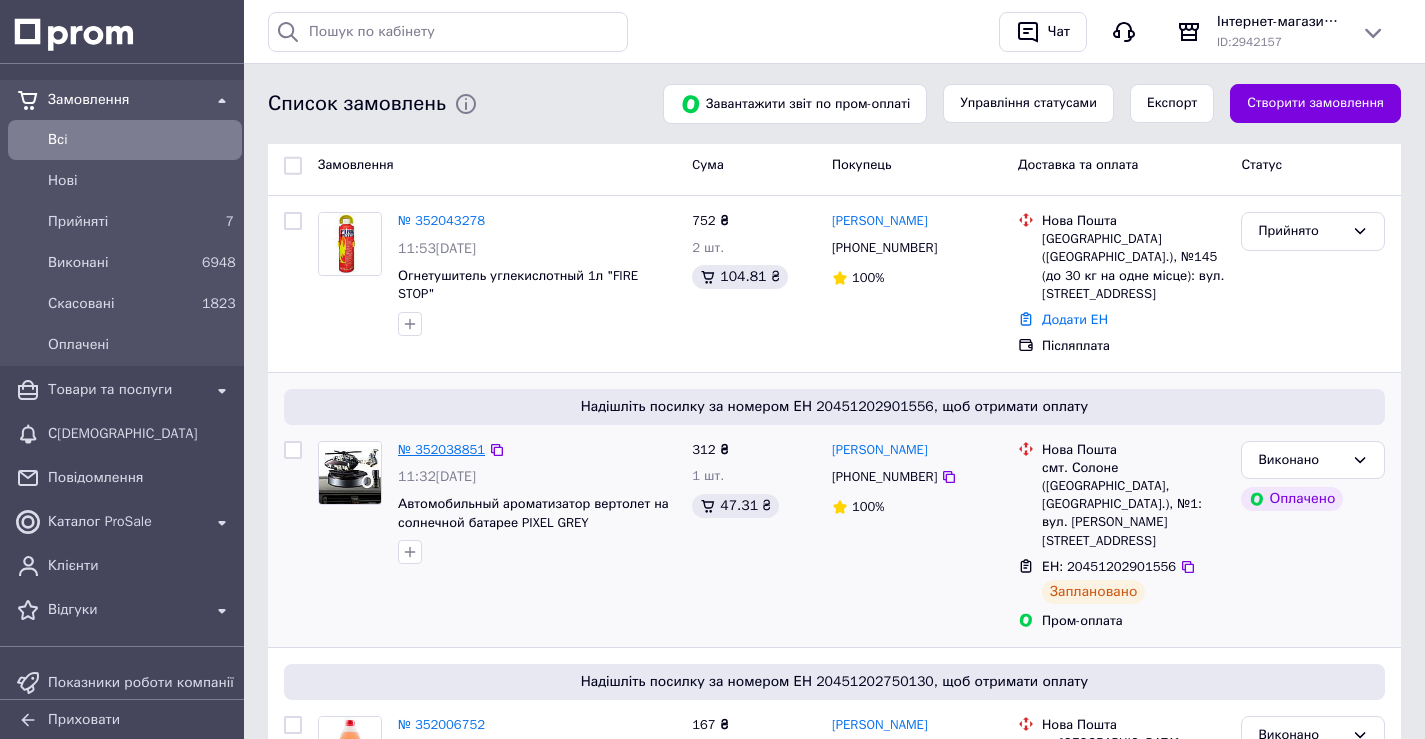 click on "№ 352038851" at bounding box center (441, 449) 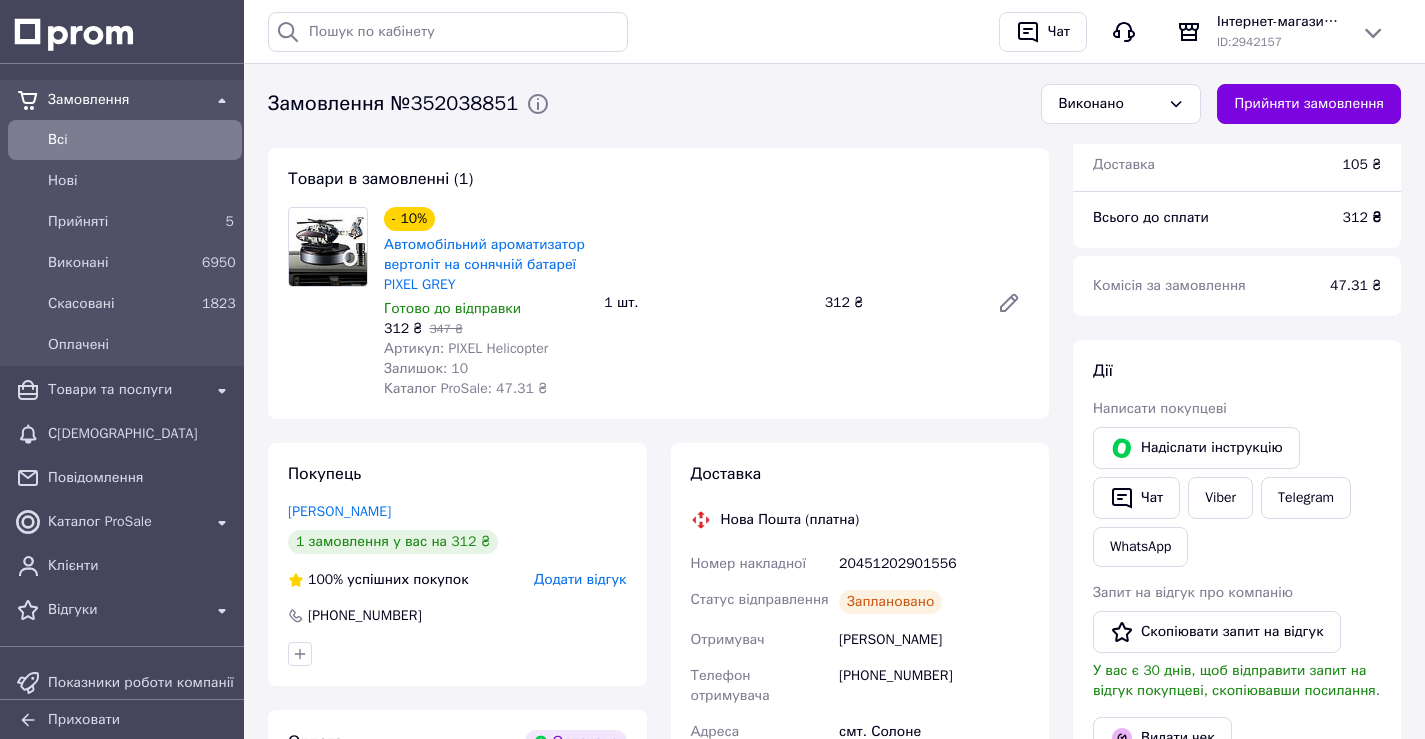 scroll, scrollTop: 200, scrollLeft: 0, axis: vertical 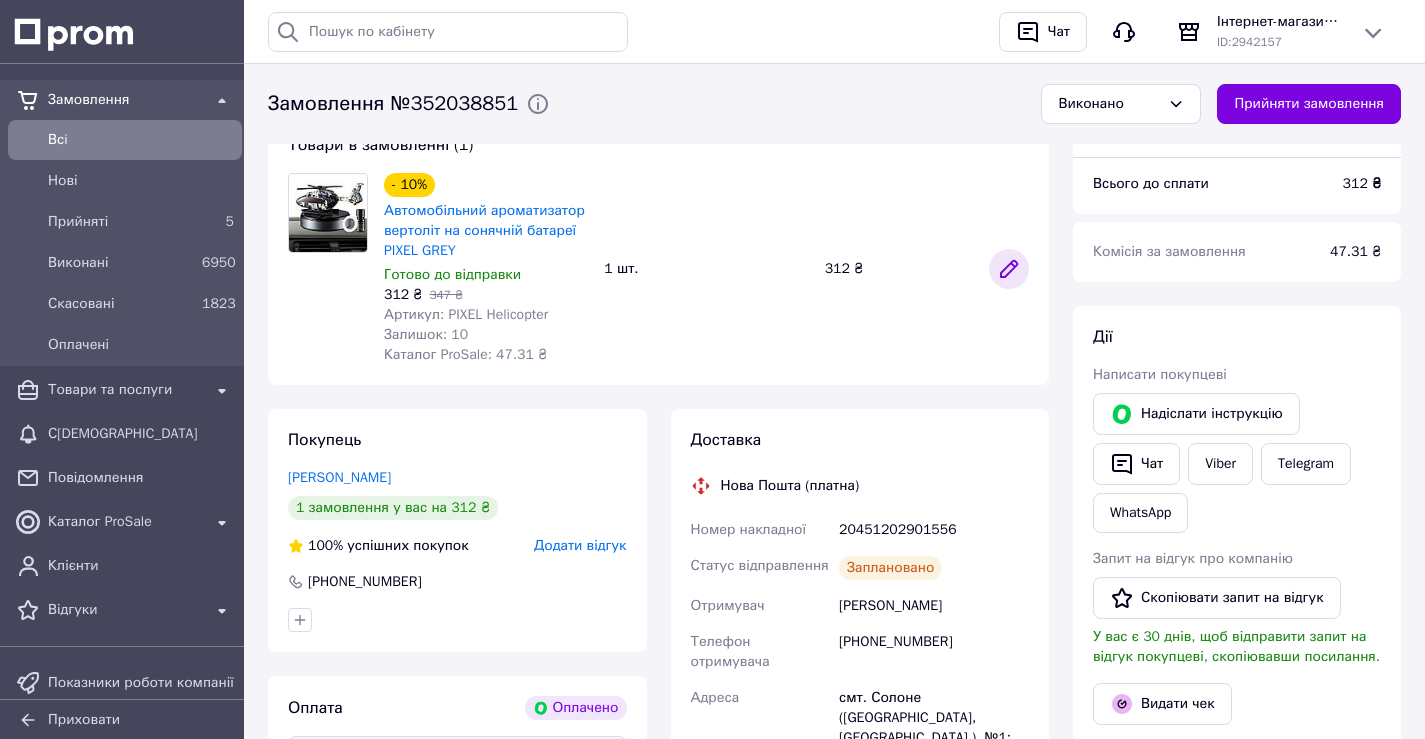 click 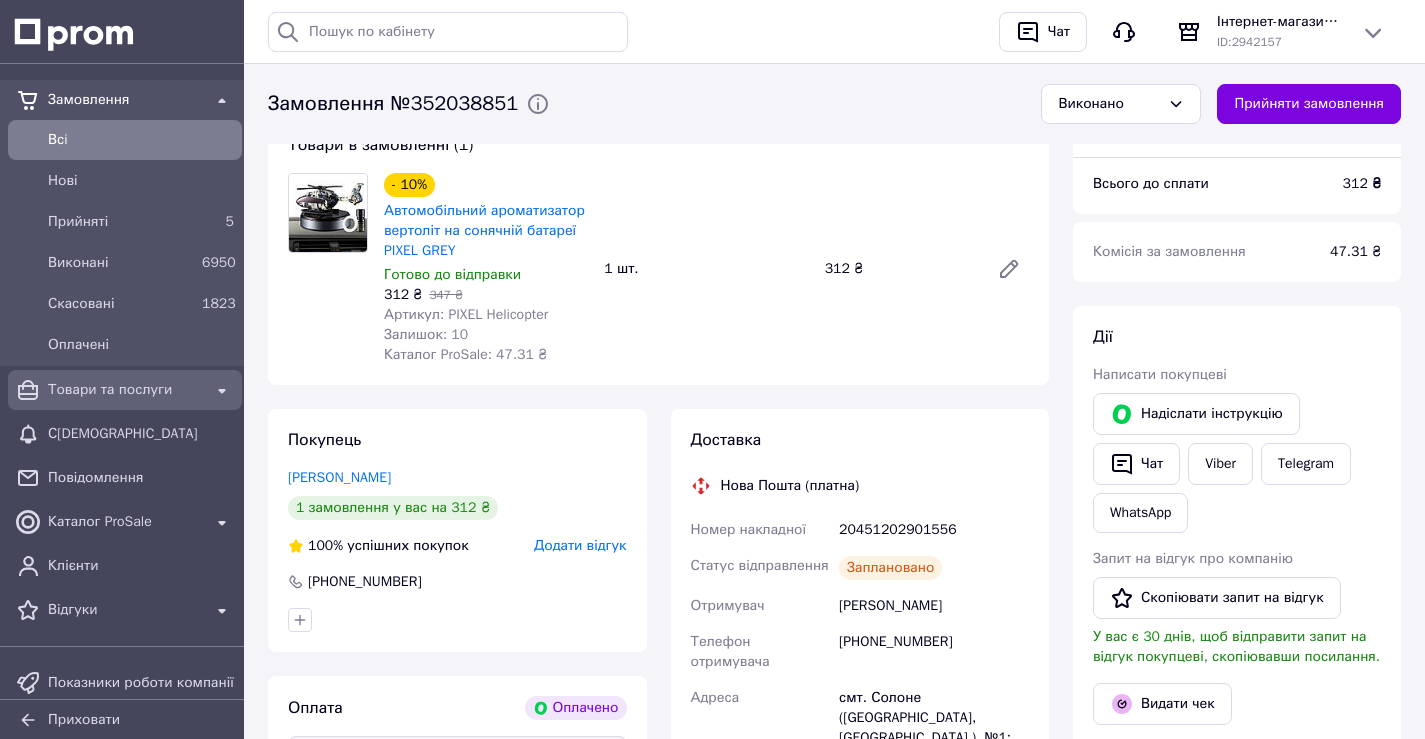 click on "Товари та послуги" at bounding box center (125, 390) 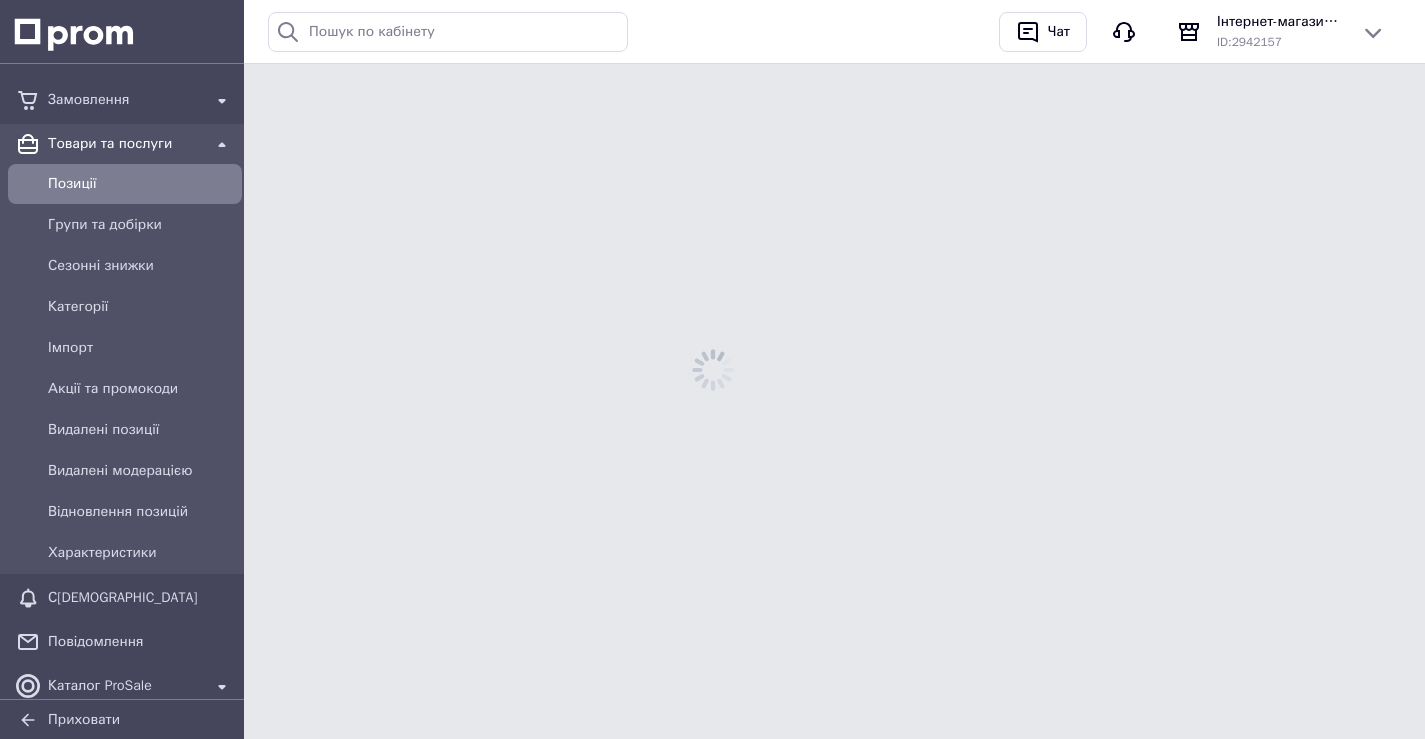scroll, scrollTop: 0, scrollLeft: 0, axis: both 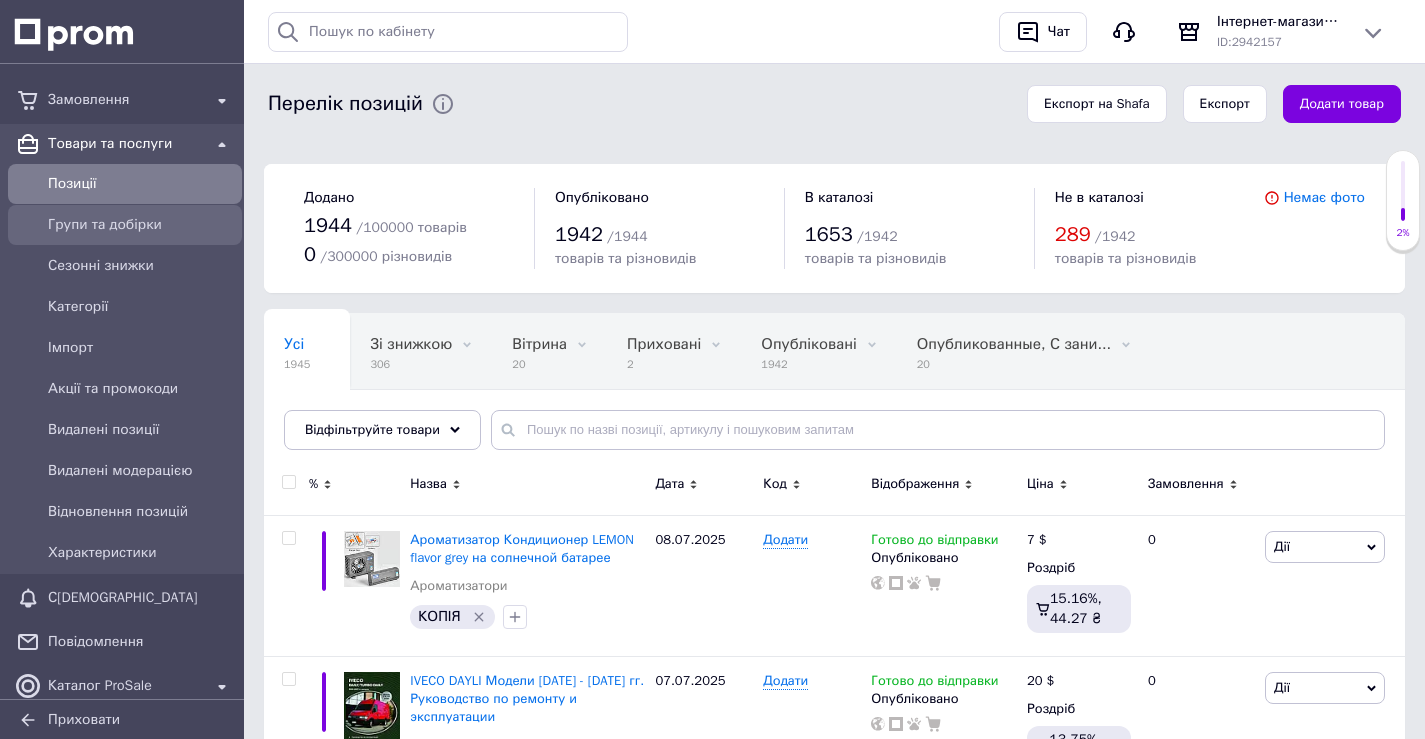 click on "Групи та добірки" at bounding box center [141, 225] 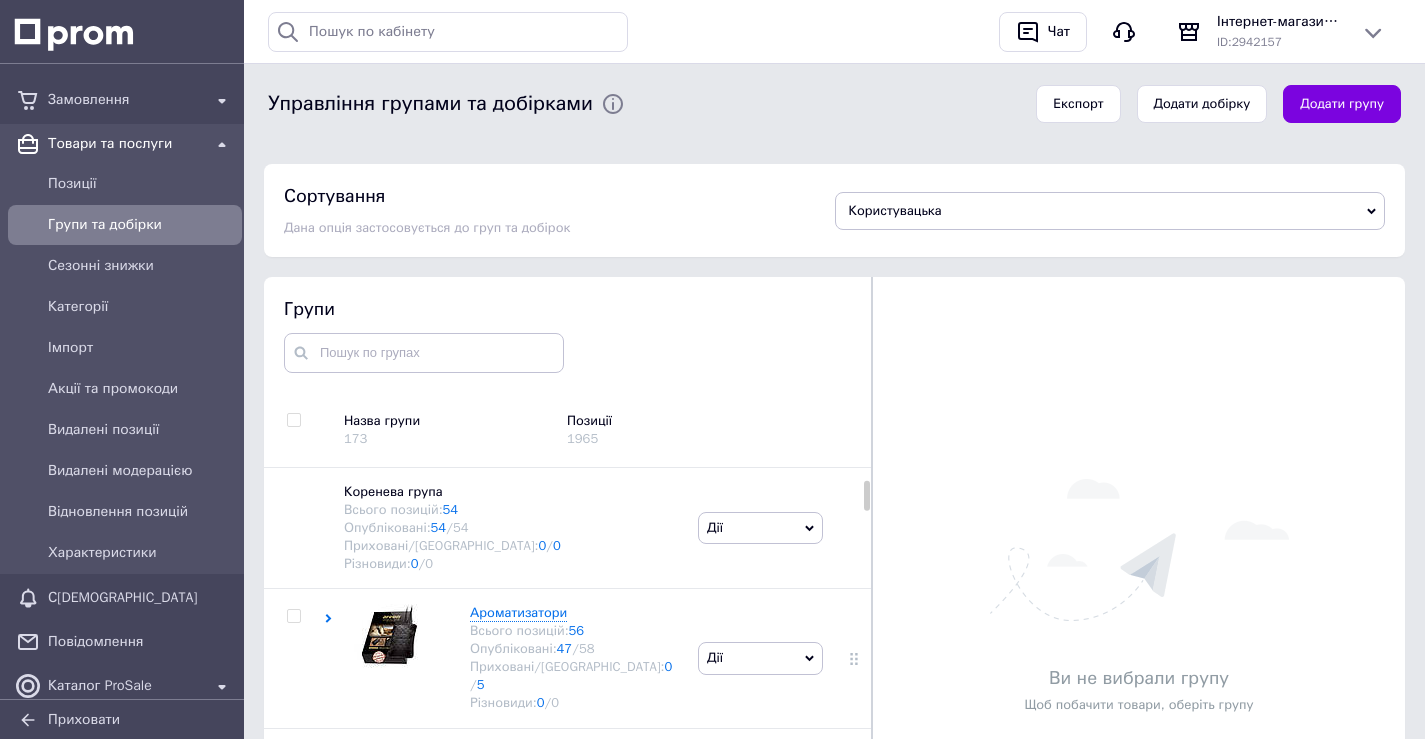 scroll, scrollTop: 237, scrollLeft: 0, axis: vertical 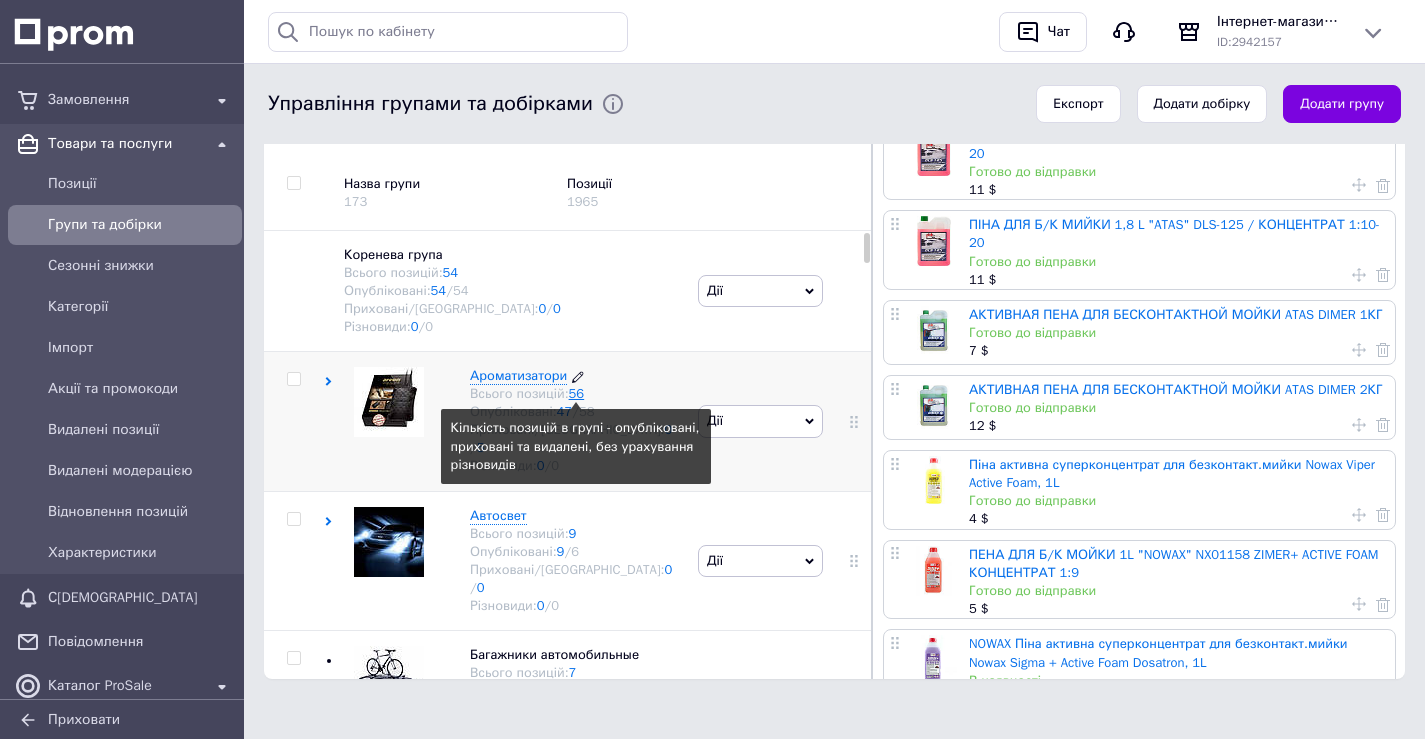 click on "56" at bounding box center [577, 393] 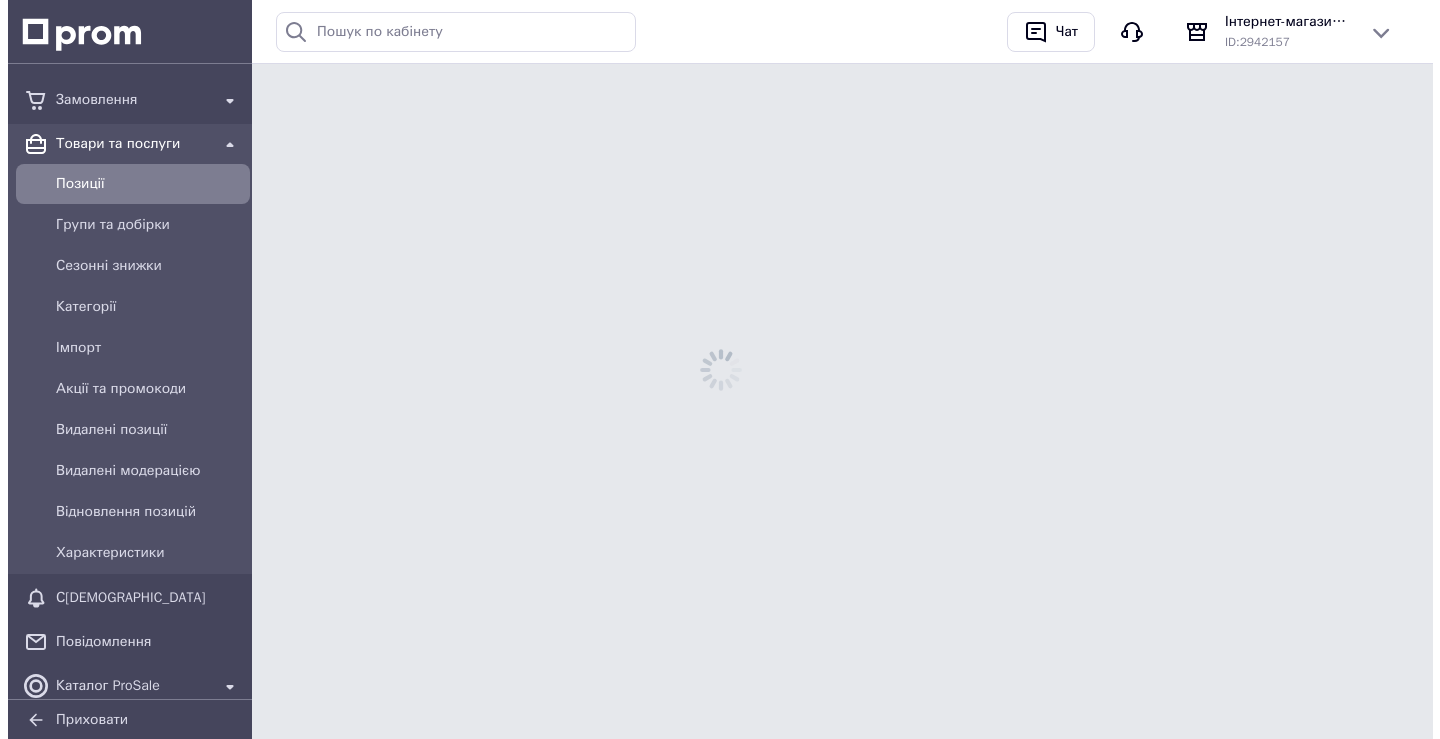scroll, scrollTop: 0, scrollLeft: 0, axis: both 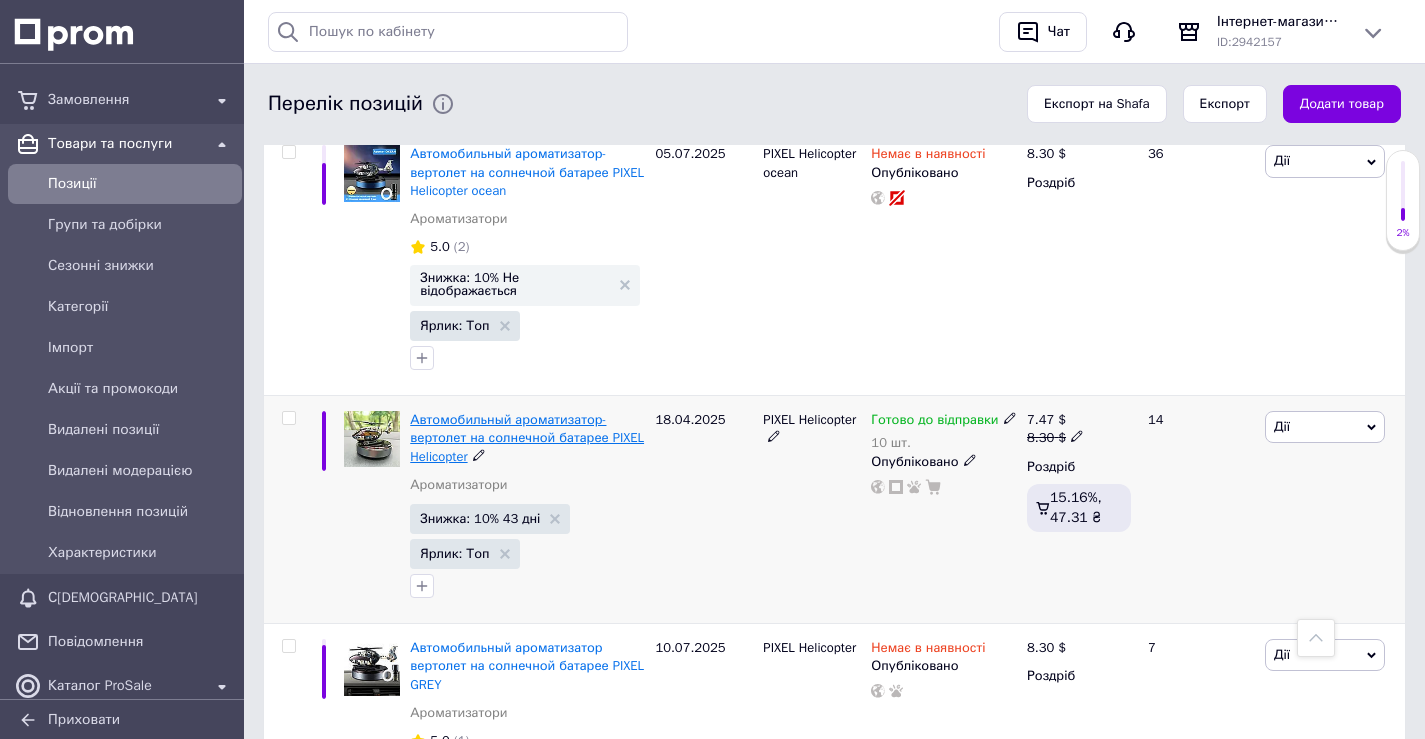 click on "Автомобильный ароматизатор-вертолет на солнечной батарее  PIXEL Helicopter" at bounding box center [527, 437] 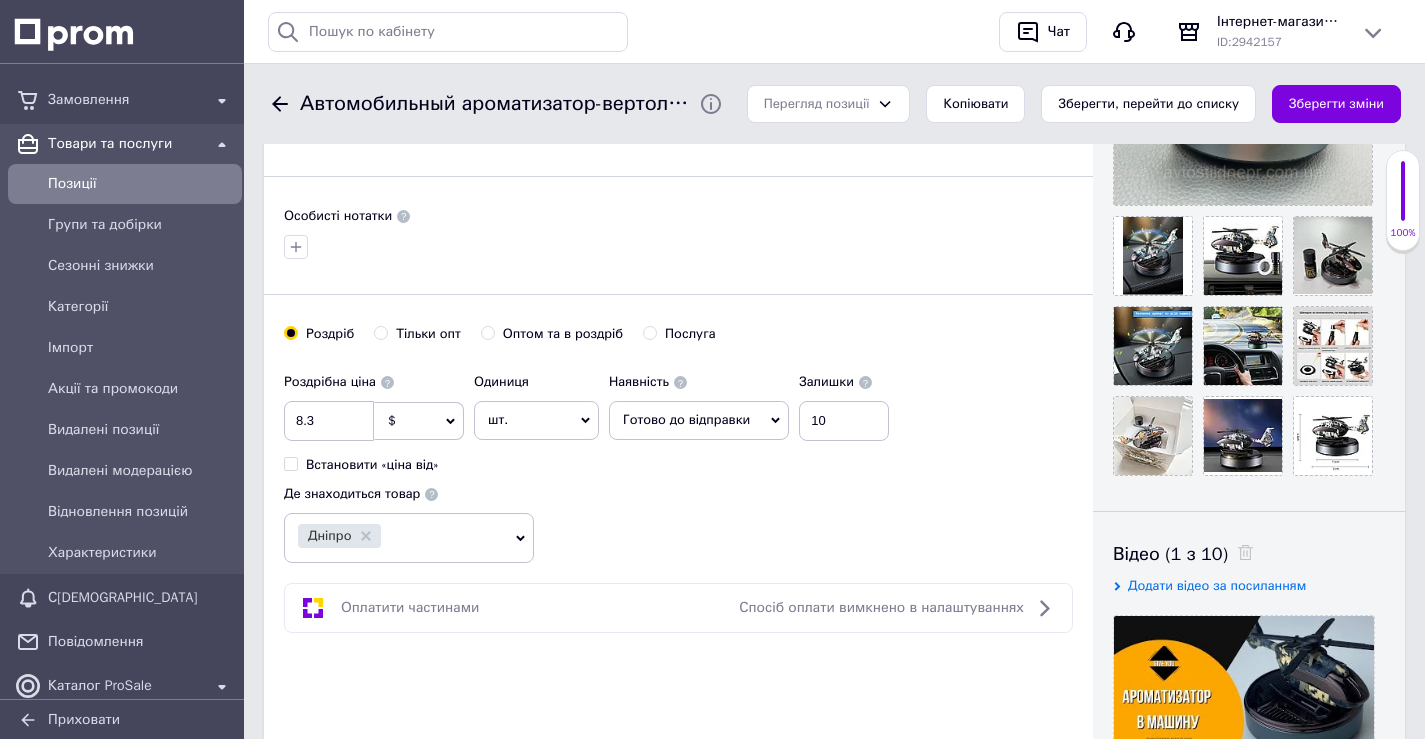 scroll, scrollTop: 600, scrollLeft: 0, axis: vertical 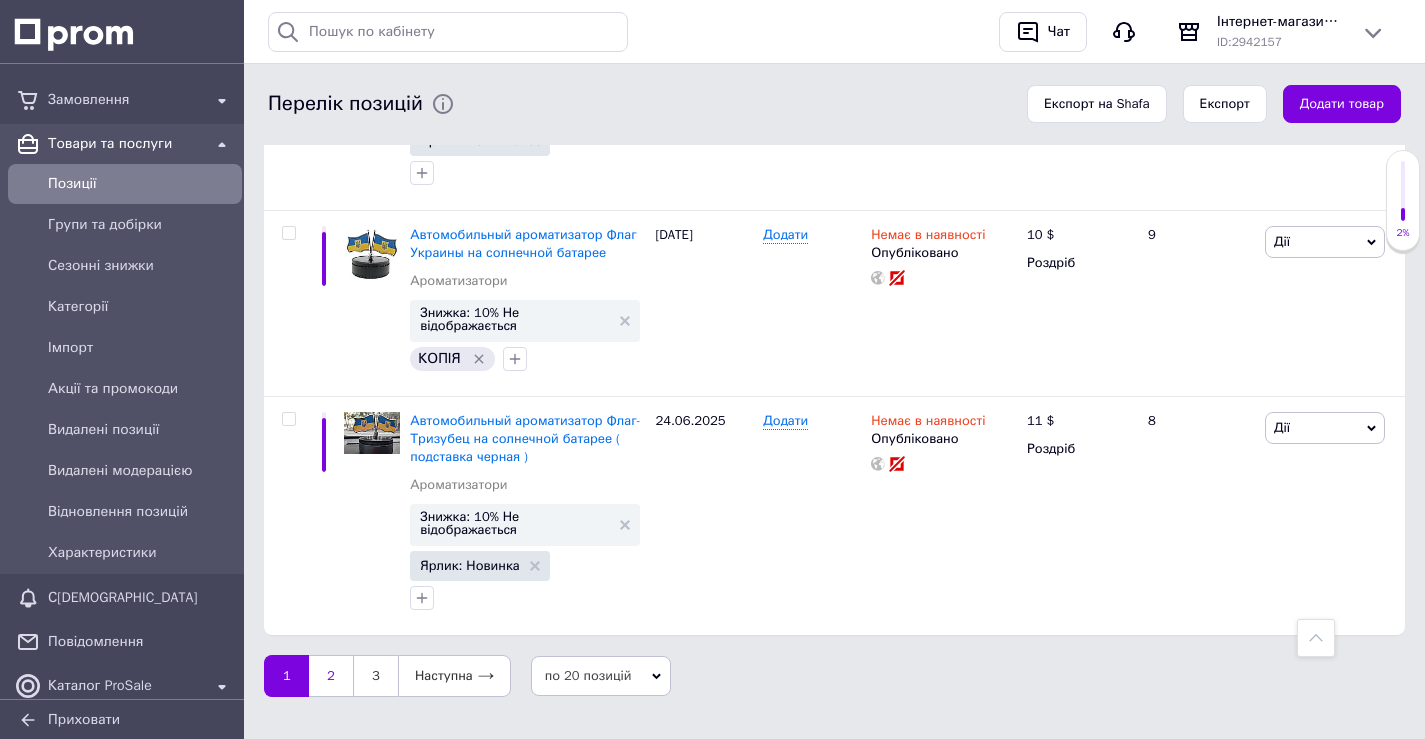click on "2" at bounding box center [331, 676] 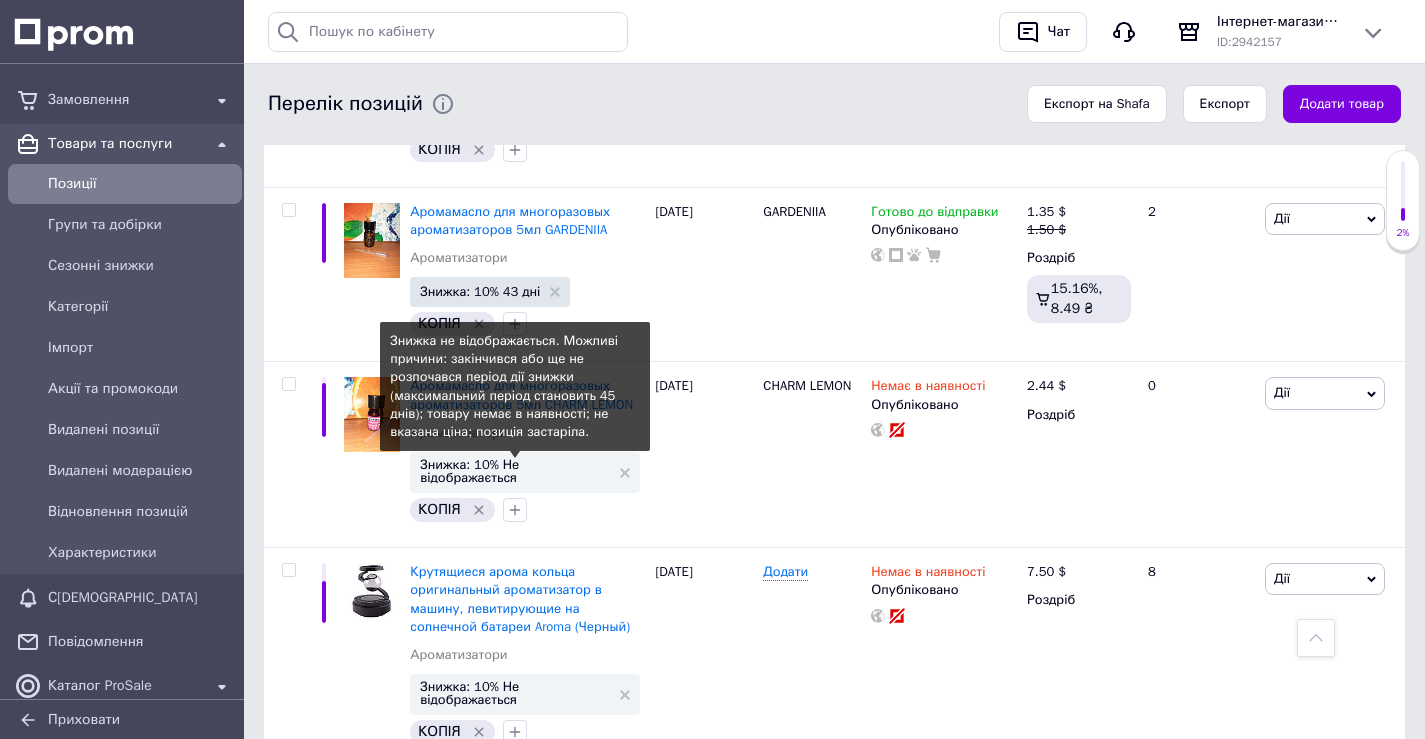 scroll, scrollTop: 3747, scrollLeft: 0, axis: vertical 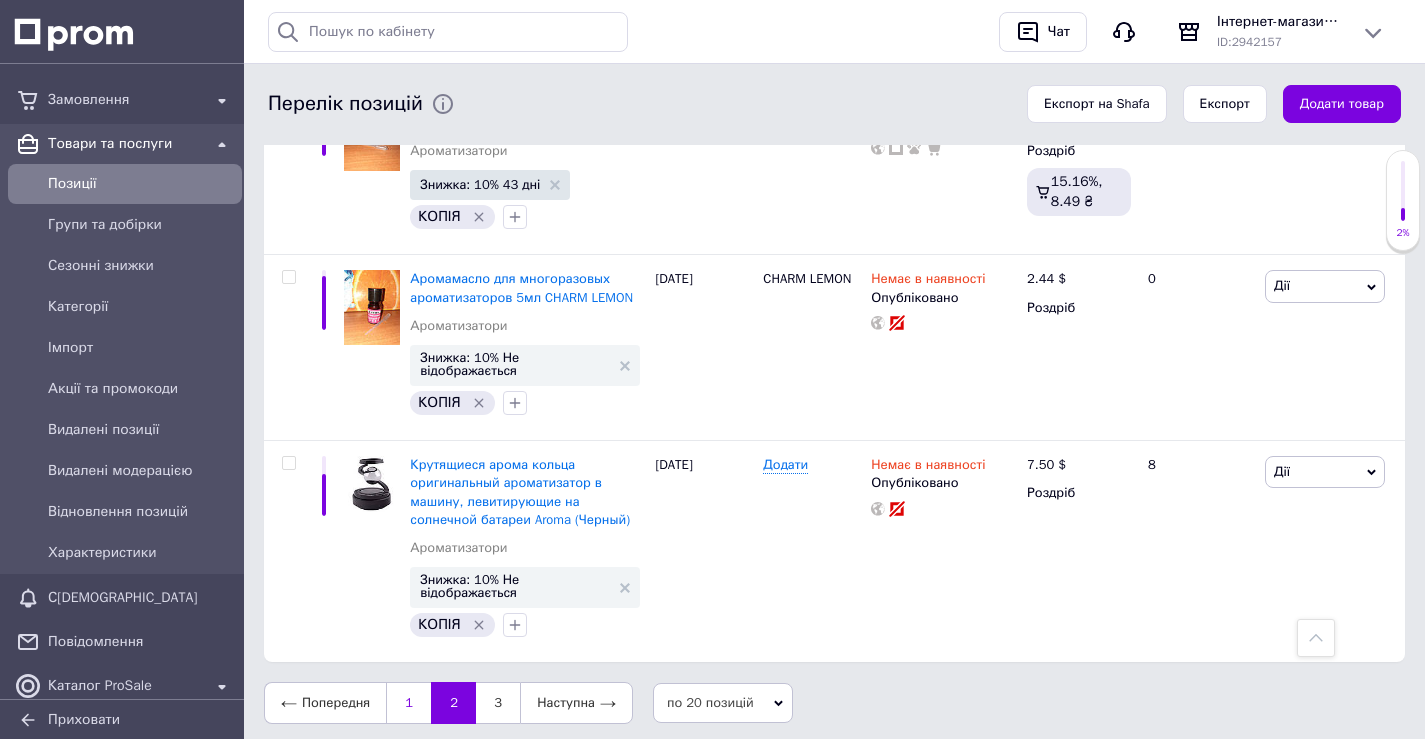click on "1" at bounding box center [408, 703] 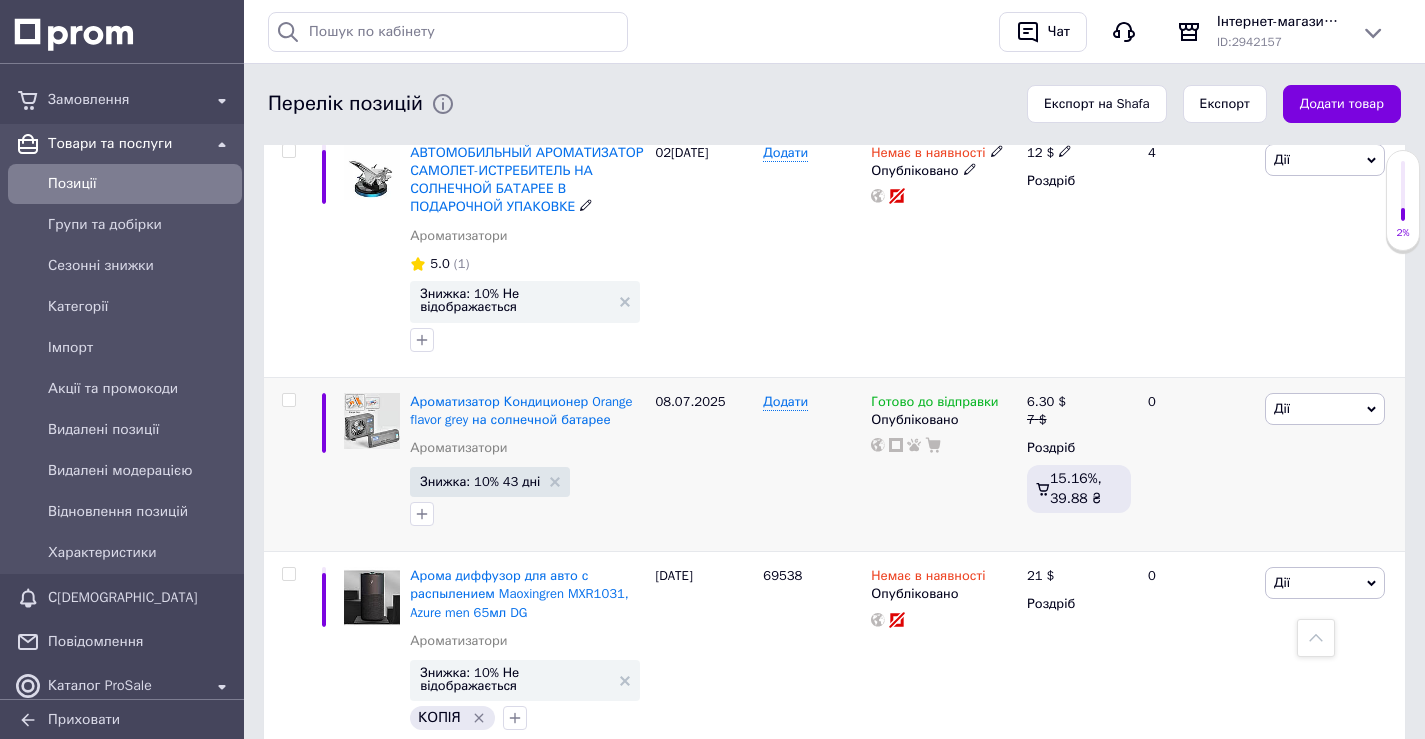 scroll, scrollTop: 3647, scrollLeft: 0, axis: vertical 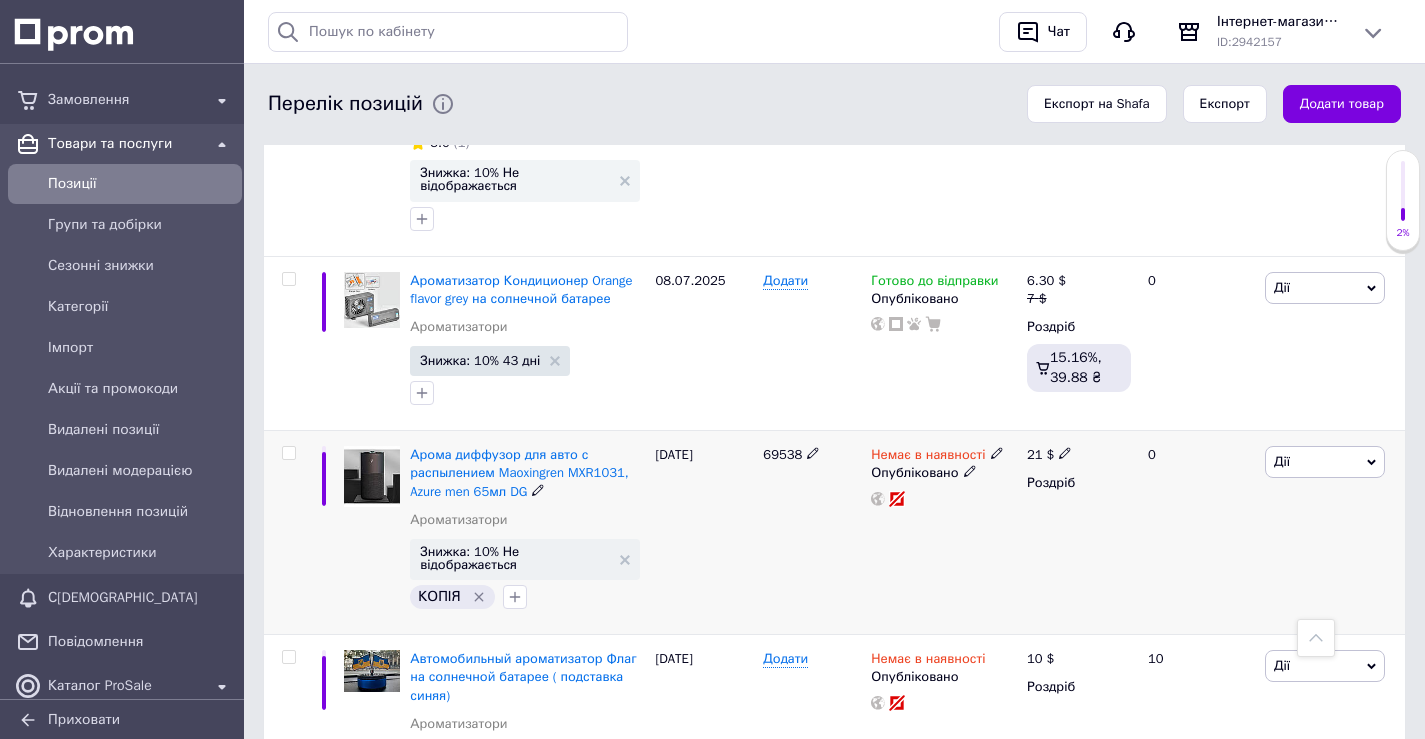 click on "Дії" at bounding box center (1325, 462) 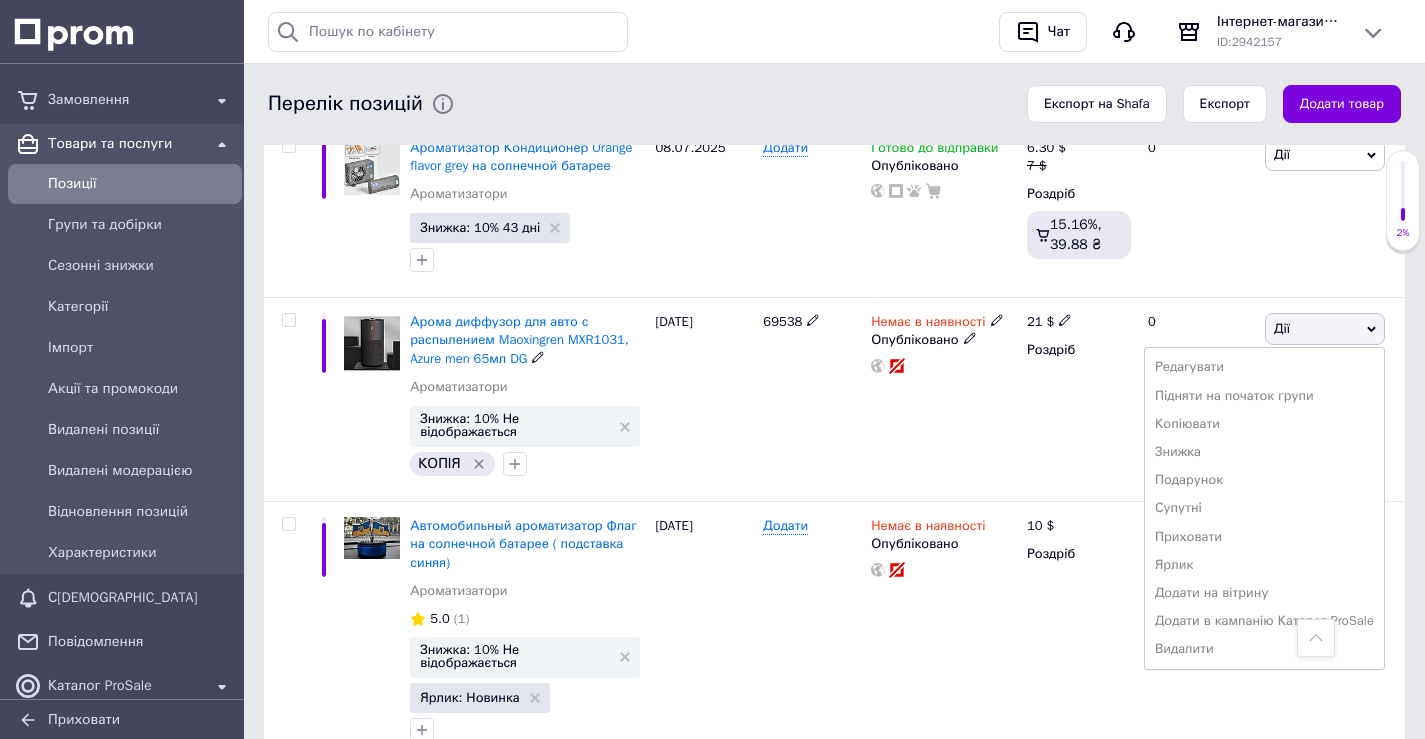 scroll, scrollTop: 3947, scrollLeft: 0, axis: vertical 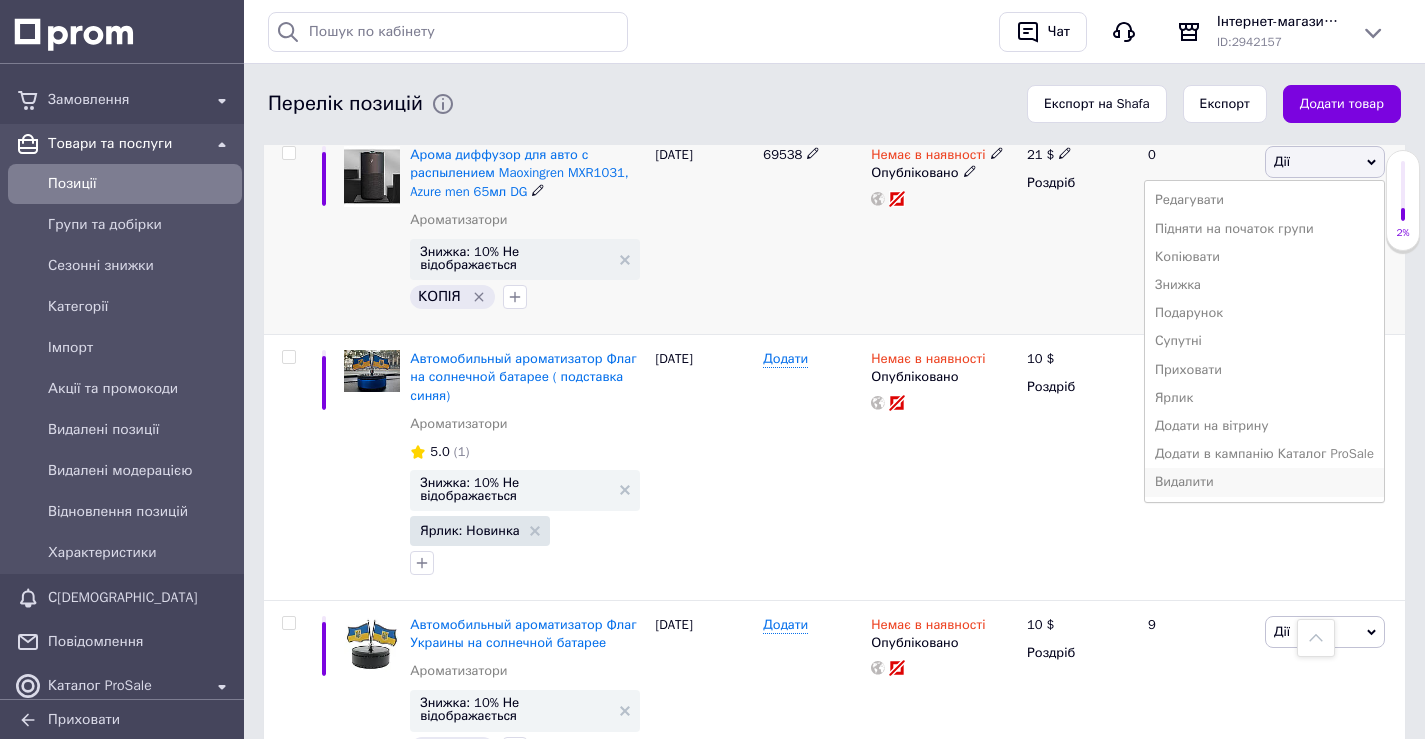 click on "Видалити" at bounding box center (1264, 482) 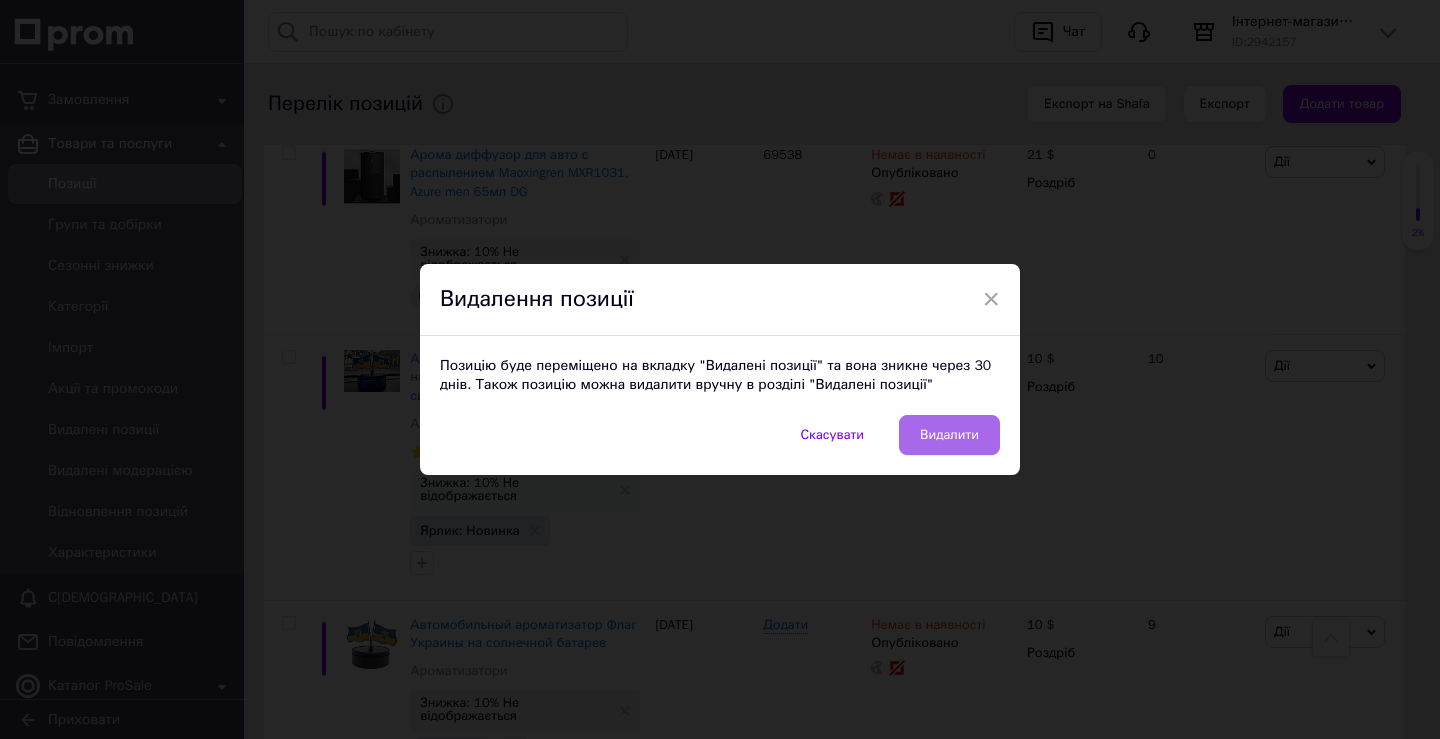 click on "Видалити" at bounding box center [949, 435] 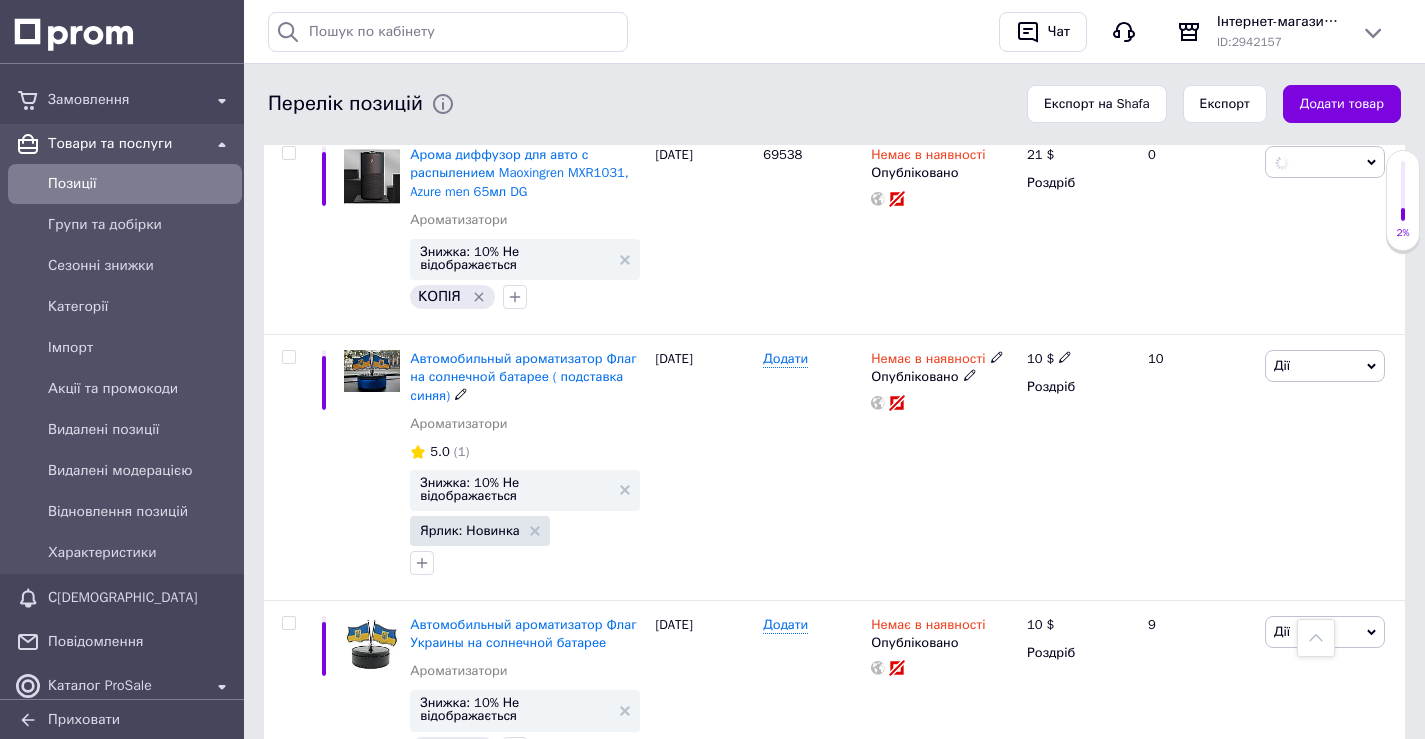 scroll, scrollTop: 0, scrollLeft: 267, axis: horizontal 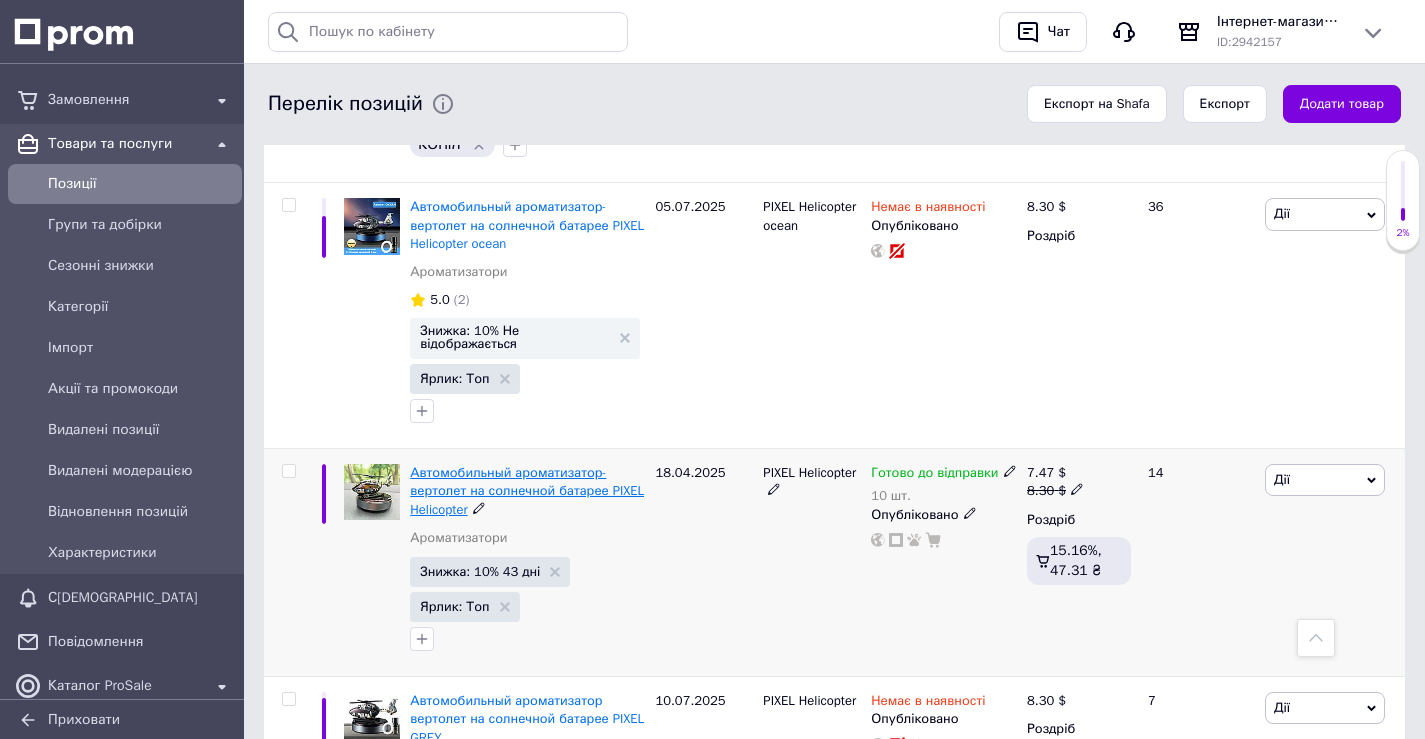 click on "Автомобильный ароматизатор-вертолет на солнечной батарее  PIXEL Helicopter" at bounding box center [527, 490] 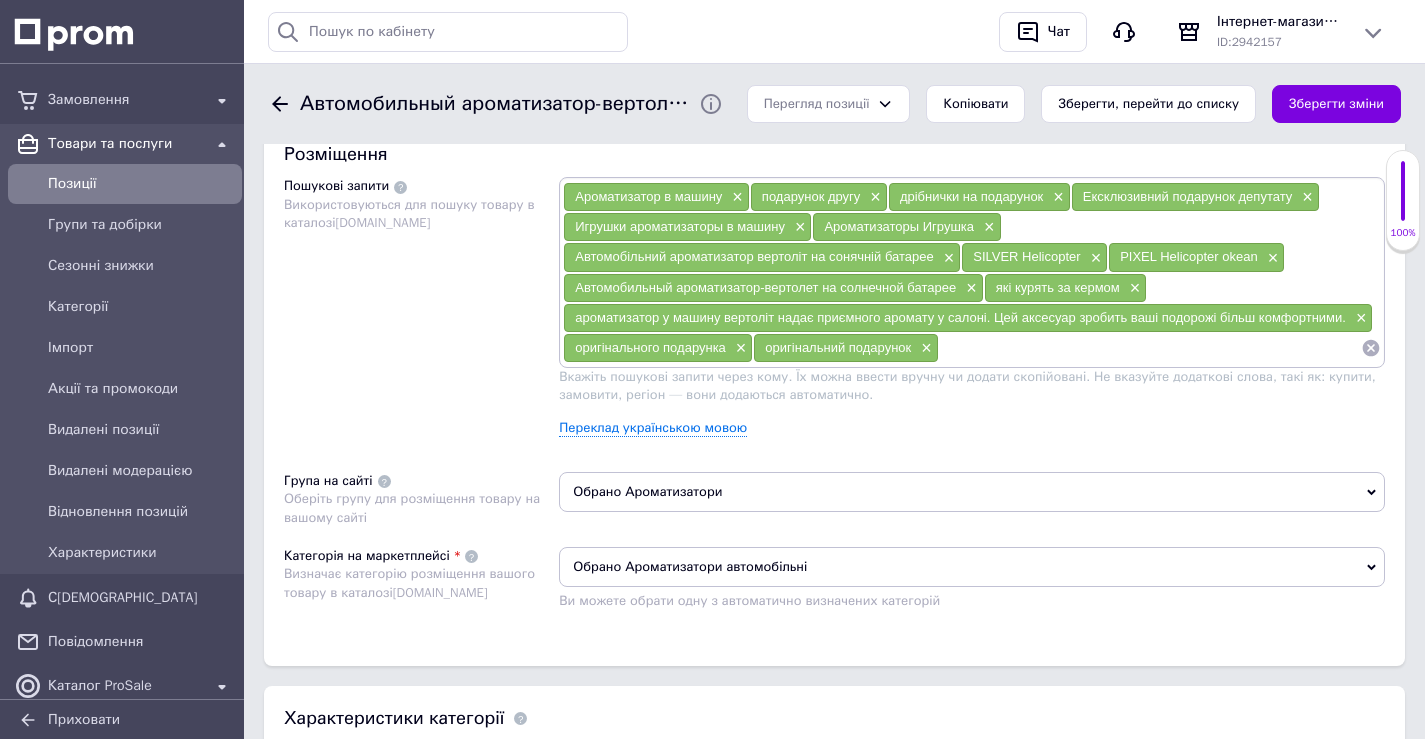 scroll, scrollTop: 1300, scrollLeft: 0, axis: vertical 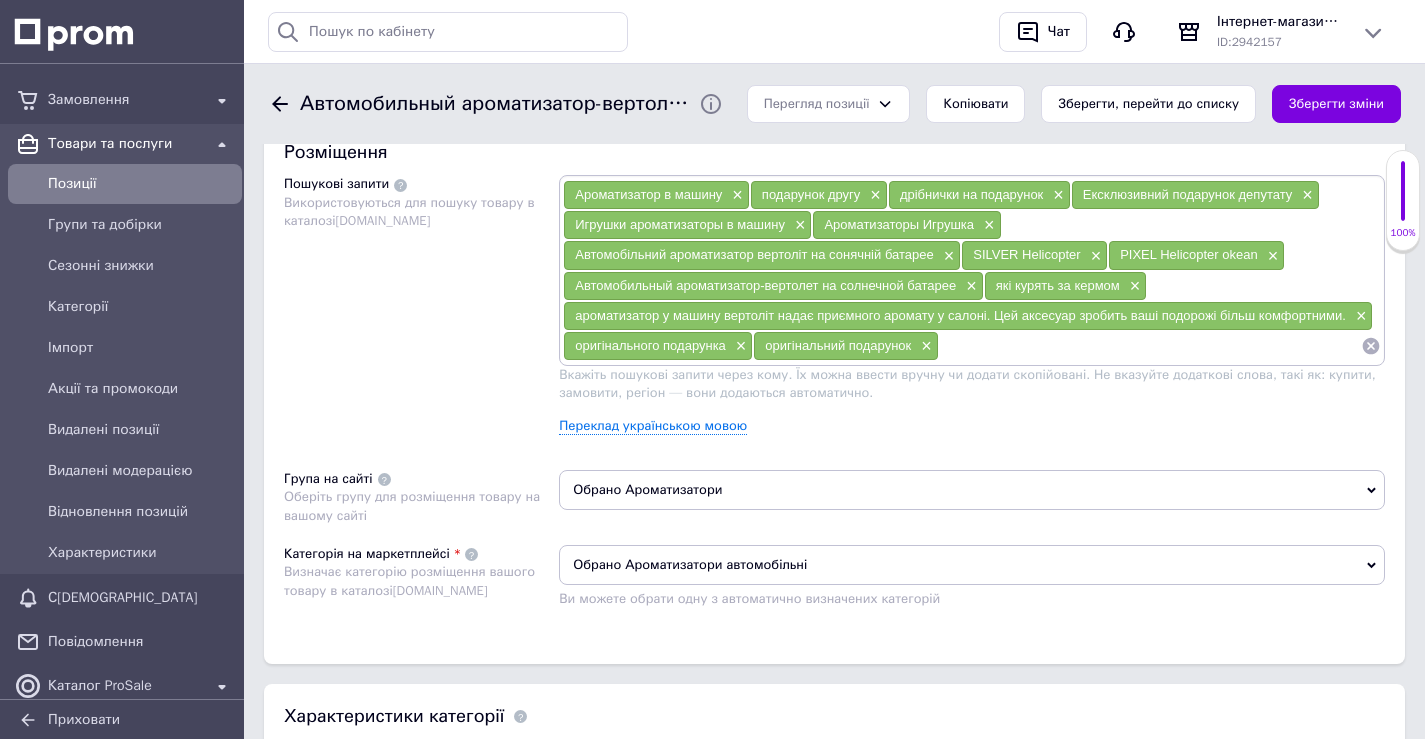 paste on "Ароматизатор "Гелікоптер PIXEL Green"" 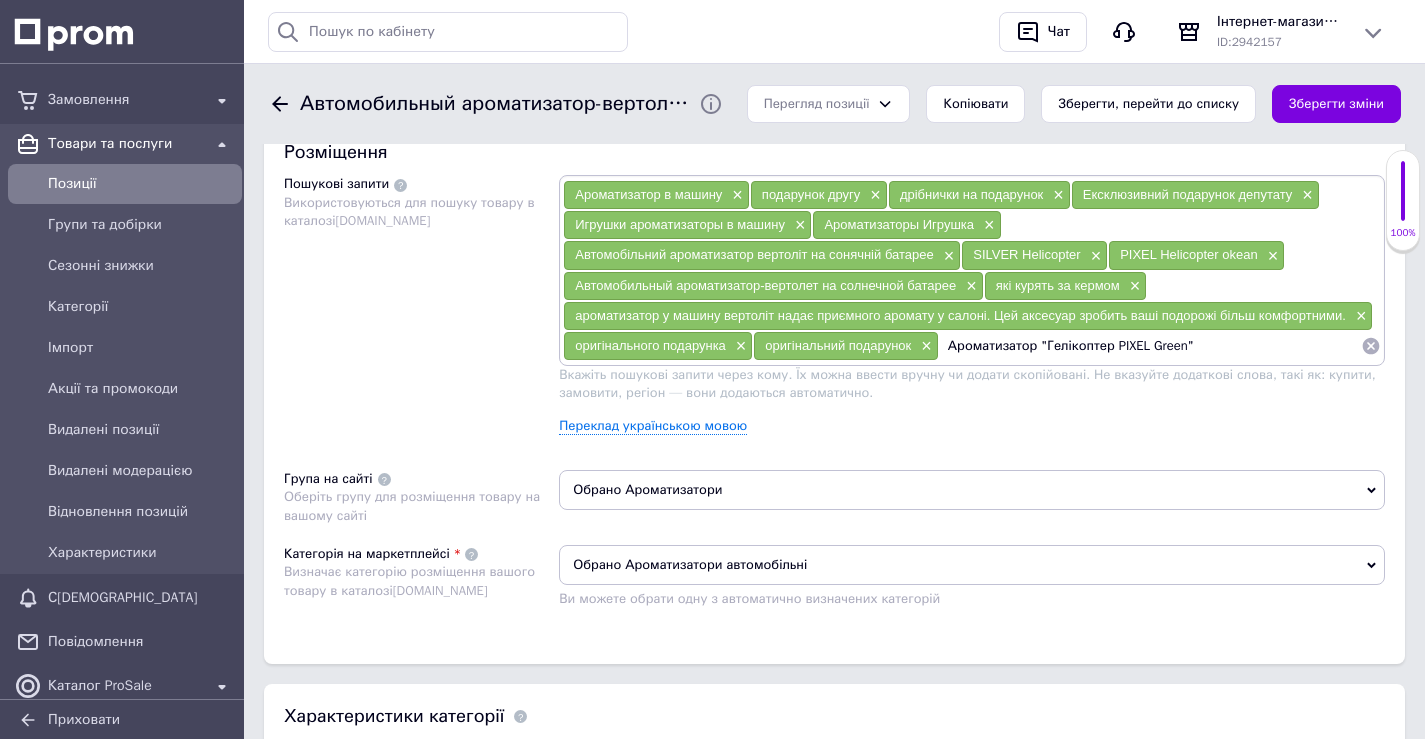 type 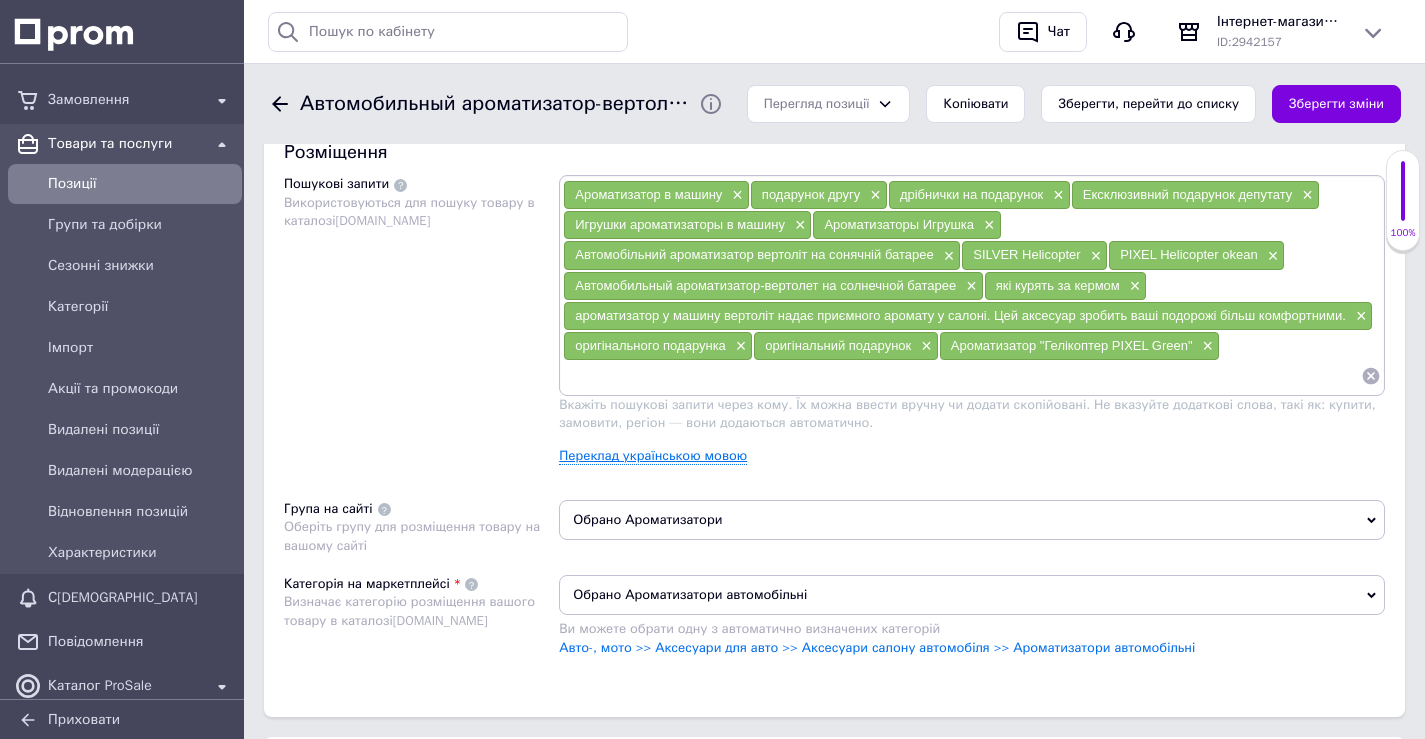 click on "Переклад українською мовою" at bounding box center (653, 456) 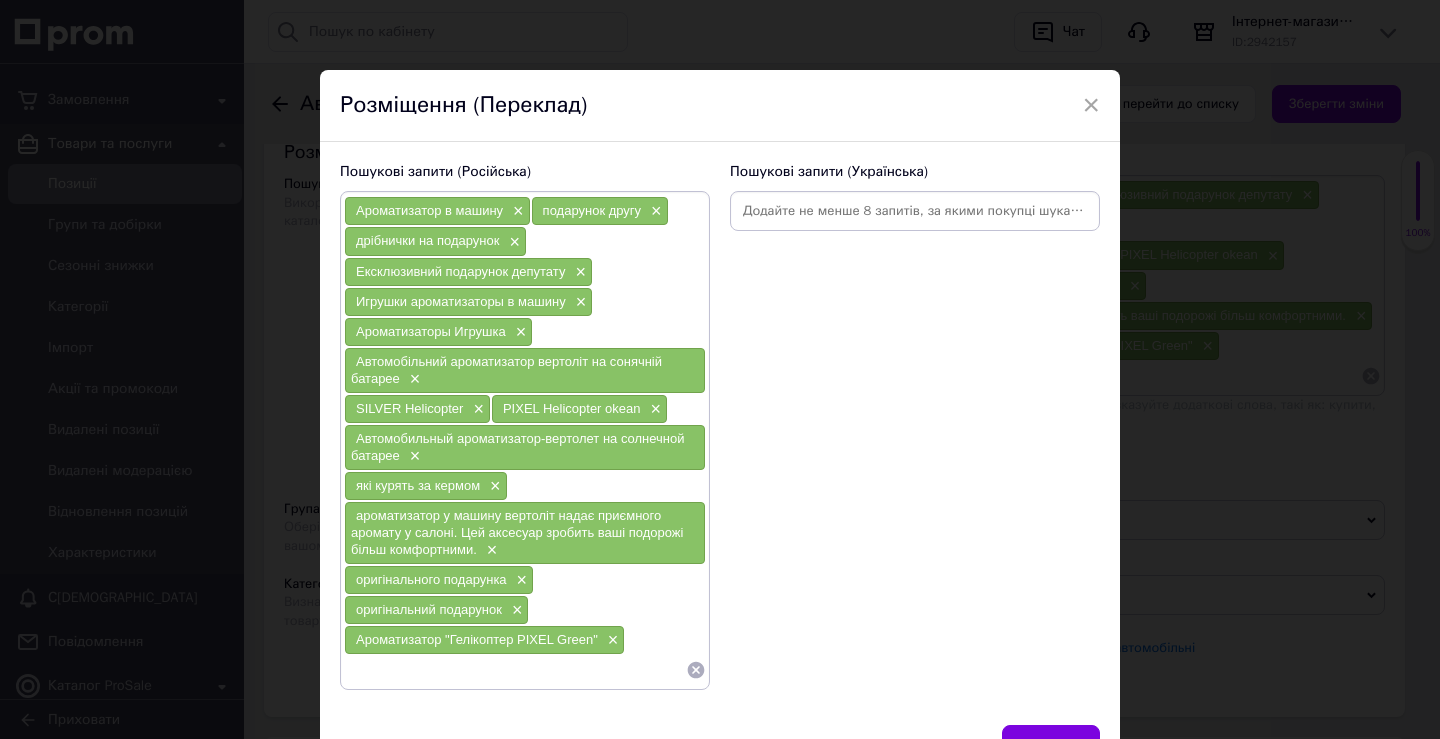 paste on "Ароматизатор "Гелікоптер PIXEL Green"" 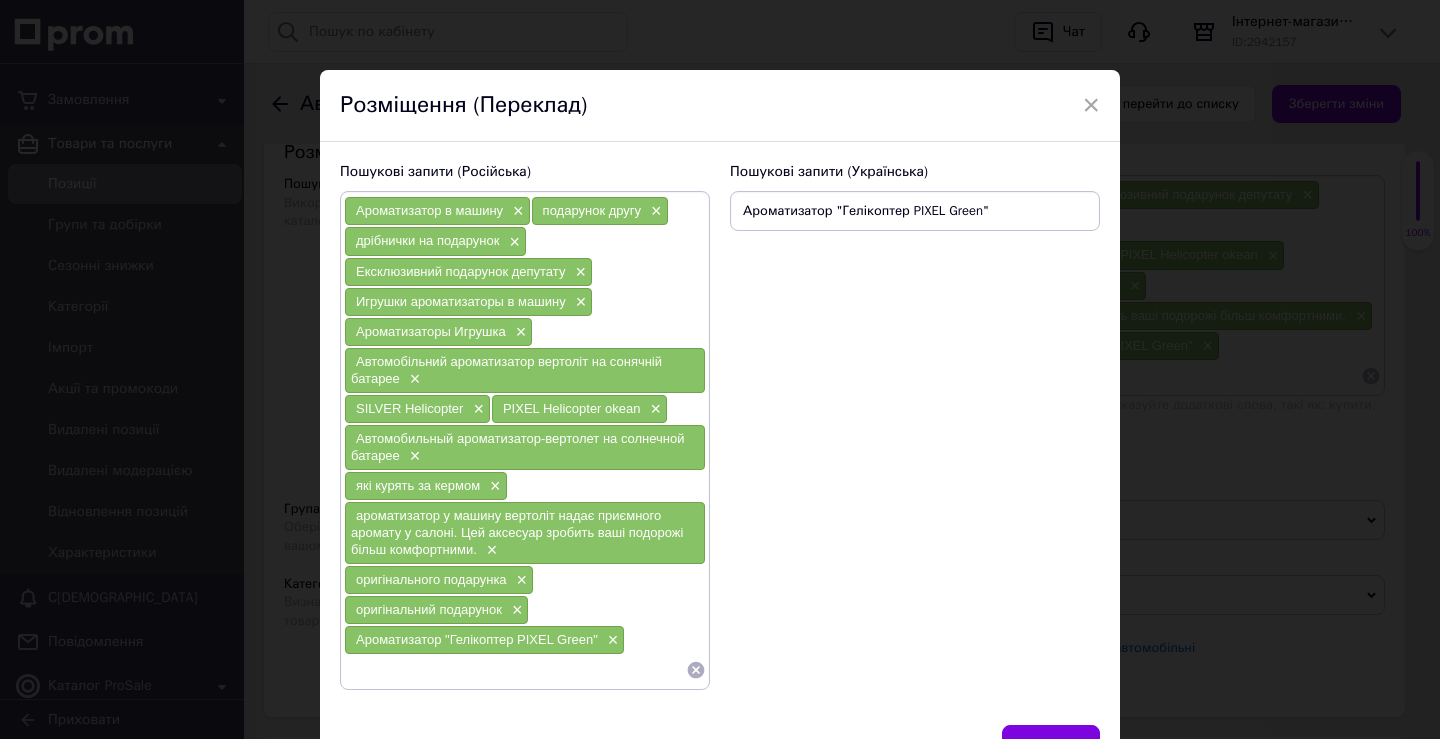 type 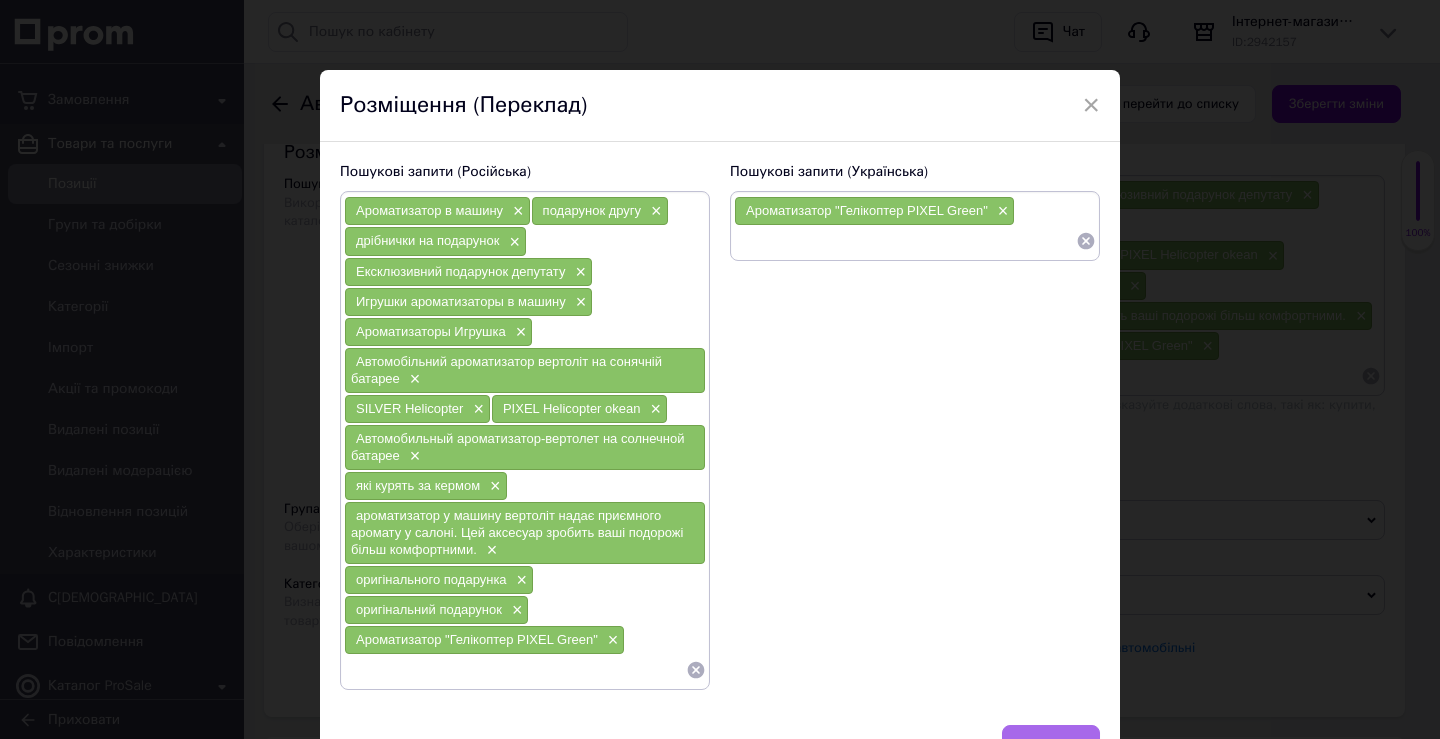 click on "Зберегти" at bounding box center [1051, 745] 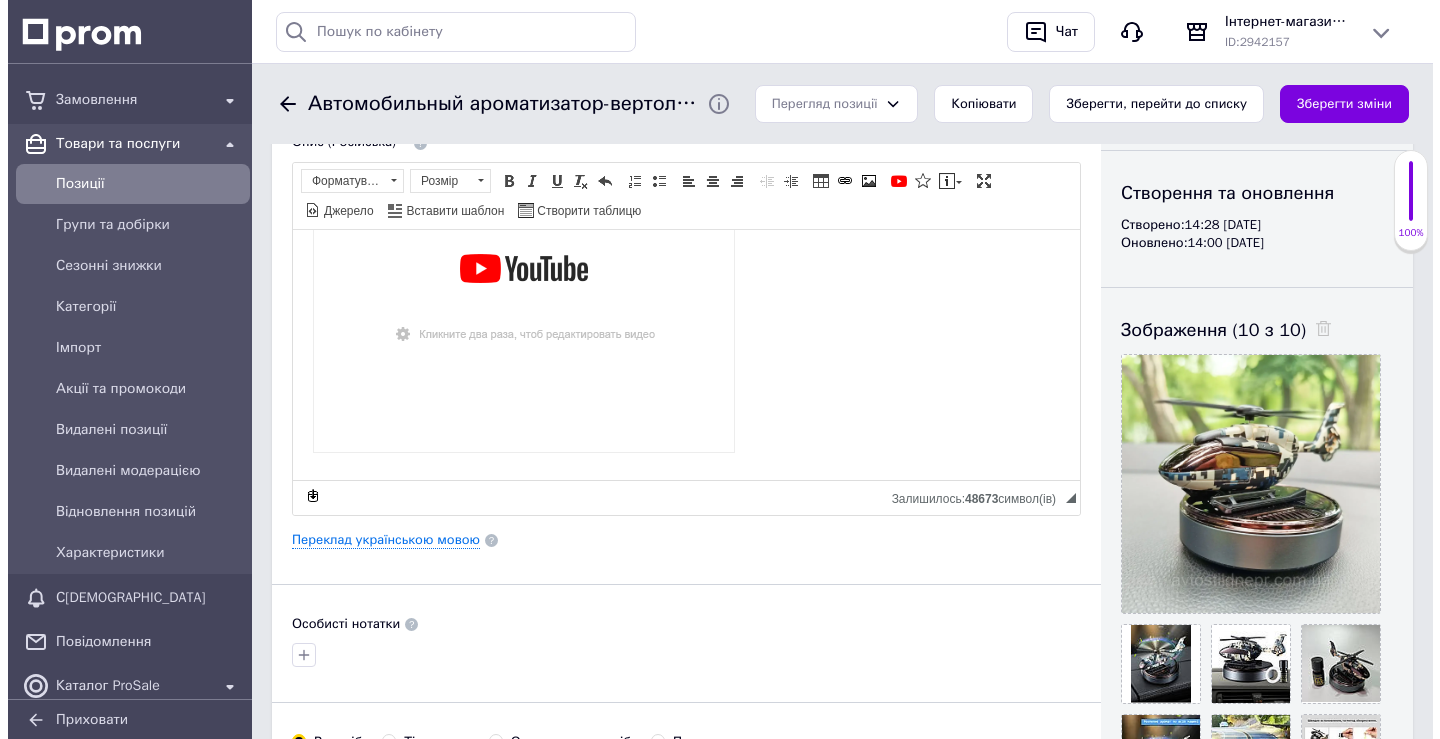 scroll, scrollTop: 200, scrollLeft: 0, axis: vertical 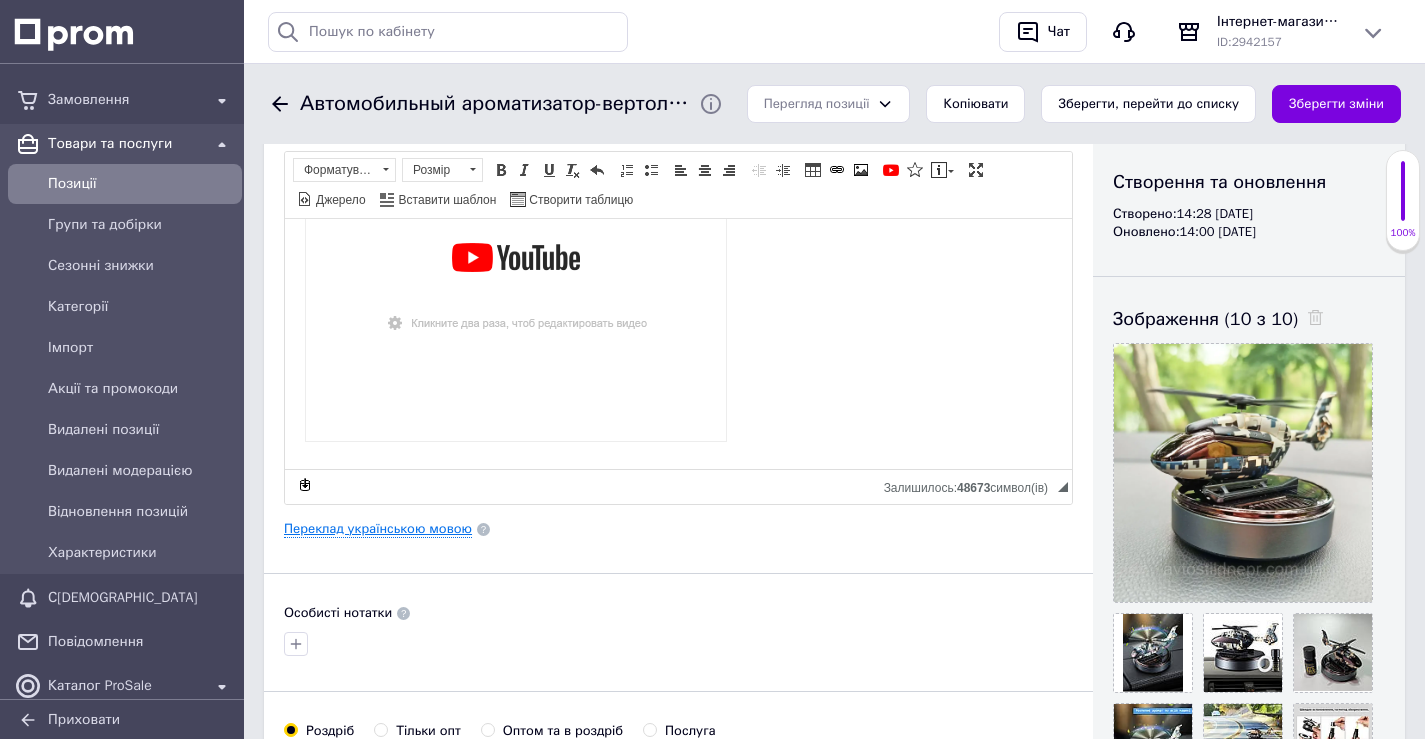 click on "Переклад українською мовою" at bounding box center [378, 529] 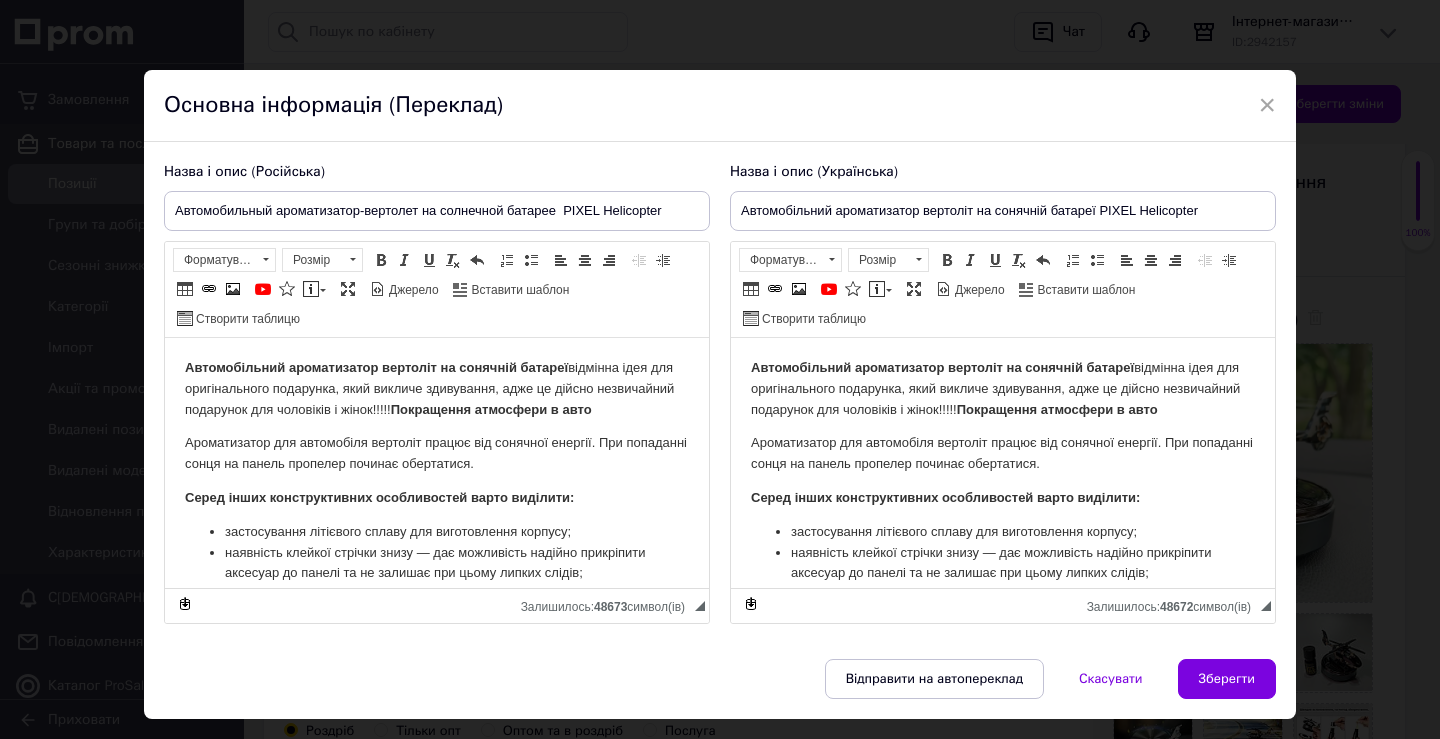 scroll, scrollTop: 0, scrollLeft: 0, axis: both 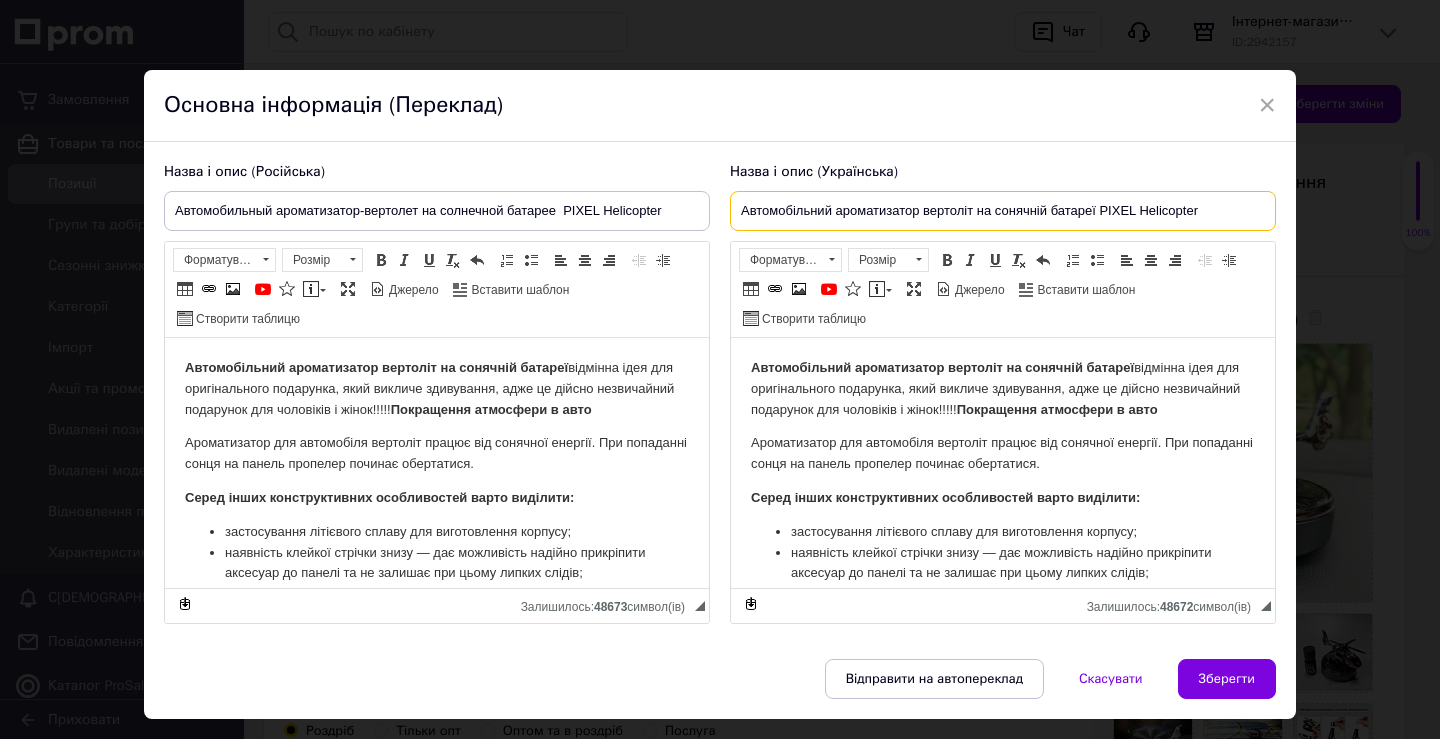 drag, startPoint x: 736, startPoint y: 209, endPoint x: 1201, endPoint y: 208, distance: 465.00107 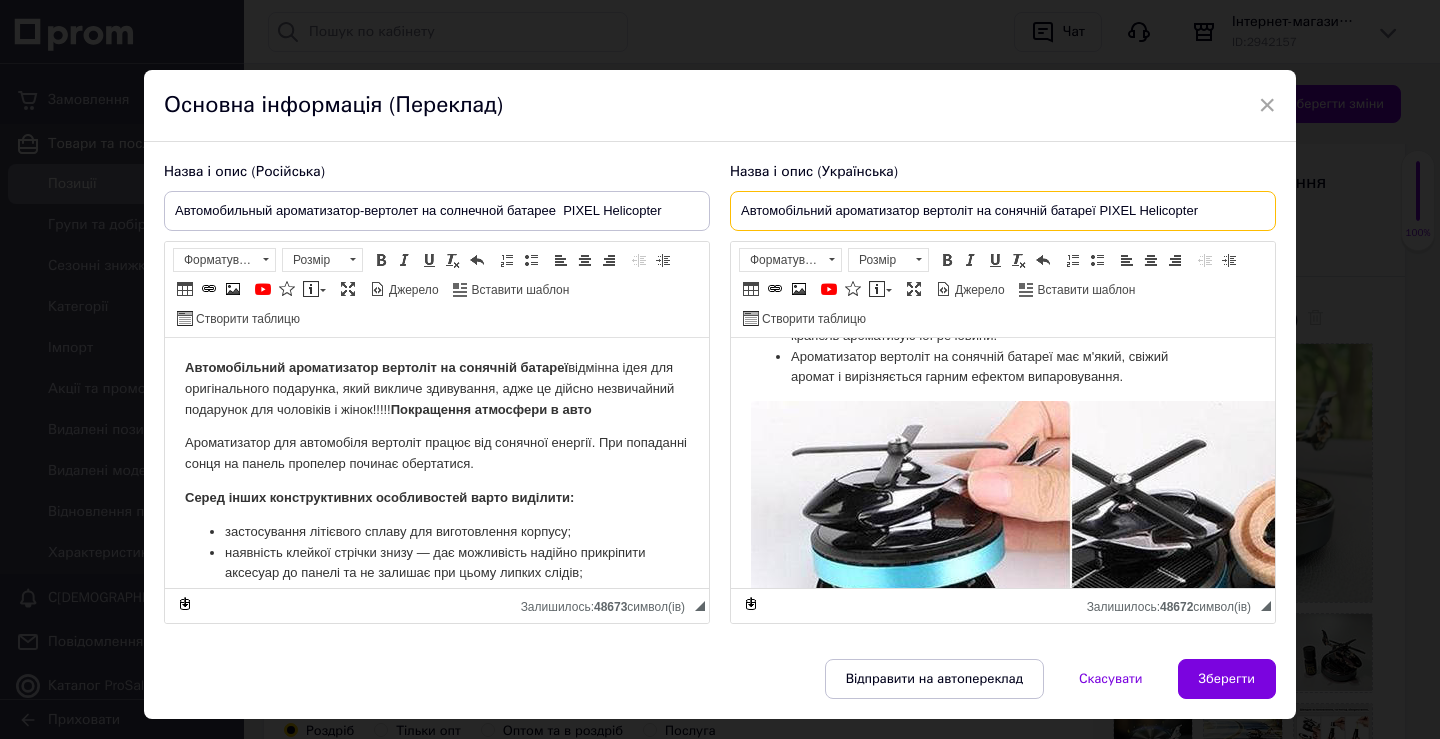 scroll, scrollTop: 700, scrollLeft: 0, axis: vertical 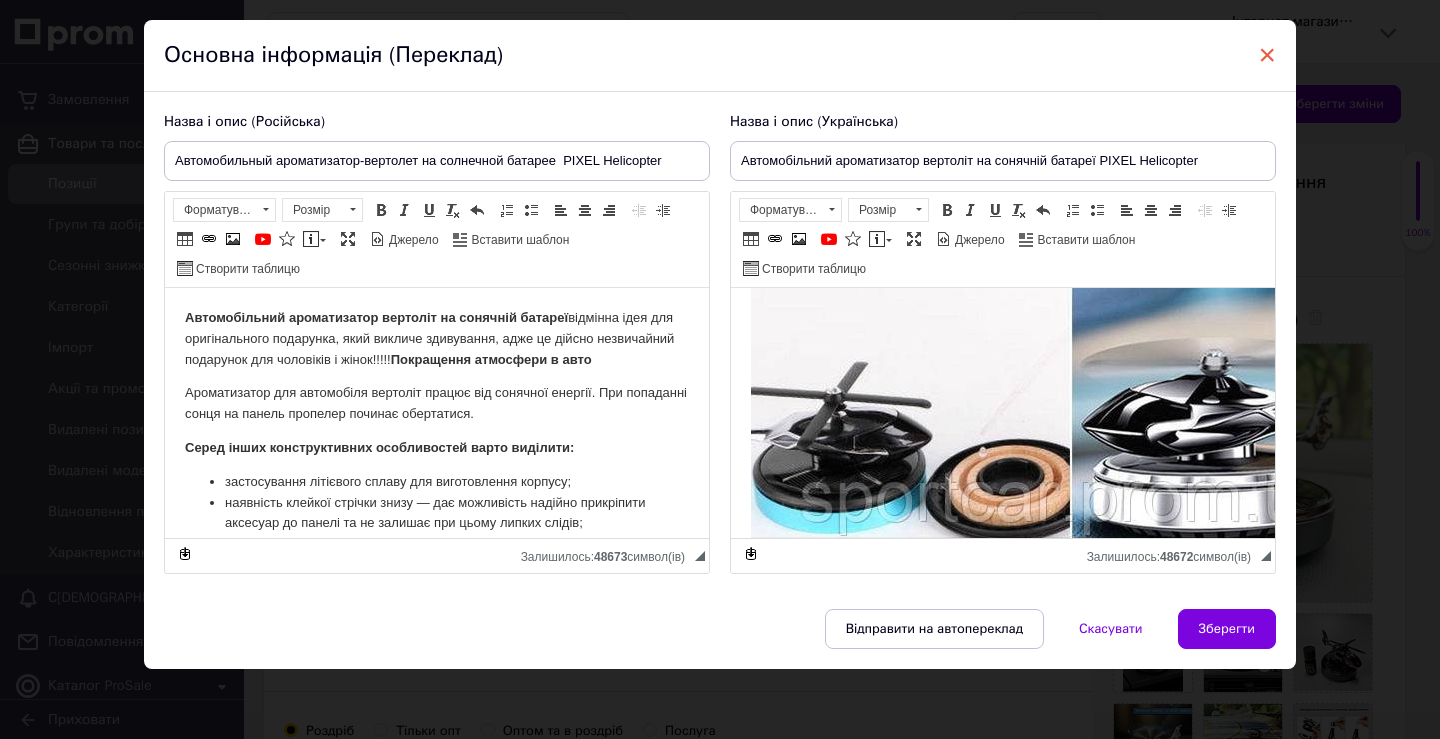 click on "×" at bounding box center [1267, 55] 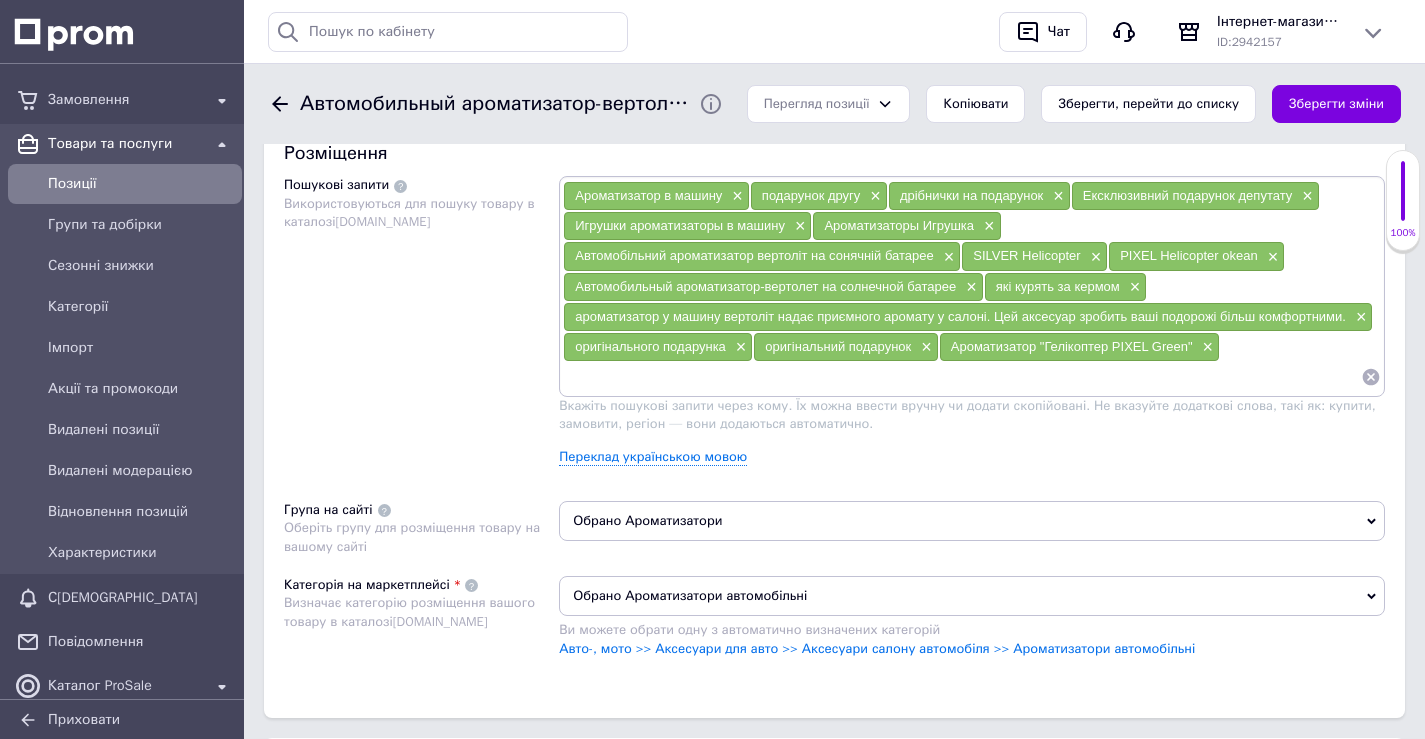 scroll, scrollTop: 1300, scrollLeft: 0, axis: vertical 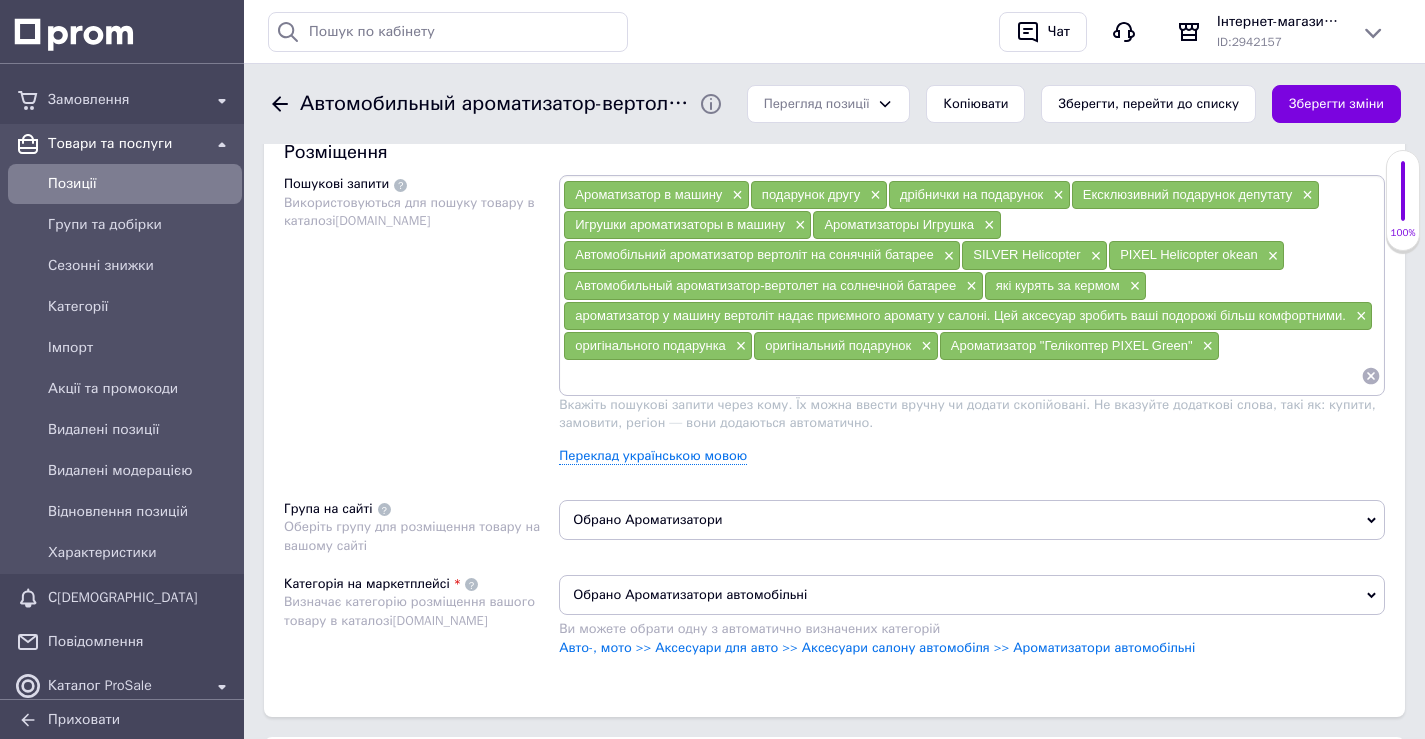 paste on "Автомобільний ароматизатор вертоліт на сонячній батареї PIXEL Helicopter" 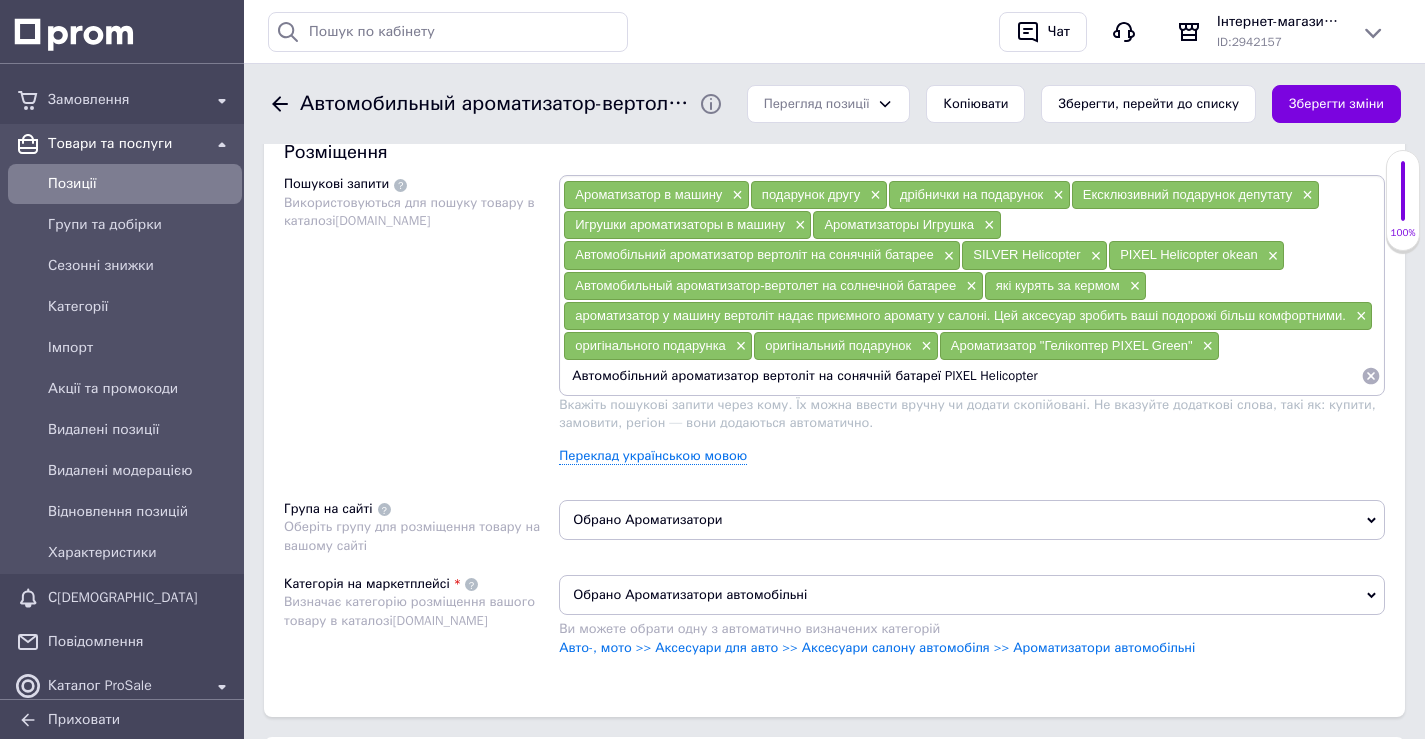 type 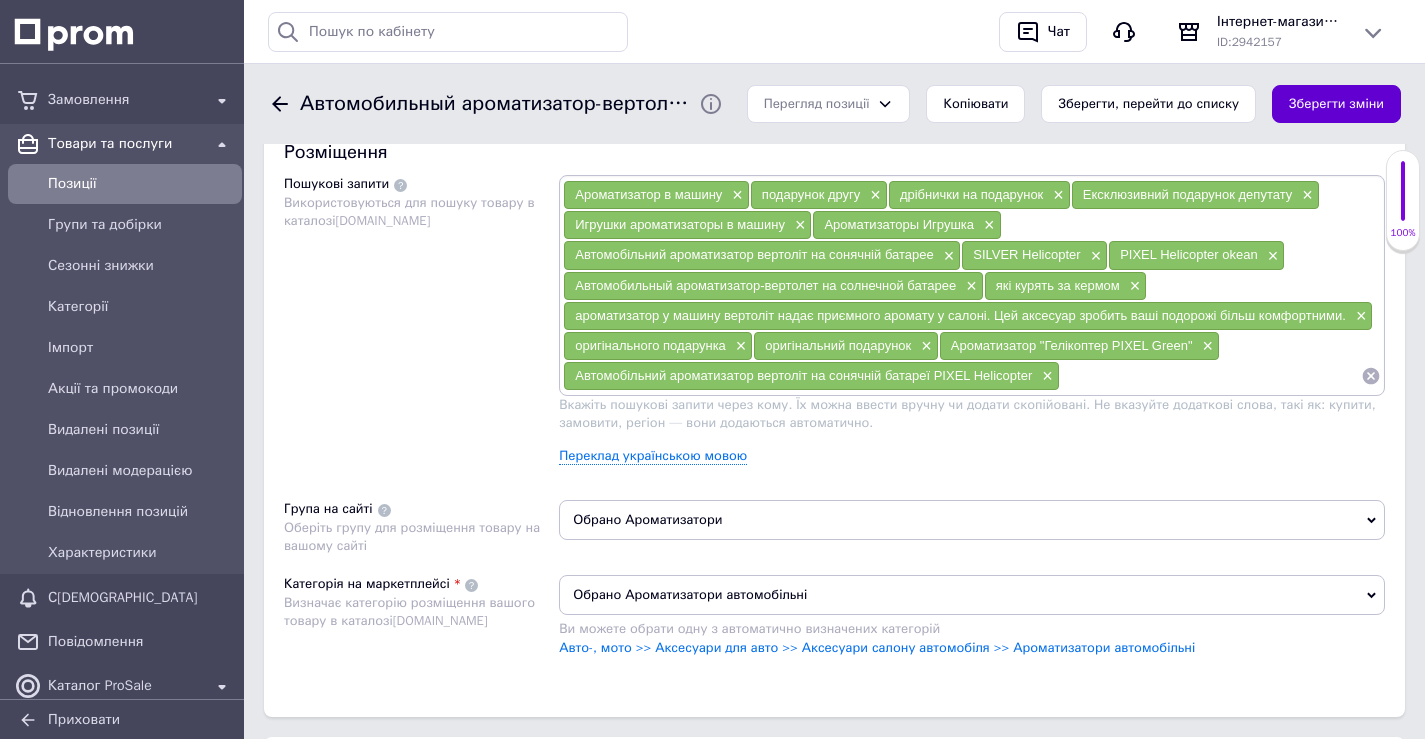 click on "Зберегти зміни" at bounding box center (1336, 104) 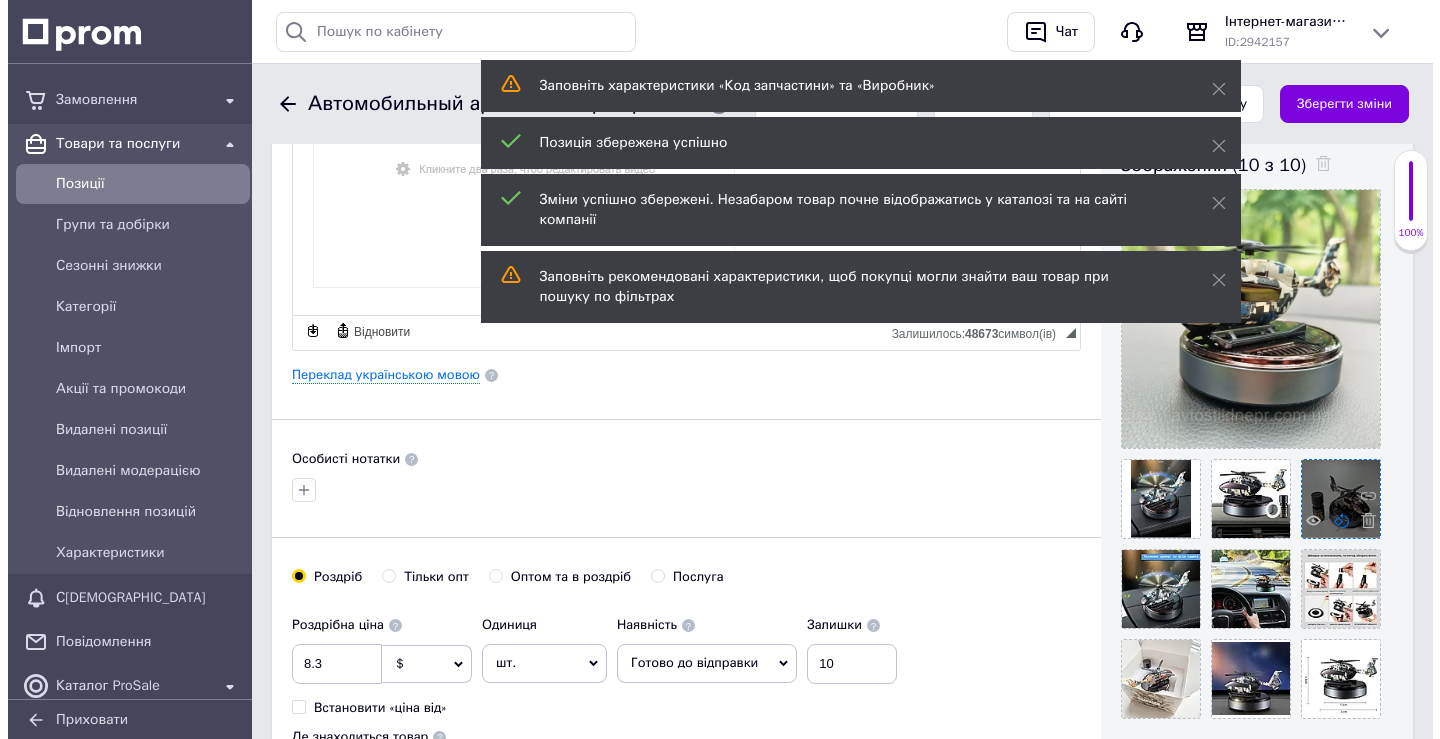 scroll, scrollTop: 400, scrollLeft: 0, axis: vertical 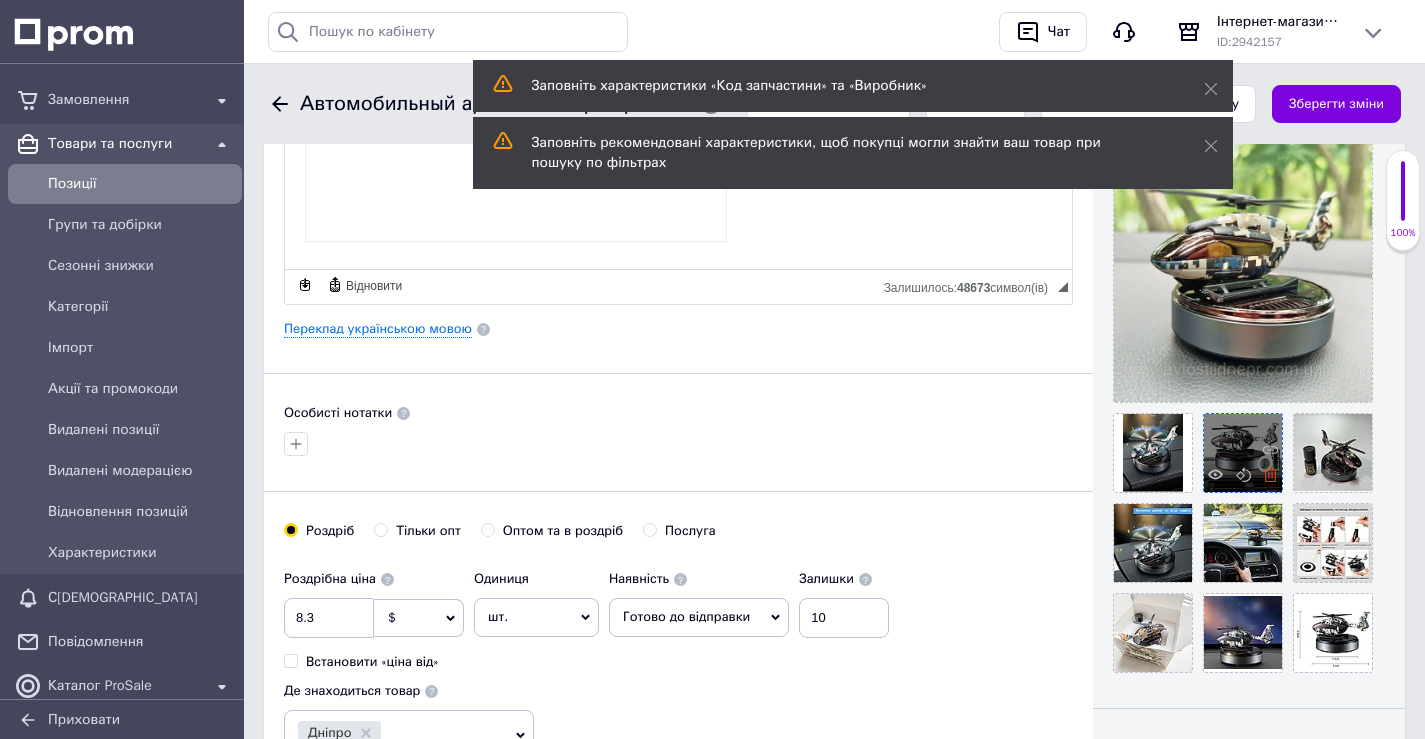click 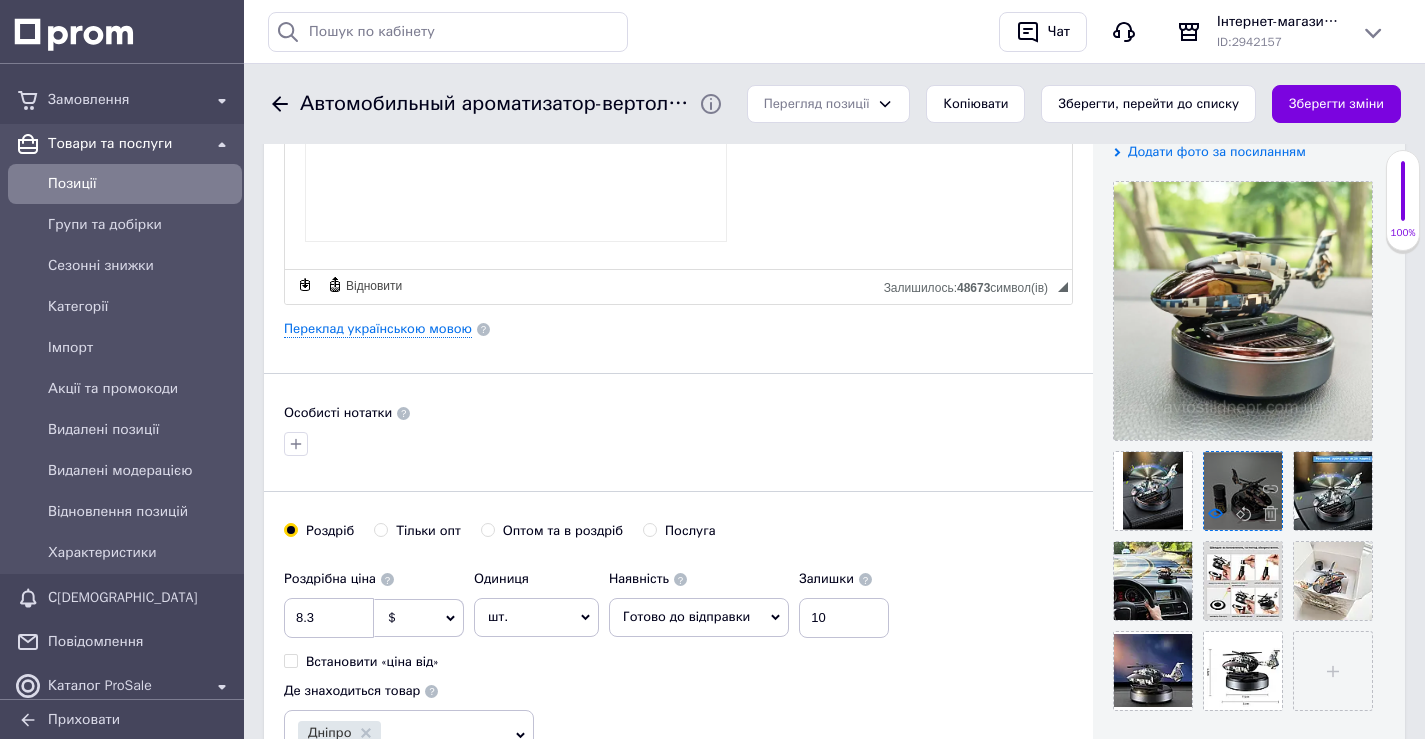 click 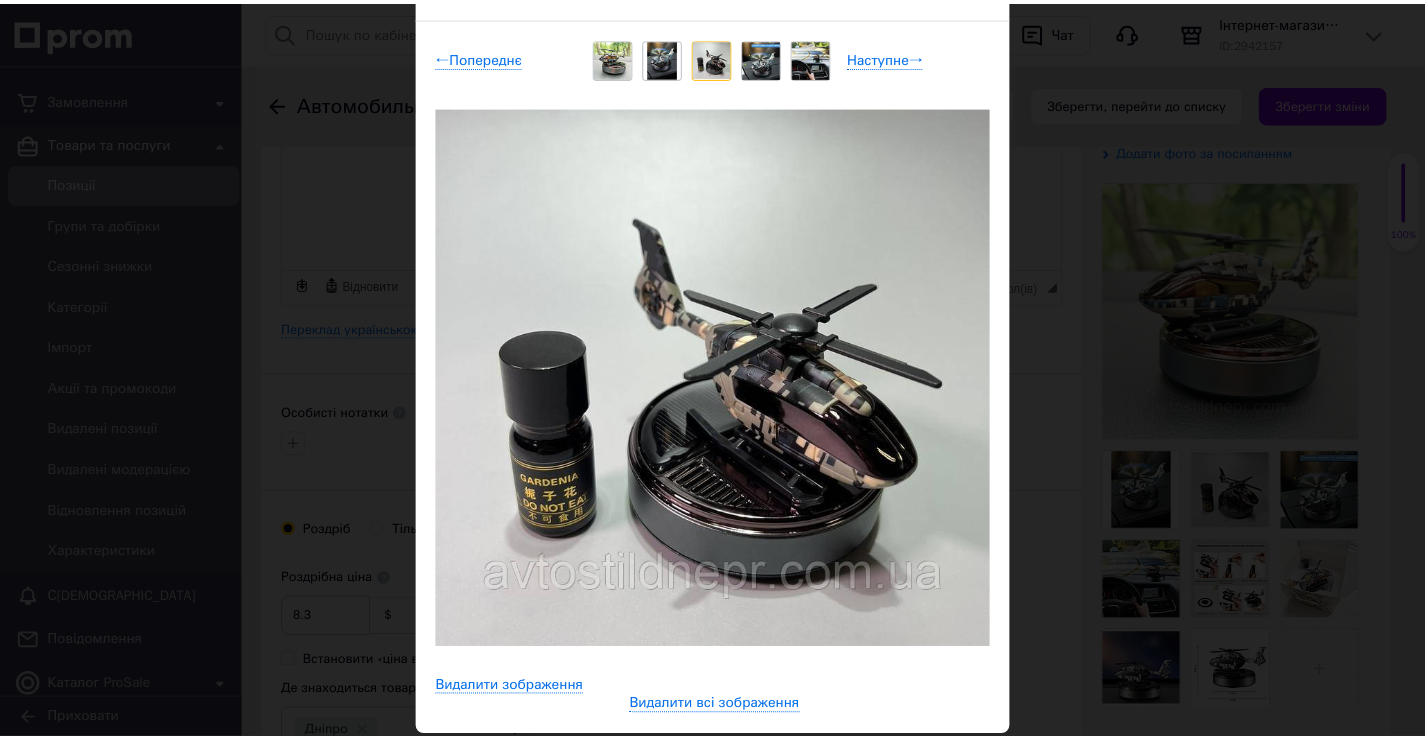 scroll, scrollTop: 0, scrollLeft: 0, axis: both 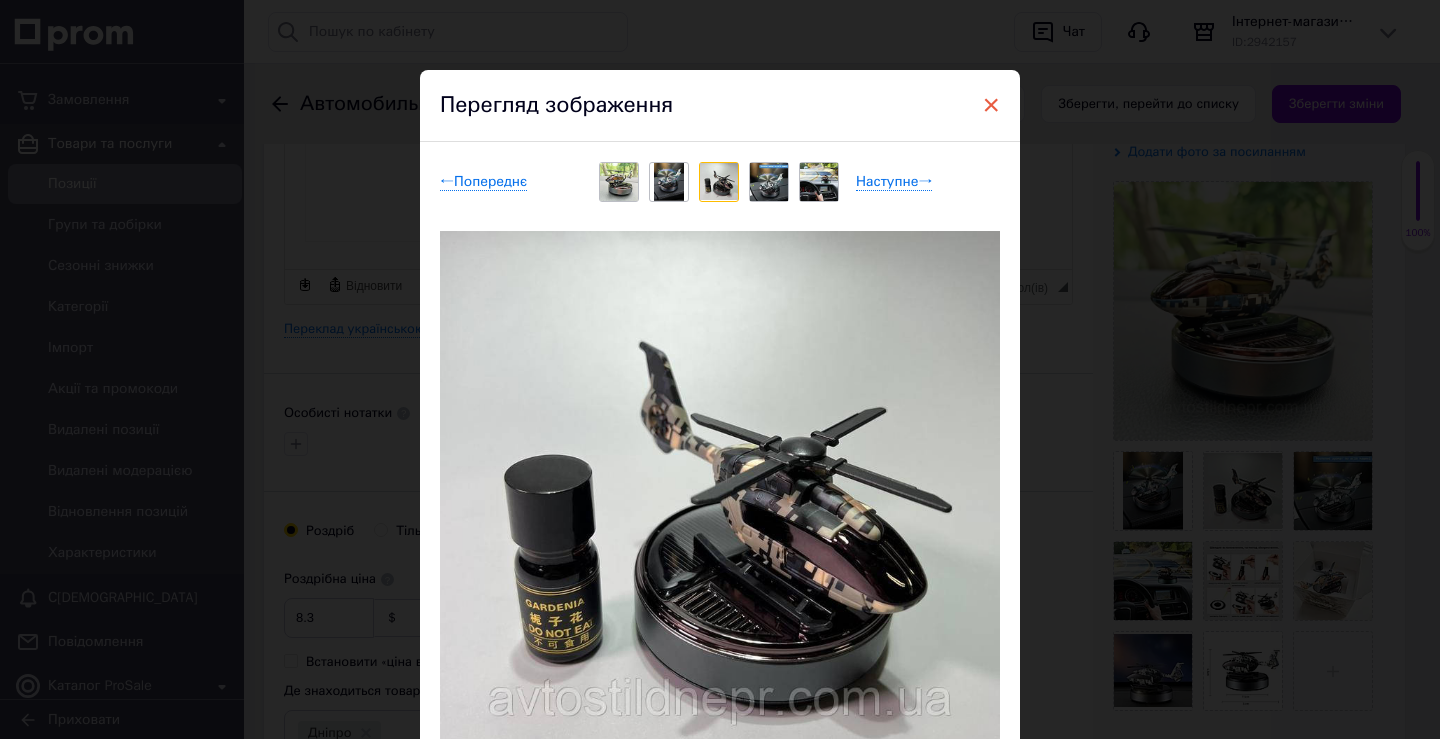click on "×" at bounding box center [991, 105] 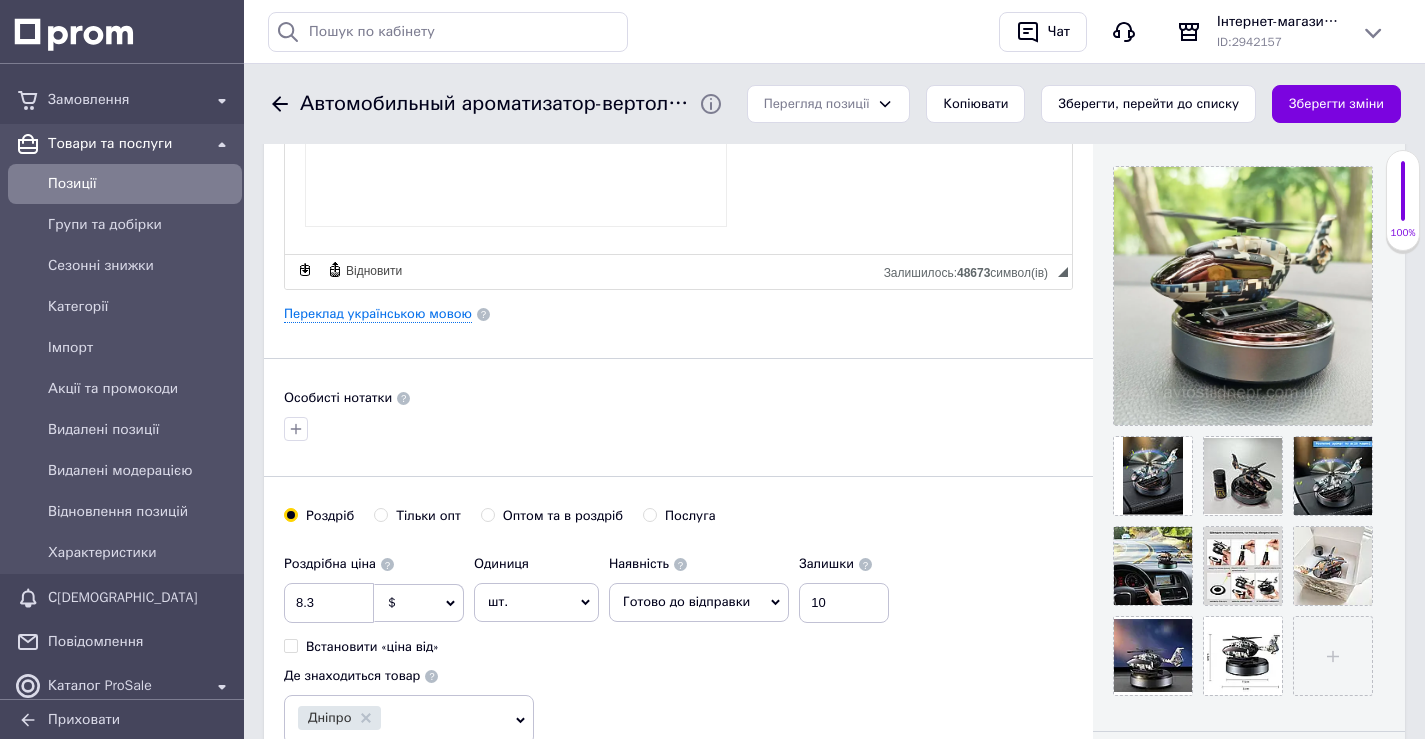 scroll, scrollTop: 500, scrollLeft: 0, axis: vertical 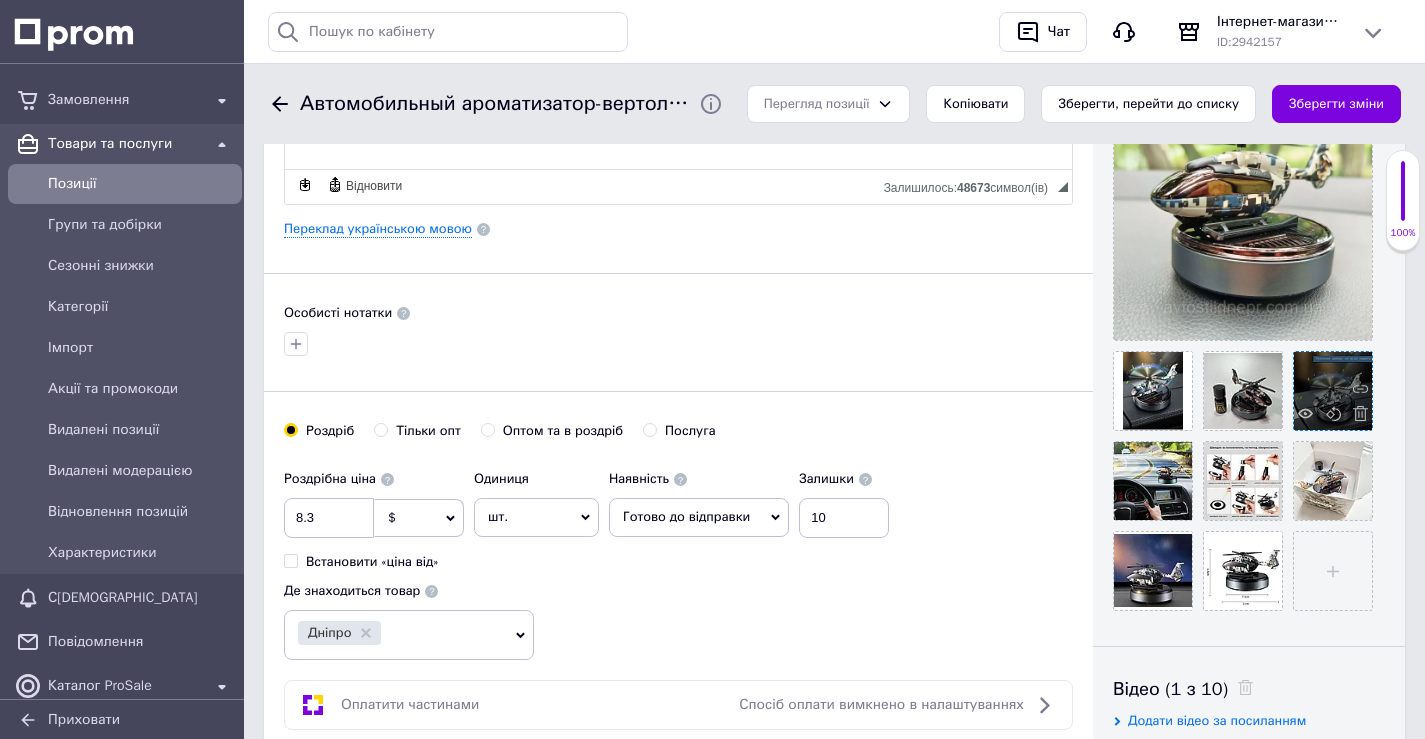 click at bounding box center [1333, 391] 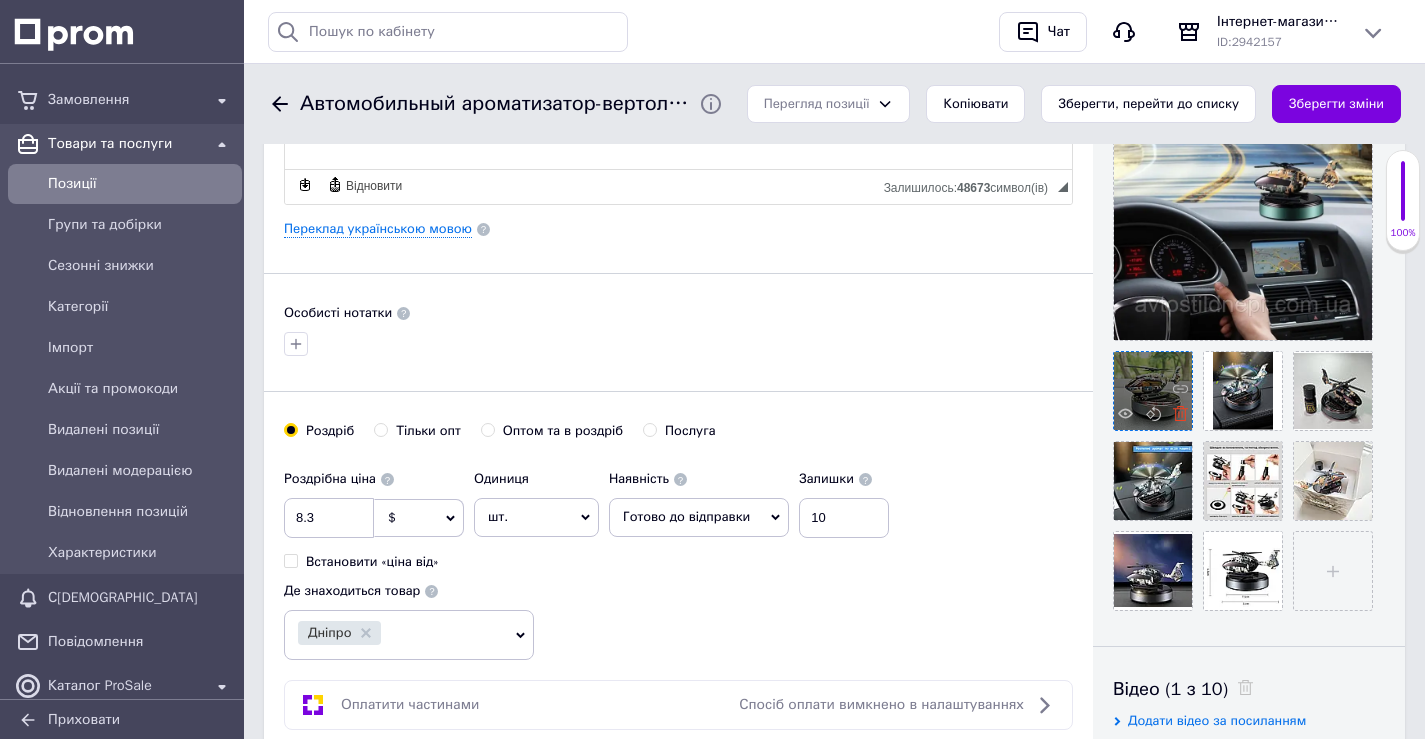 click 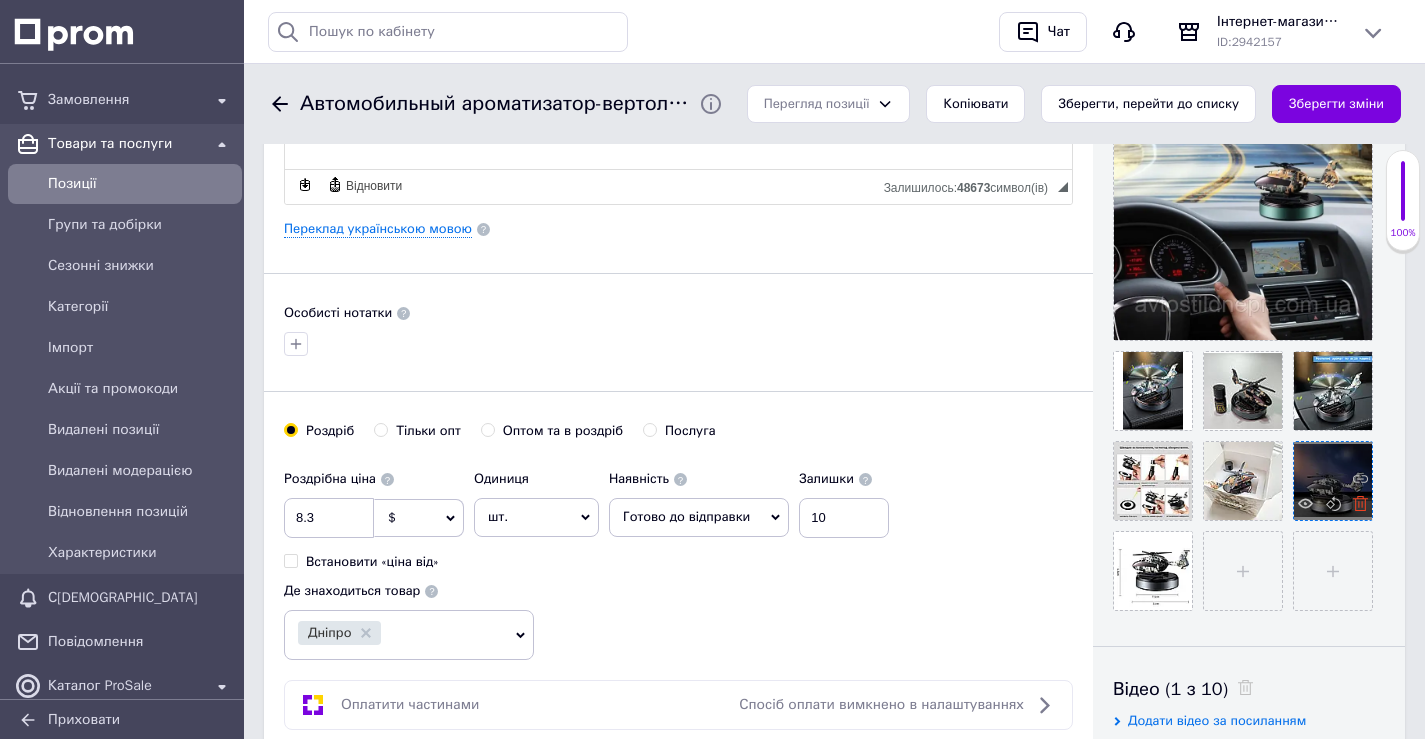 click 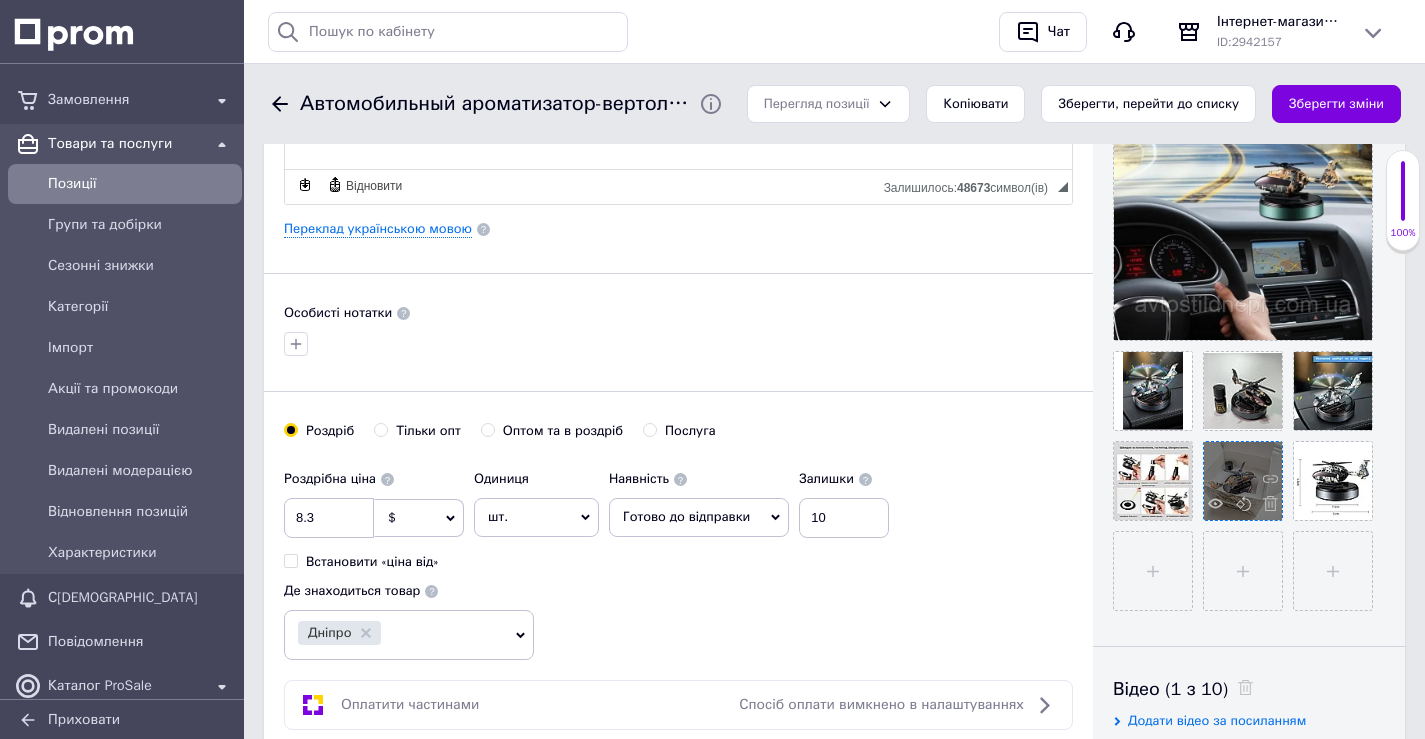 click at bounding box center [1243, 481] 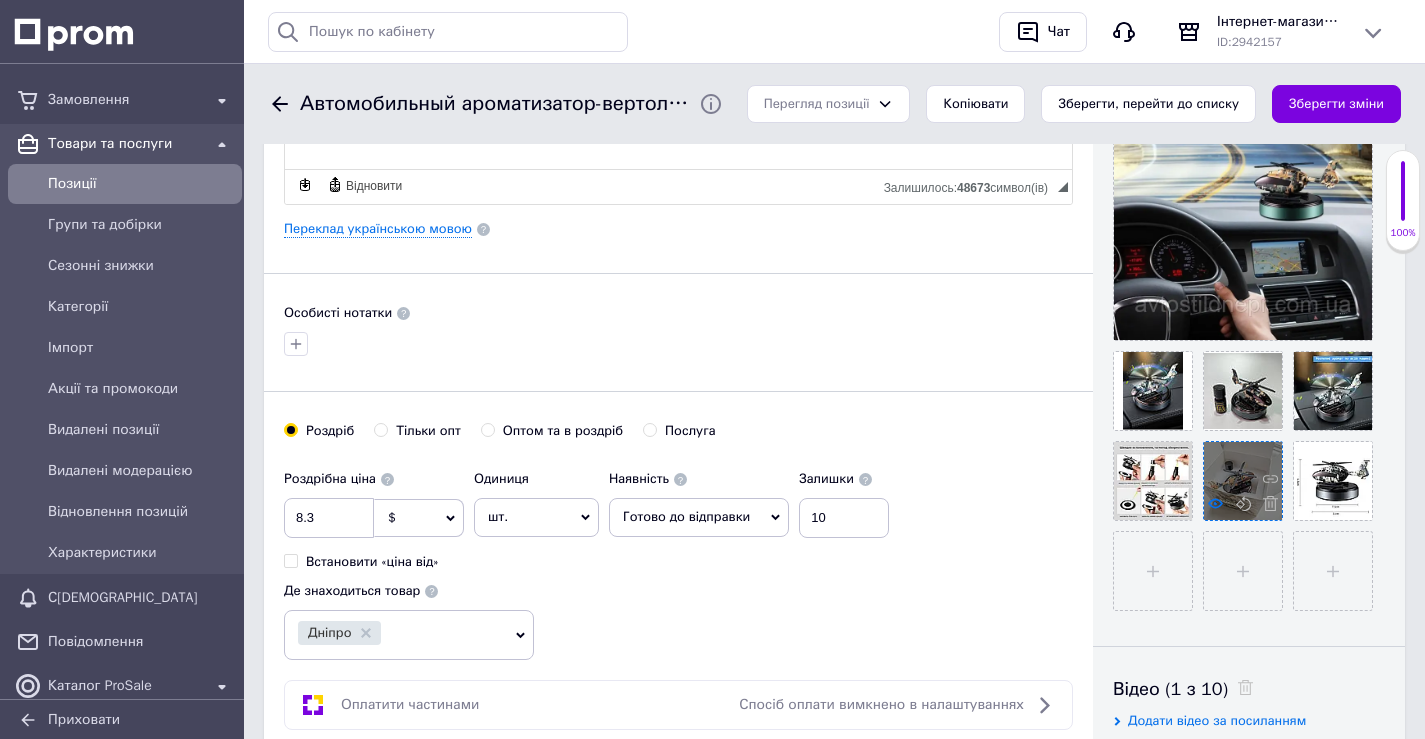 click 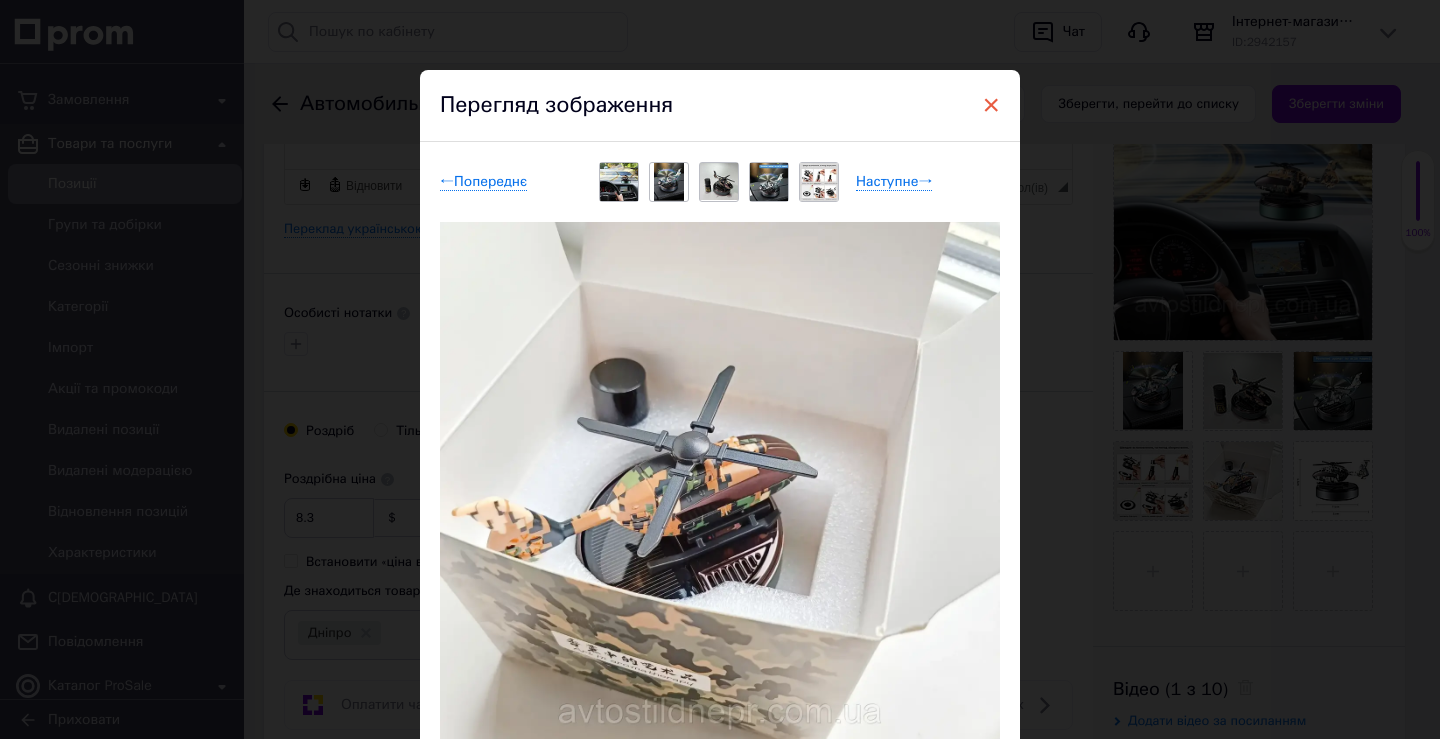 click on "×" at bounding box center [991, 105] 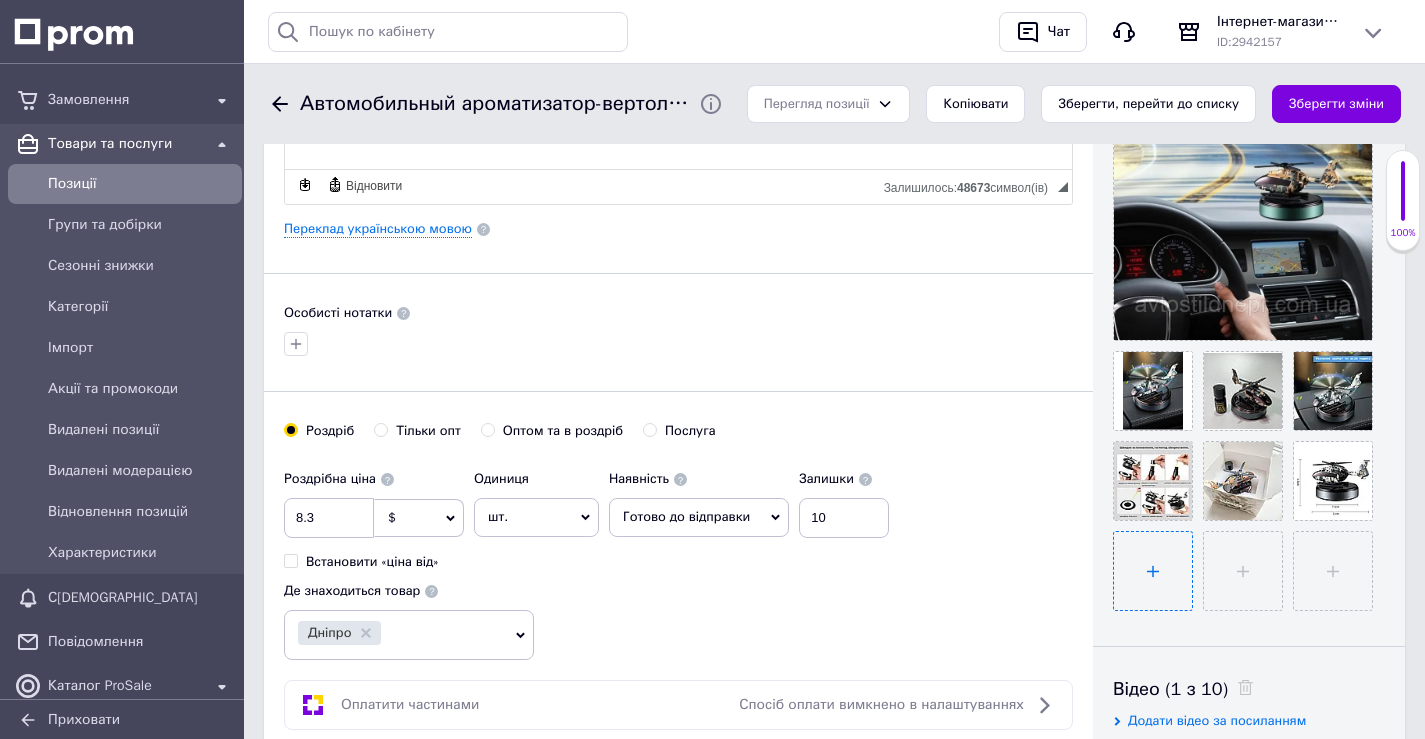 click at bounding box center [1153, 571] 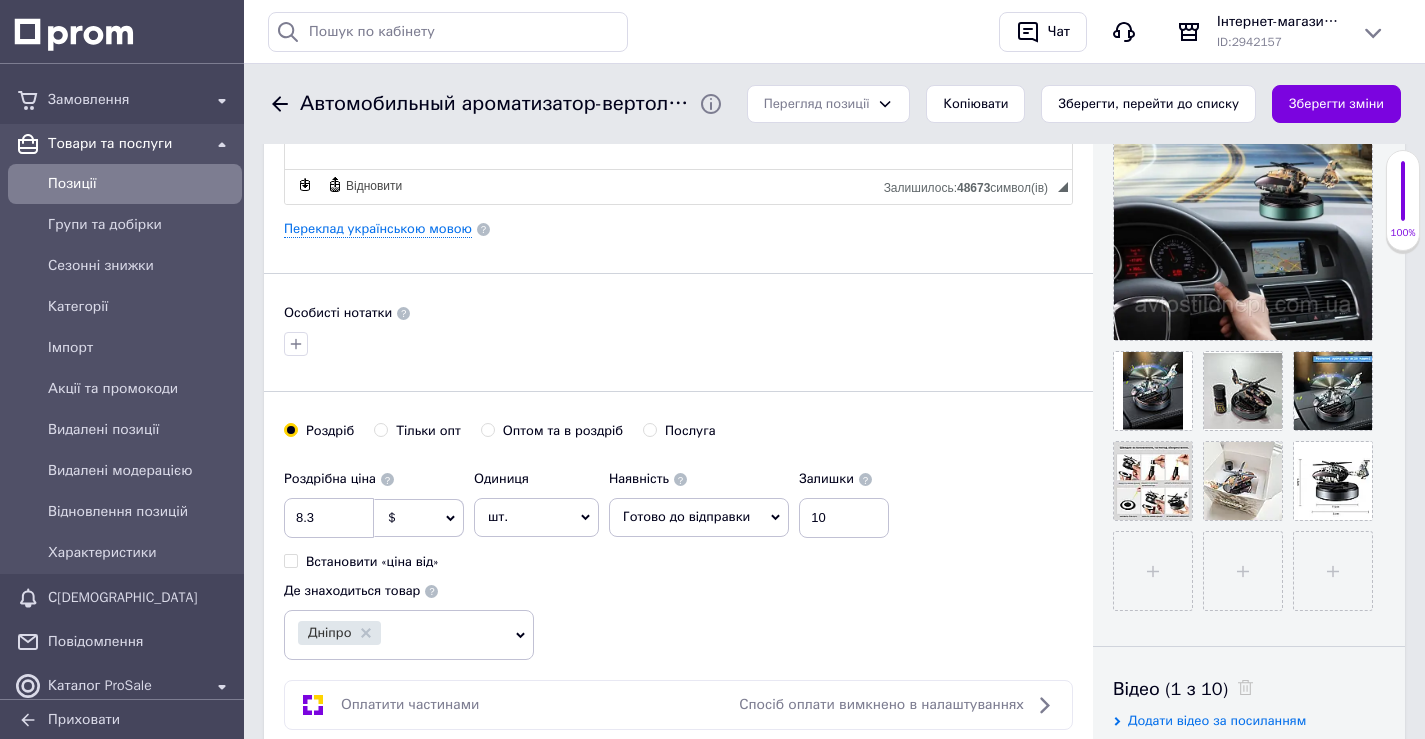 type 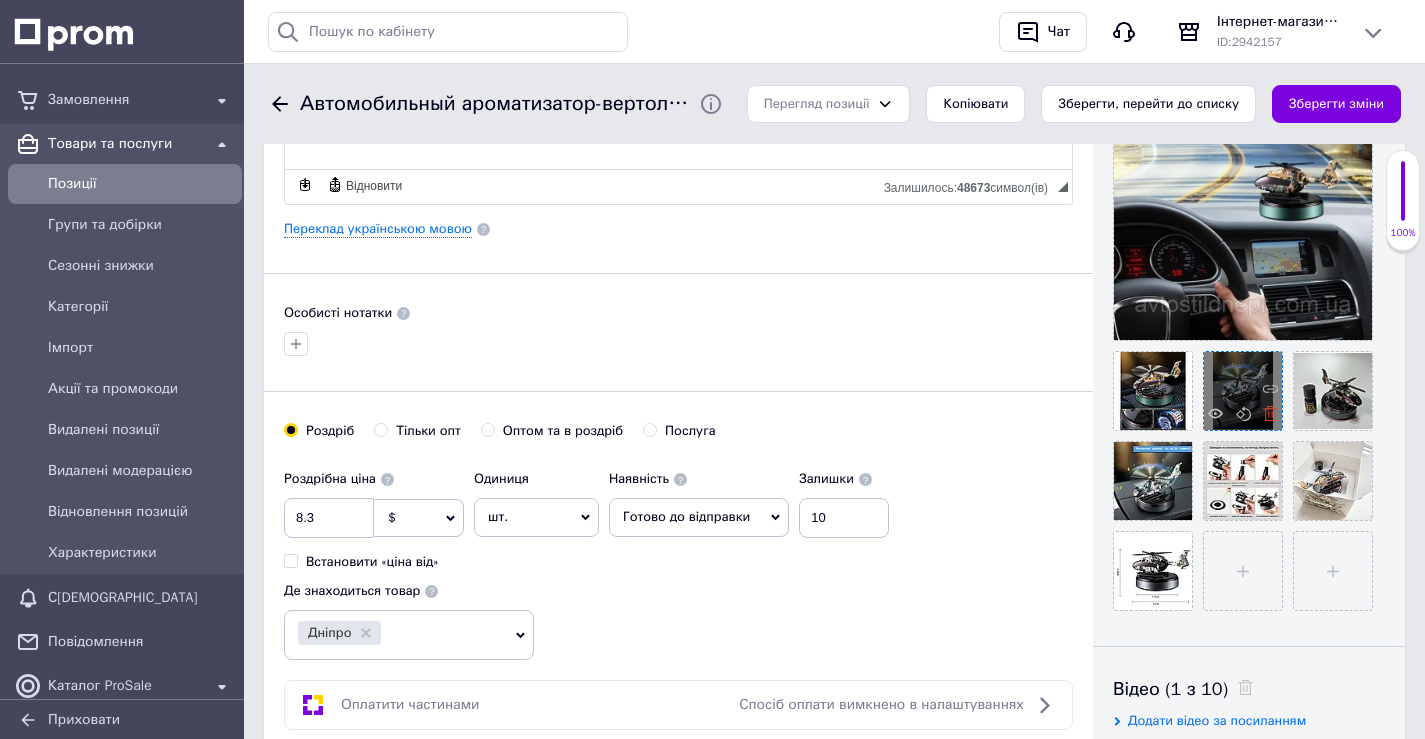 click 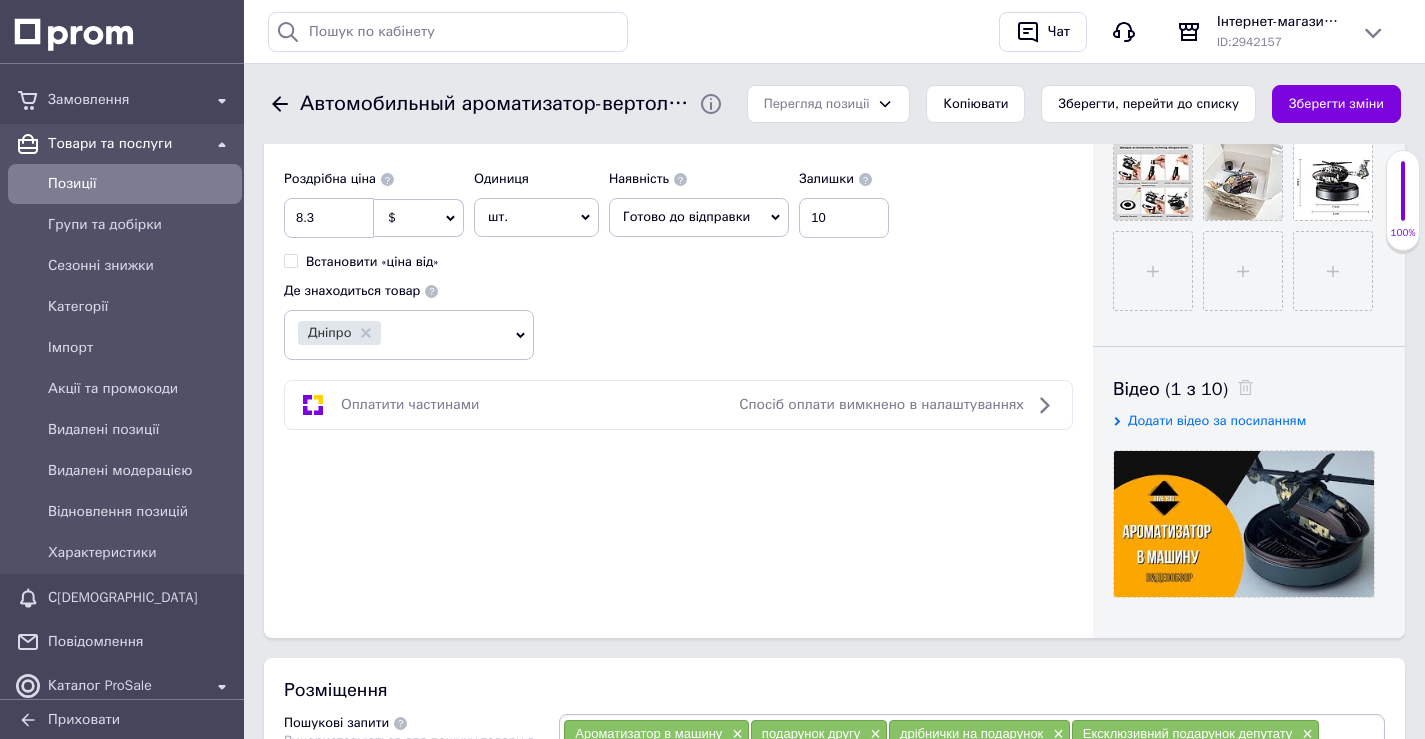 scroll, scrollTop: 900, scrollLeft: 0, axis: vertical 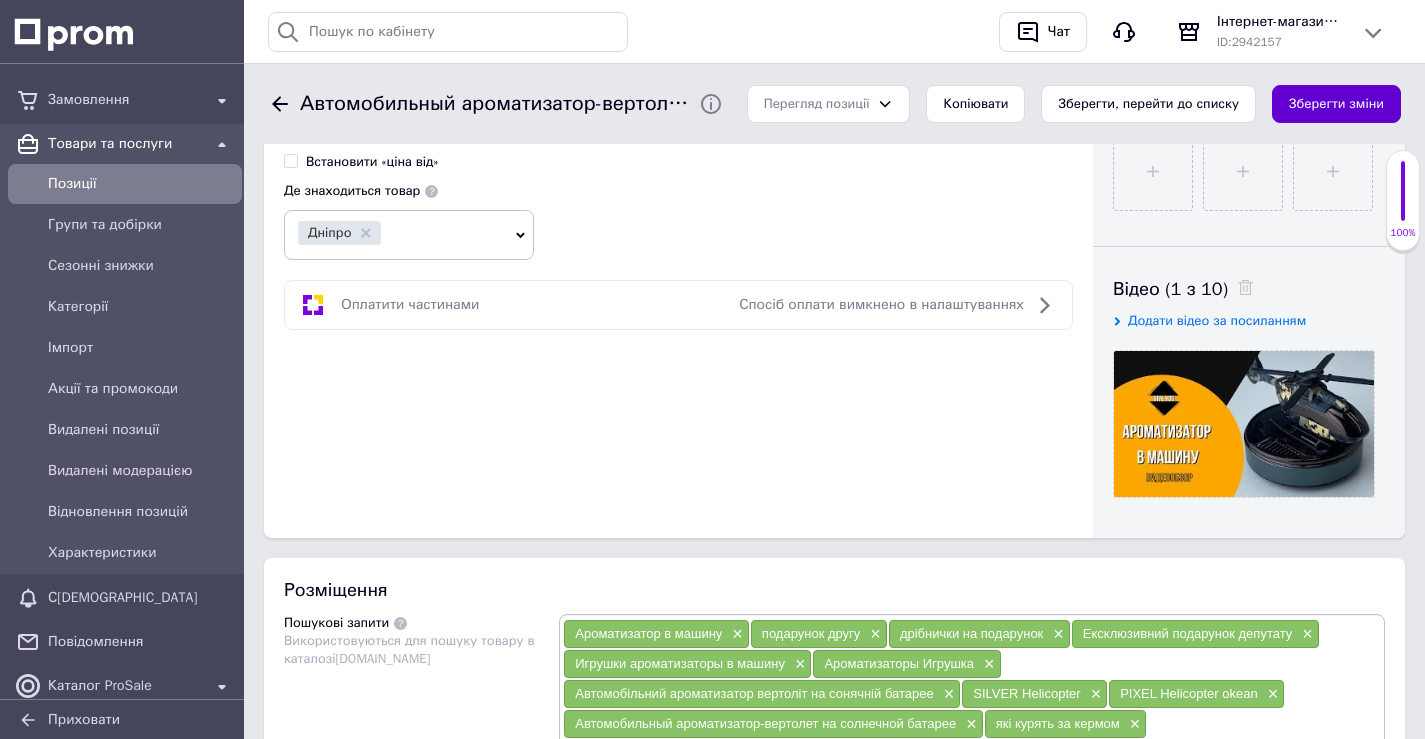 click on "Зберегти зміни" at bounding box center (1336, 104) 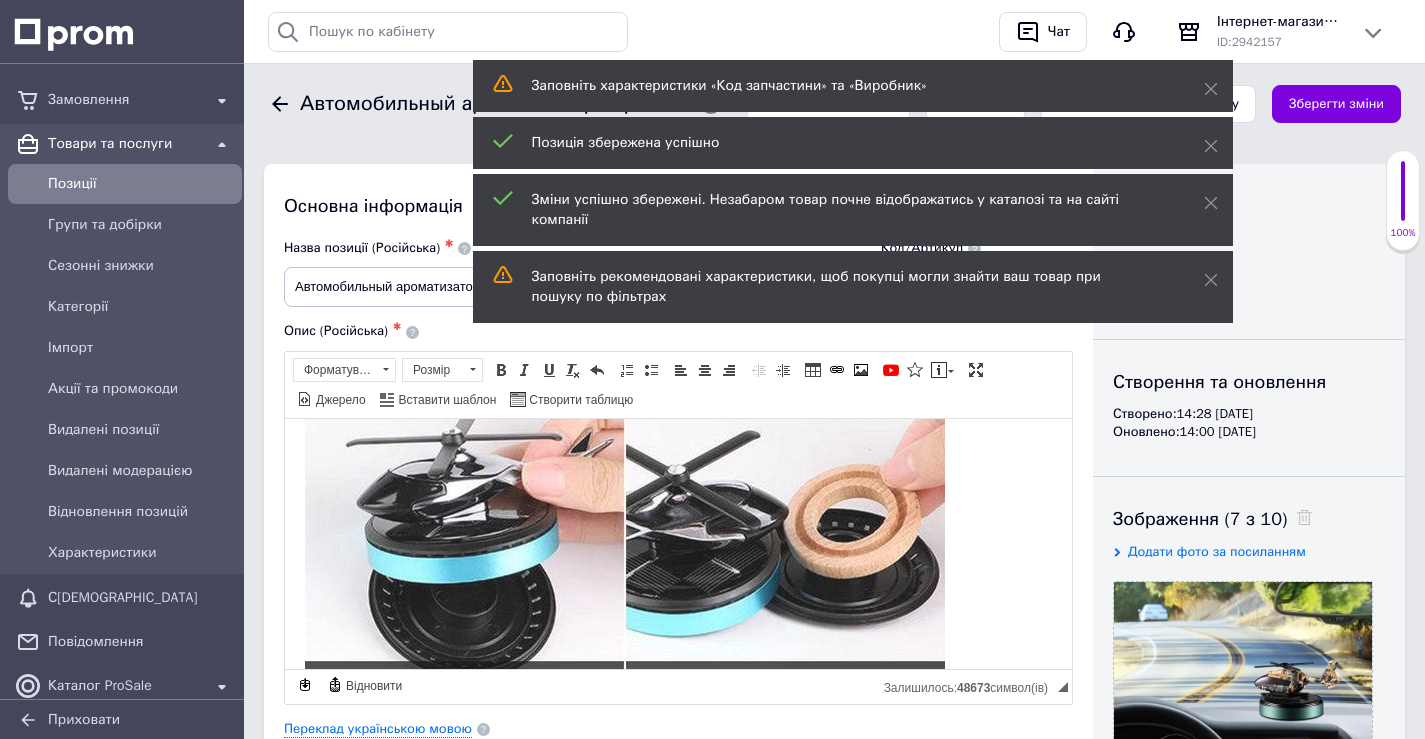 scroll, scrollTop: 339, scrollLeft: 0, axis: vertical 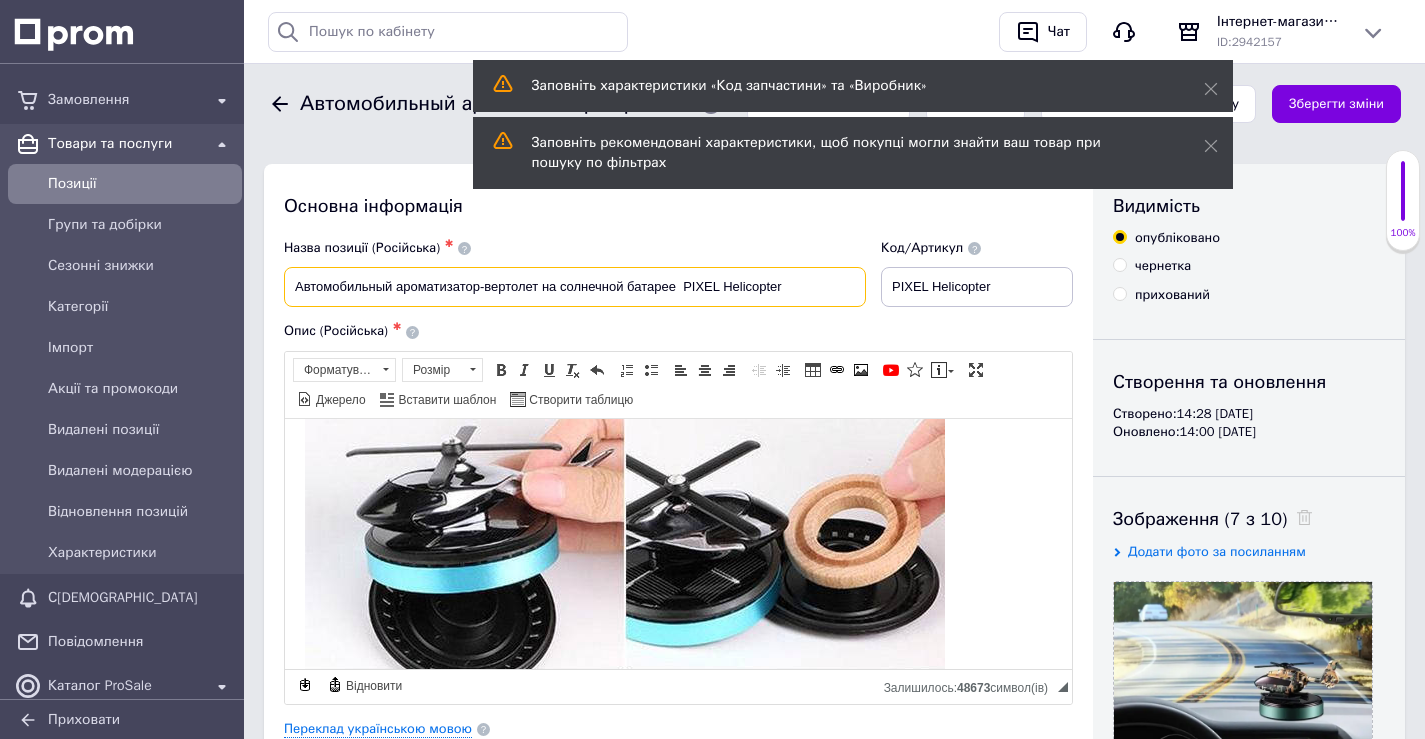 click on "Автомобильный ароматизатор-вертолет на солнечной батарее  PIXEL Helicopter" at bounding box center [575, 287] 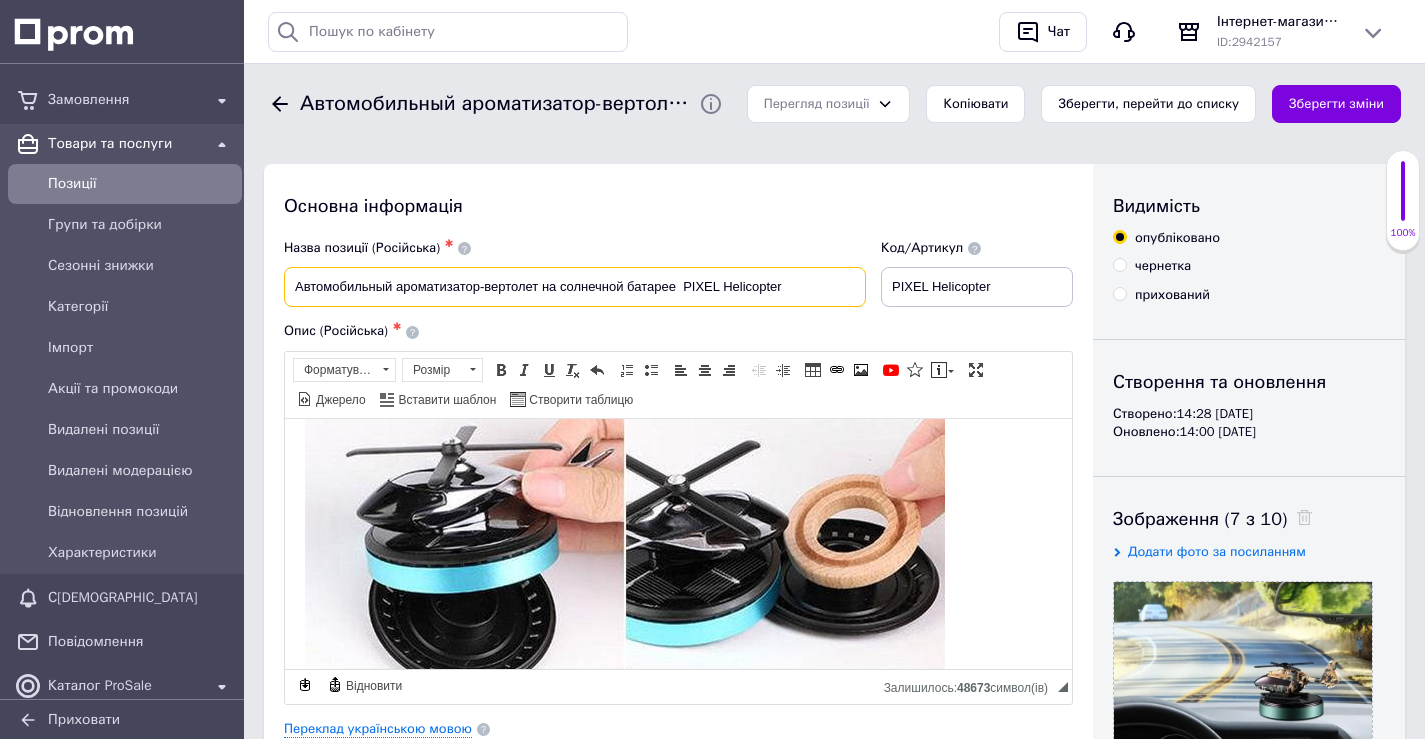 click on "Автомобильный ароматизатор-вертолет на солнечной батарее  PIXEL Helicopter" at bounding box center [575, 287] 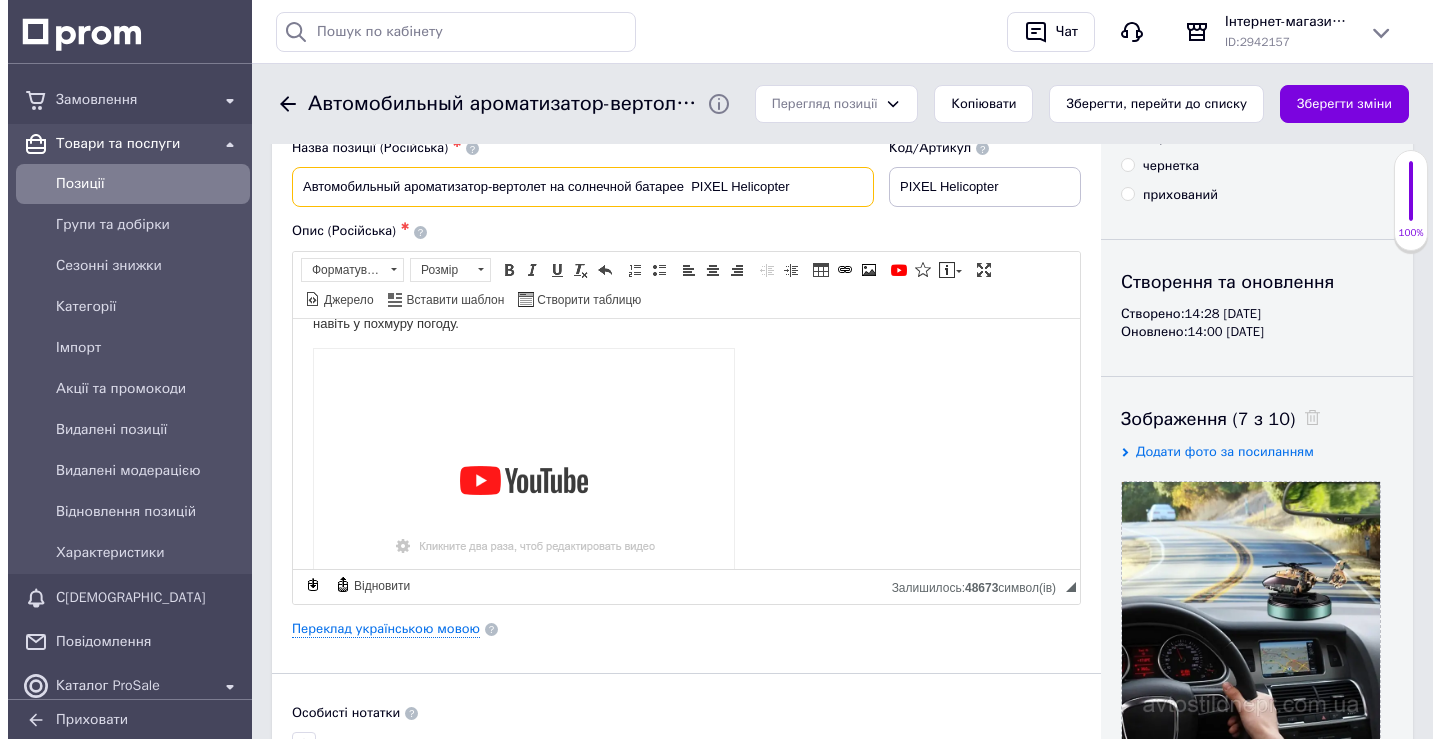 scroll, scrollTop: 1139, scrollLeft: 0, axis: vertical 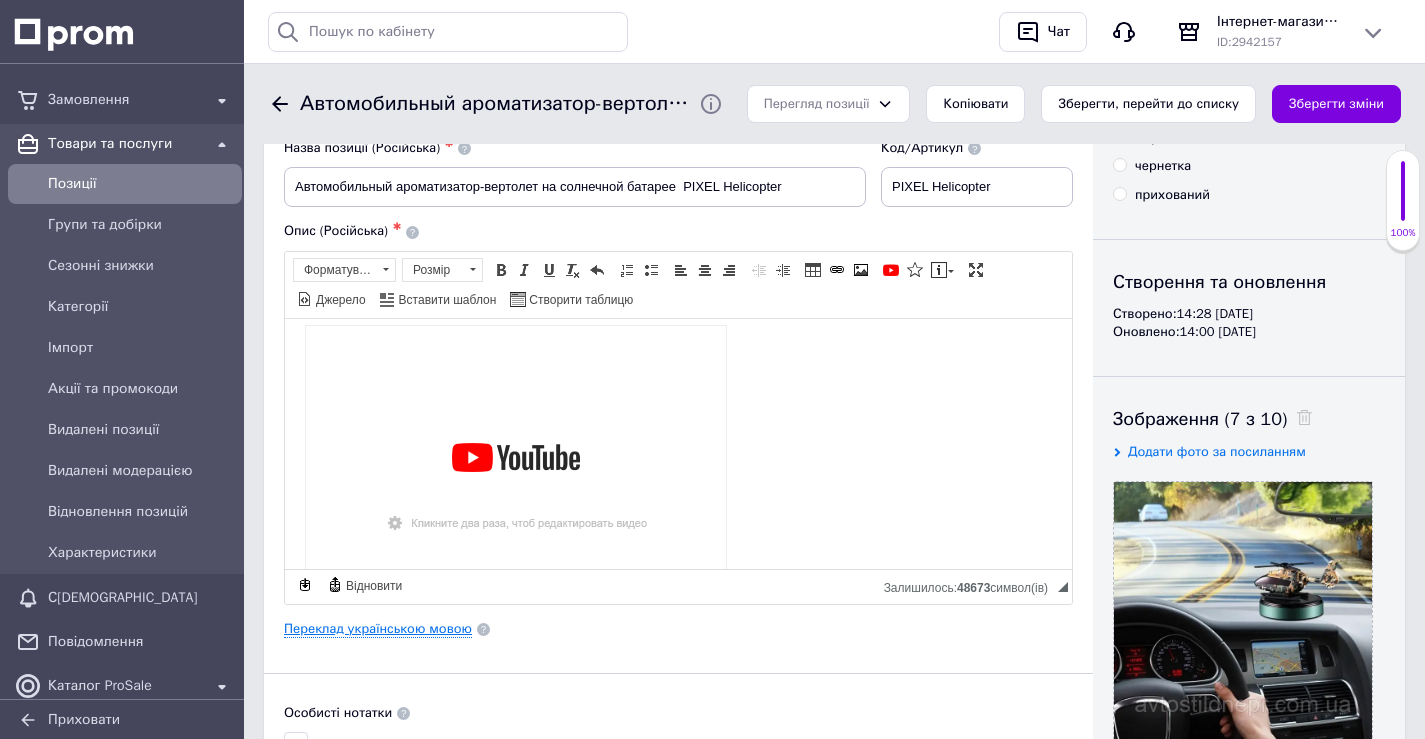 click on "Переклад українською мовою" at bounding box center [378, 629] 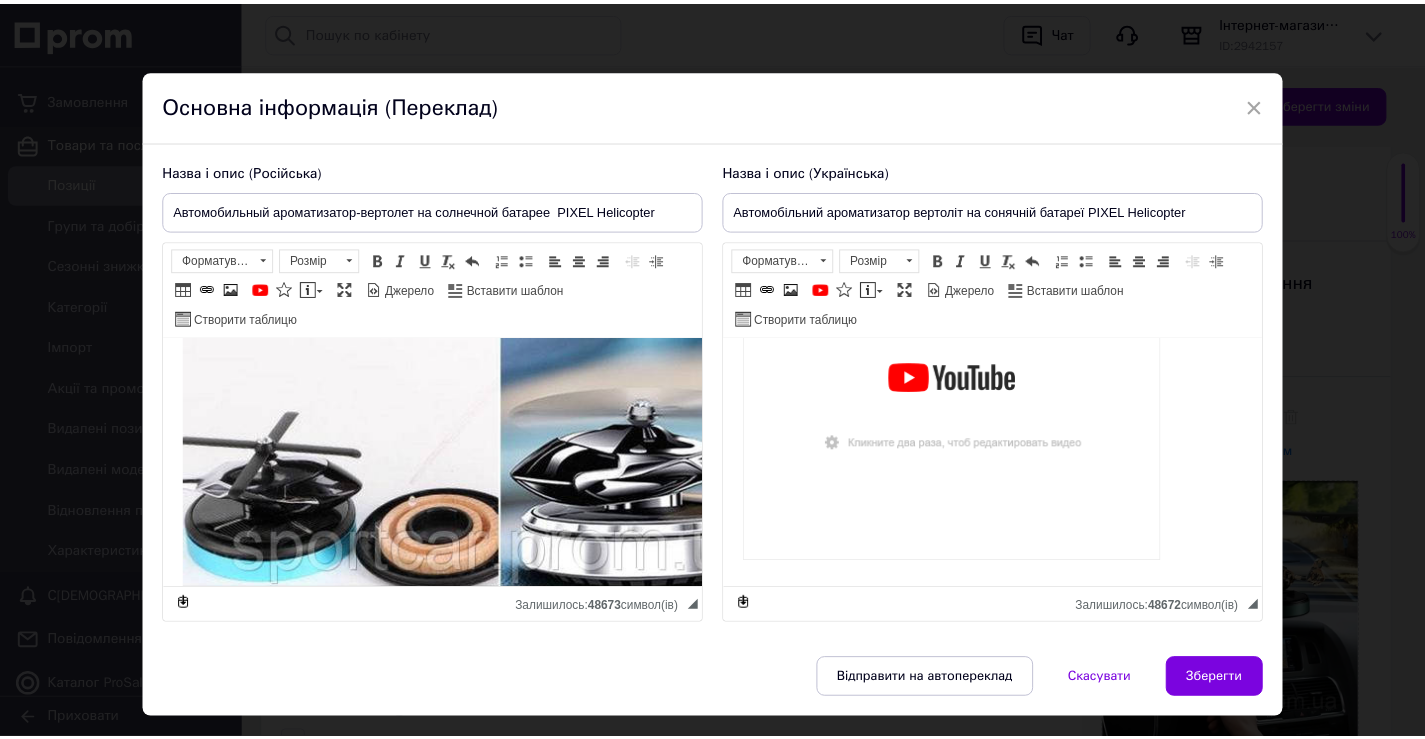 scroll, scrollTop: 1358, scrollLeft: 0, axis: vertical 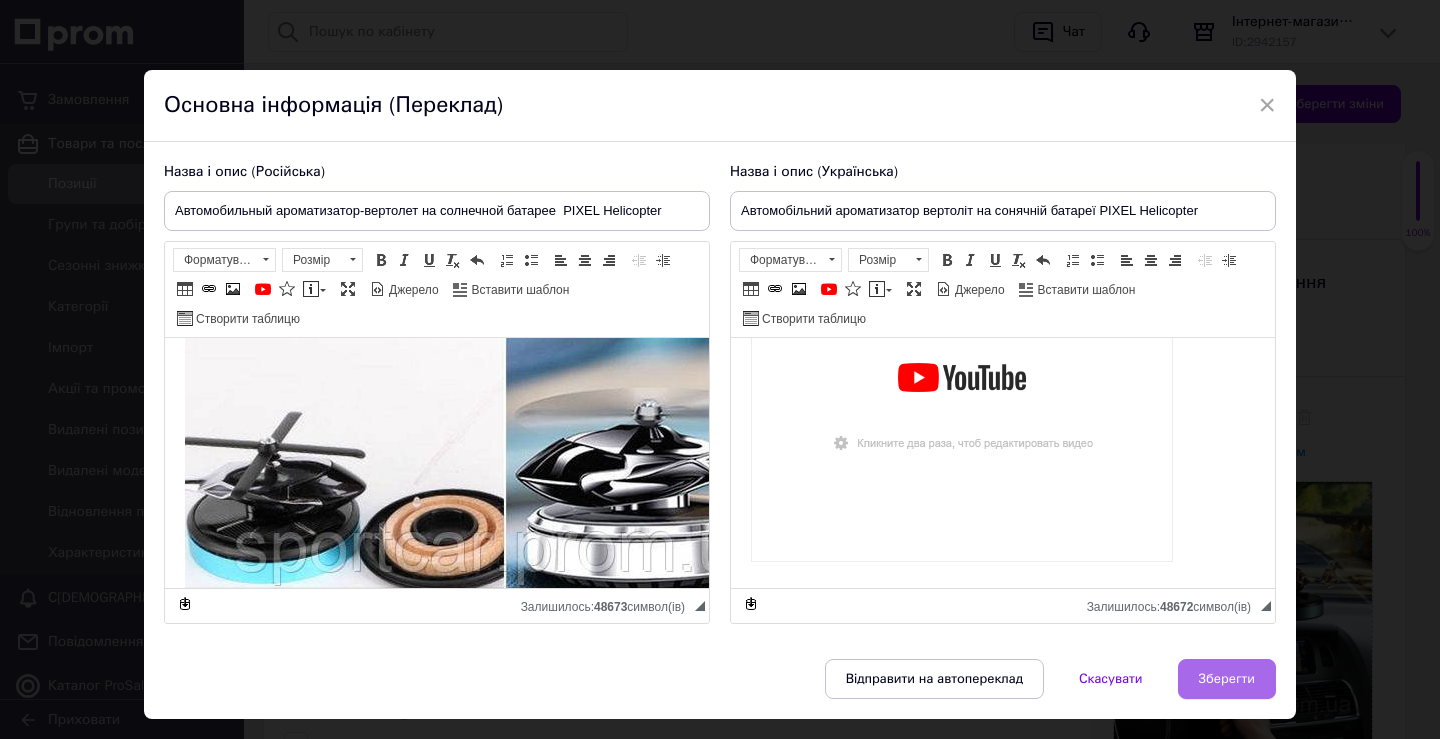 click on "Зберегти" at bounding box center (1227, 679) 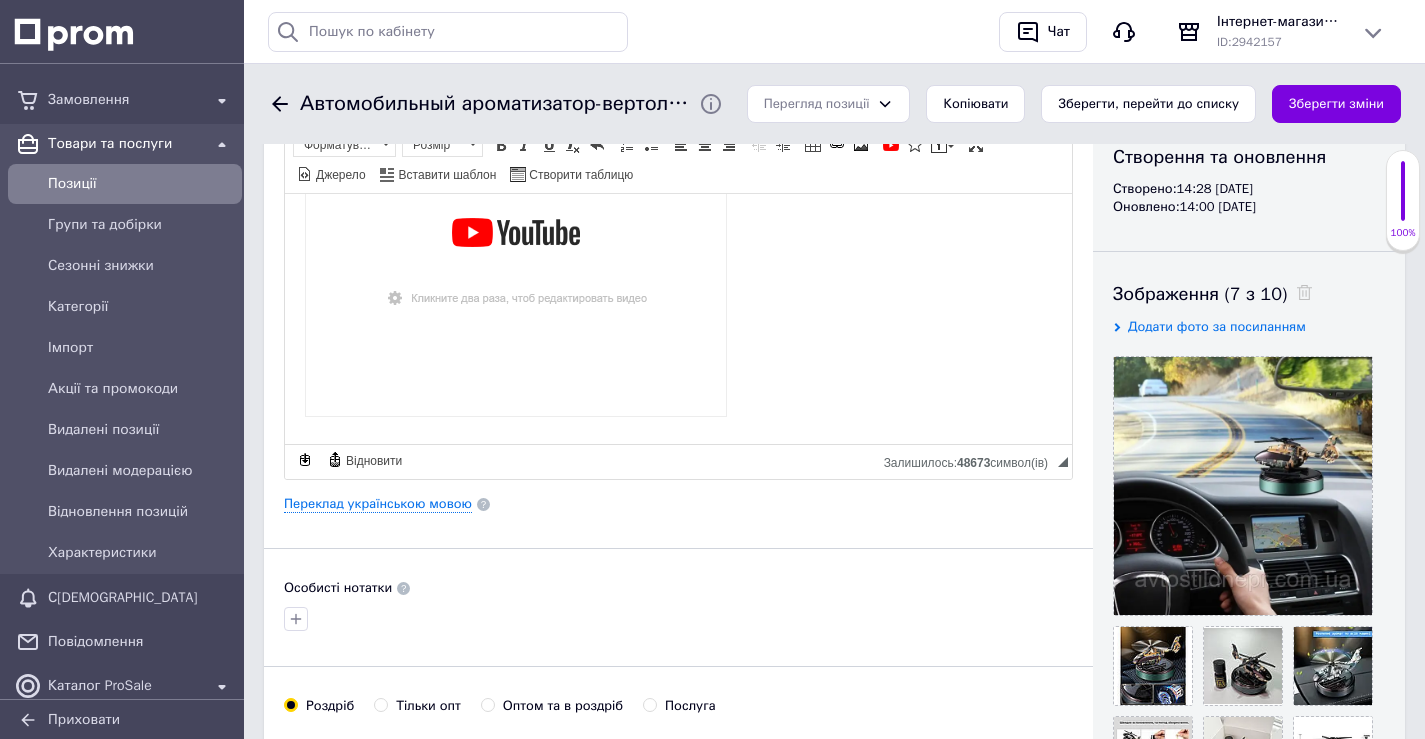 scroll, scrollTop: 200, scrollLeft: 0, axis: vertical 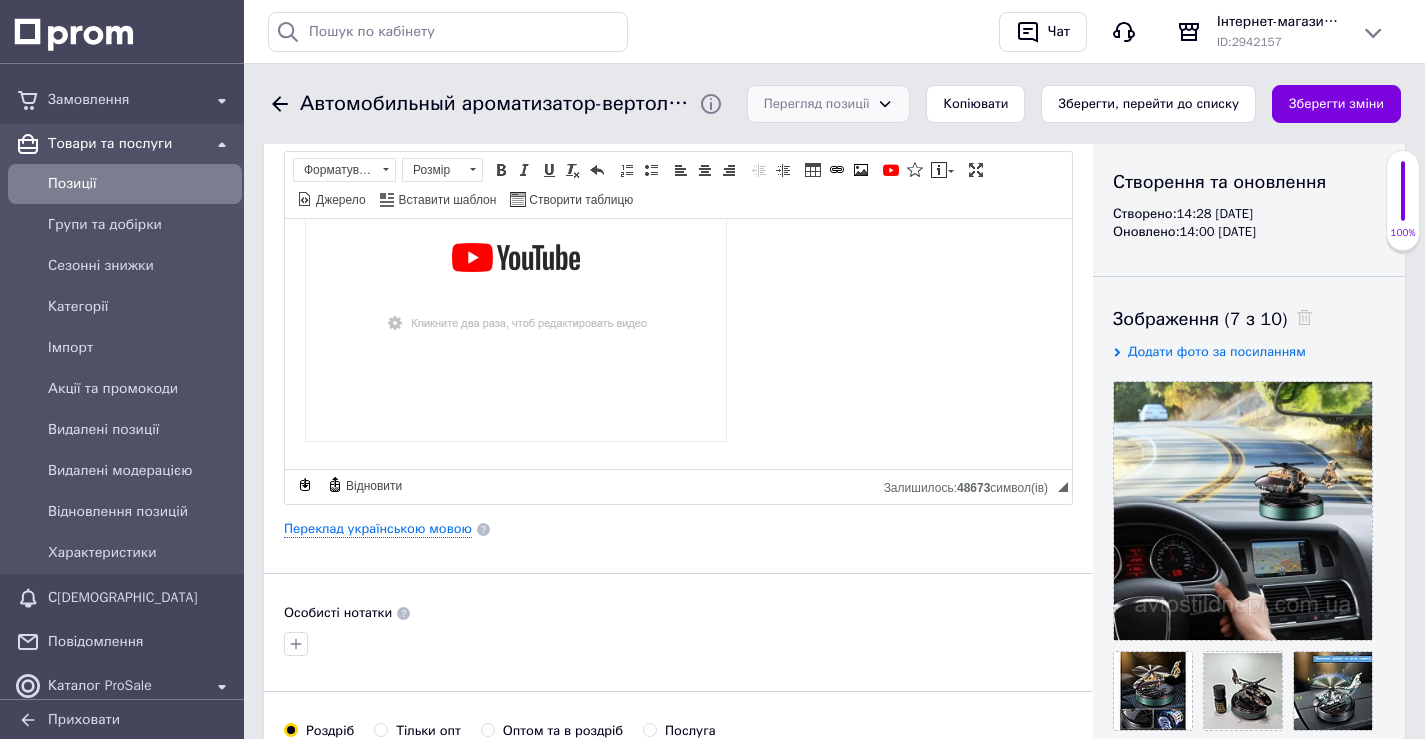 click on "Перегляд позиції" at bounding box center [817, 104] 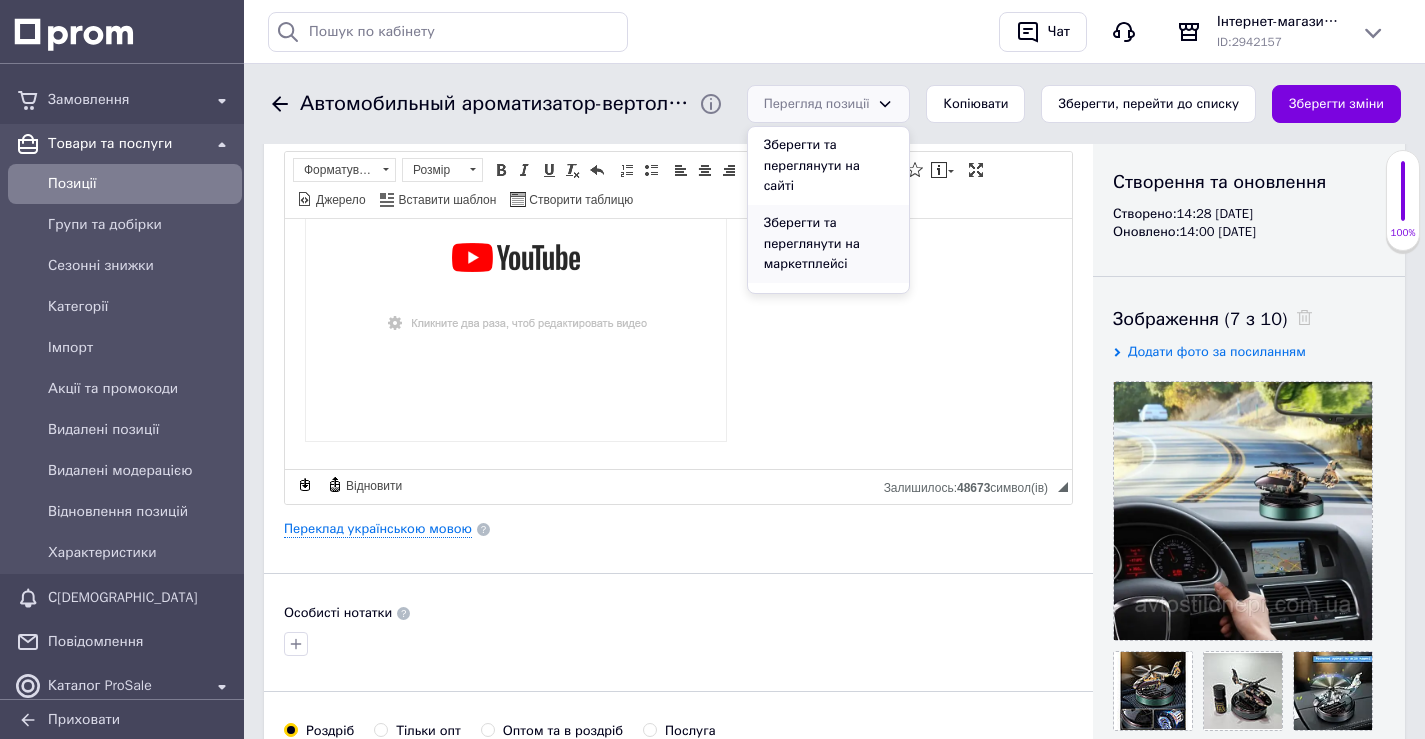 click on "Зберегти та переглянути на маркетплейсі" at bounding box center [829, 244] 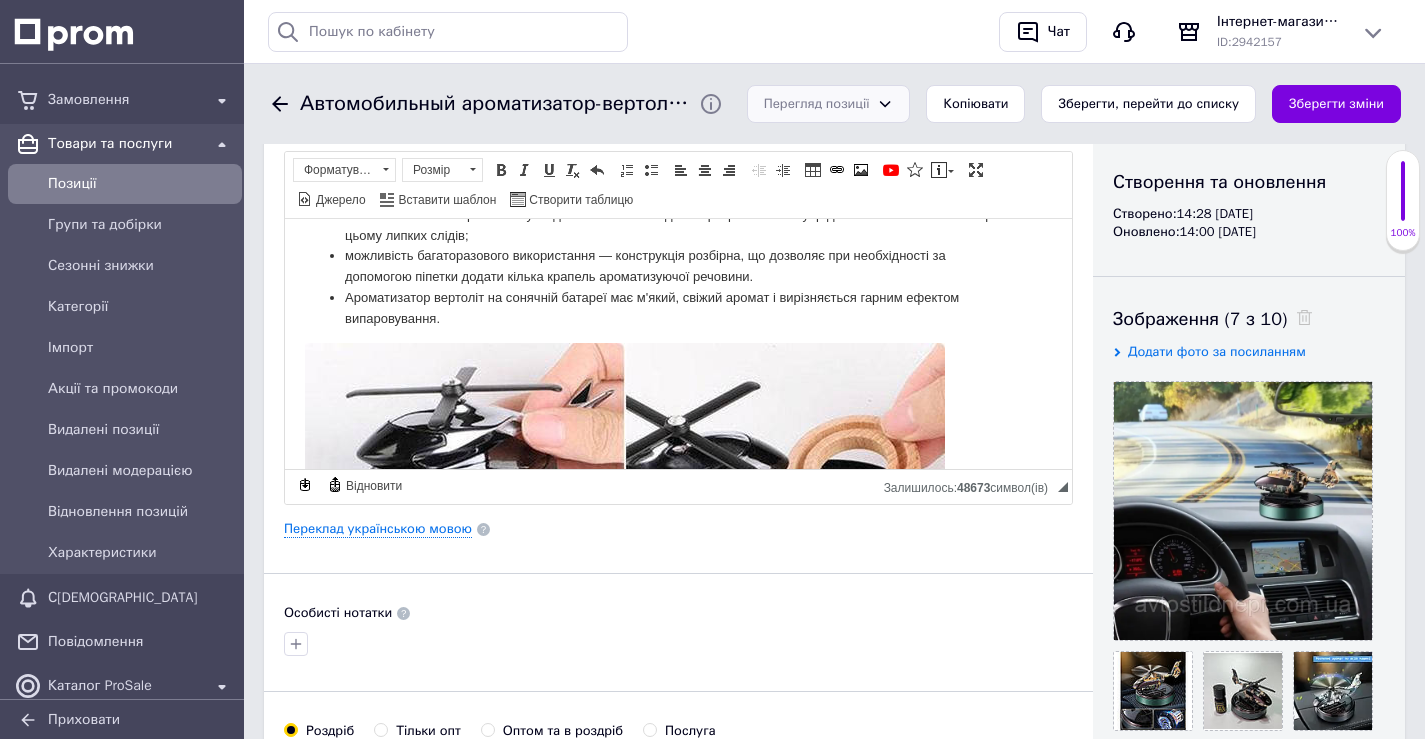 scroll, scrollTop: 200, scrollLeft: 0, axis: vertical 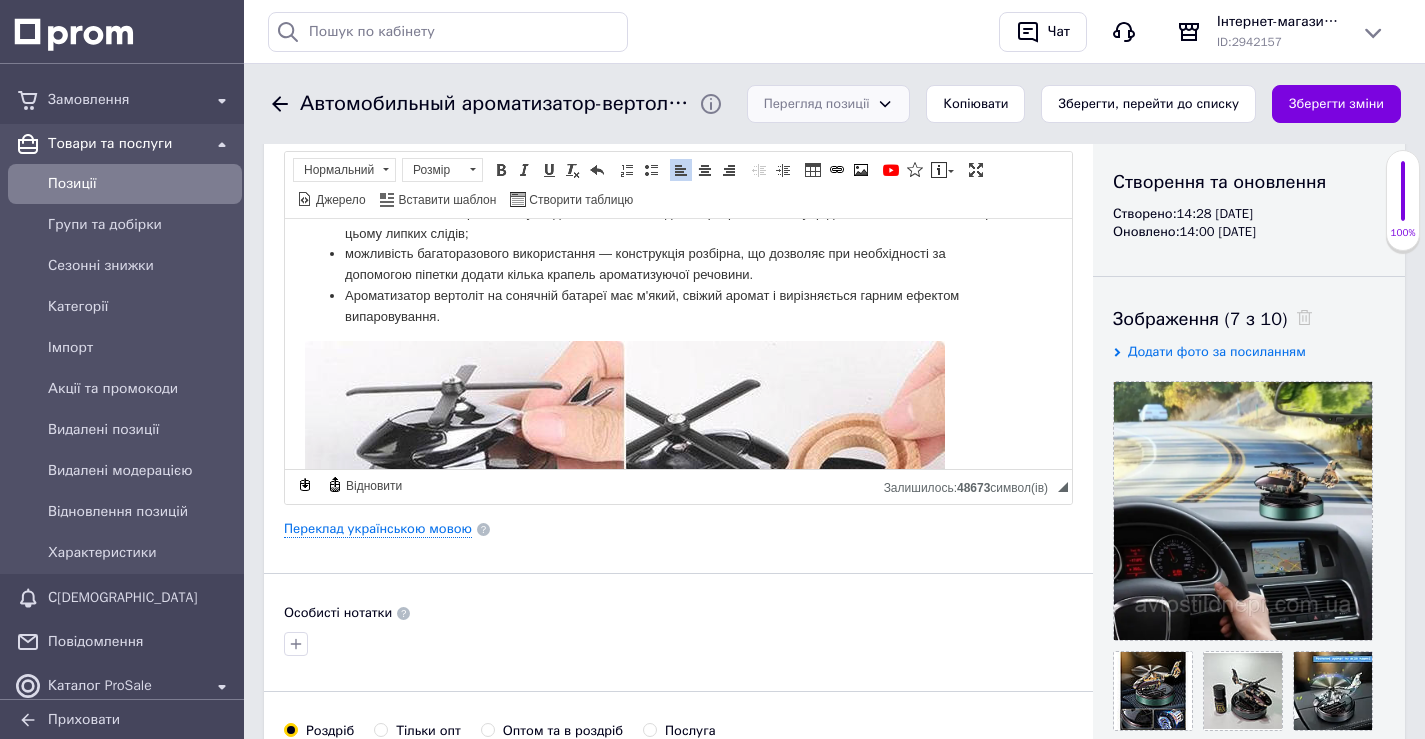 drag, startPoint x: 598, startPoint y: 558, endPoint x: 367, endPoint y: 352, distance: 309.5109 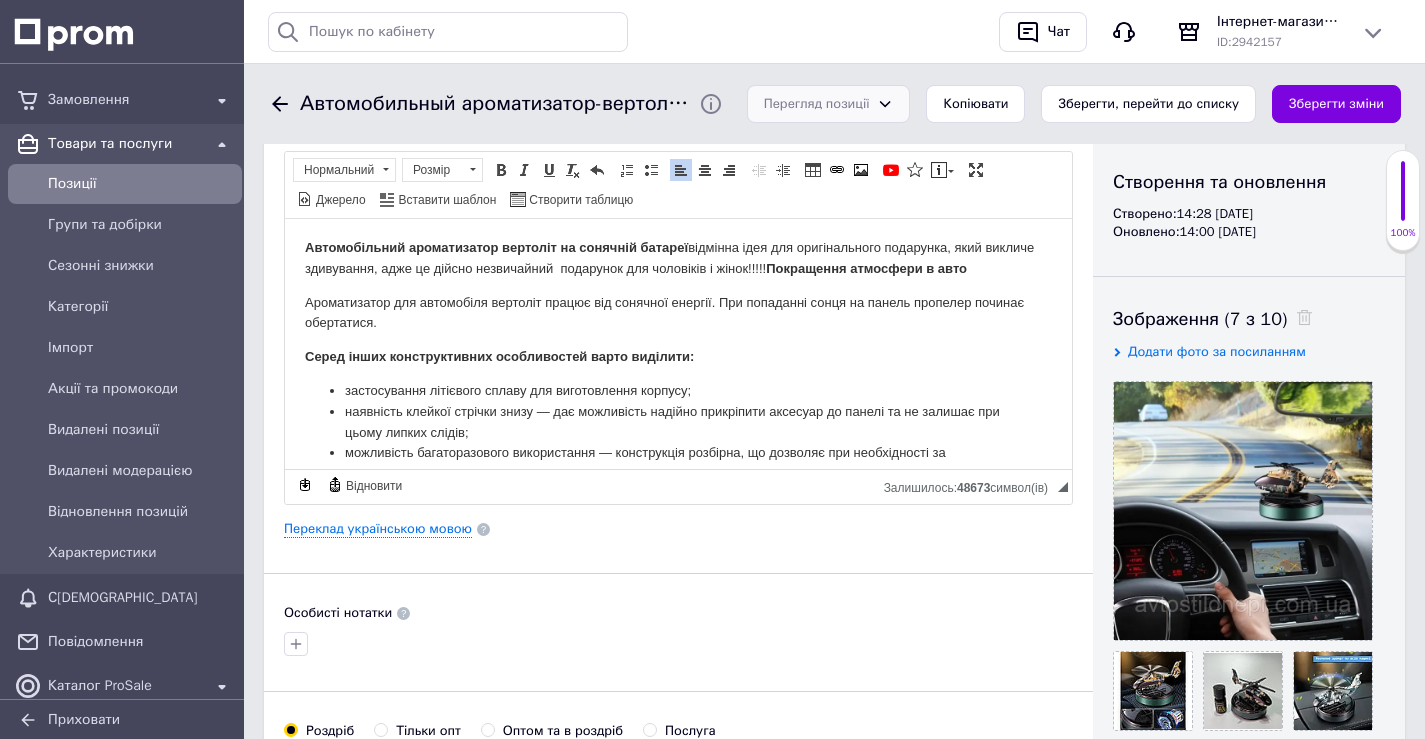 scroll, scrollTop: 0, scrollLeft: 0, axis: both 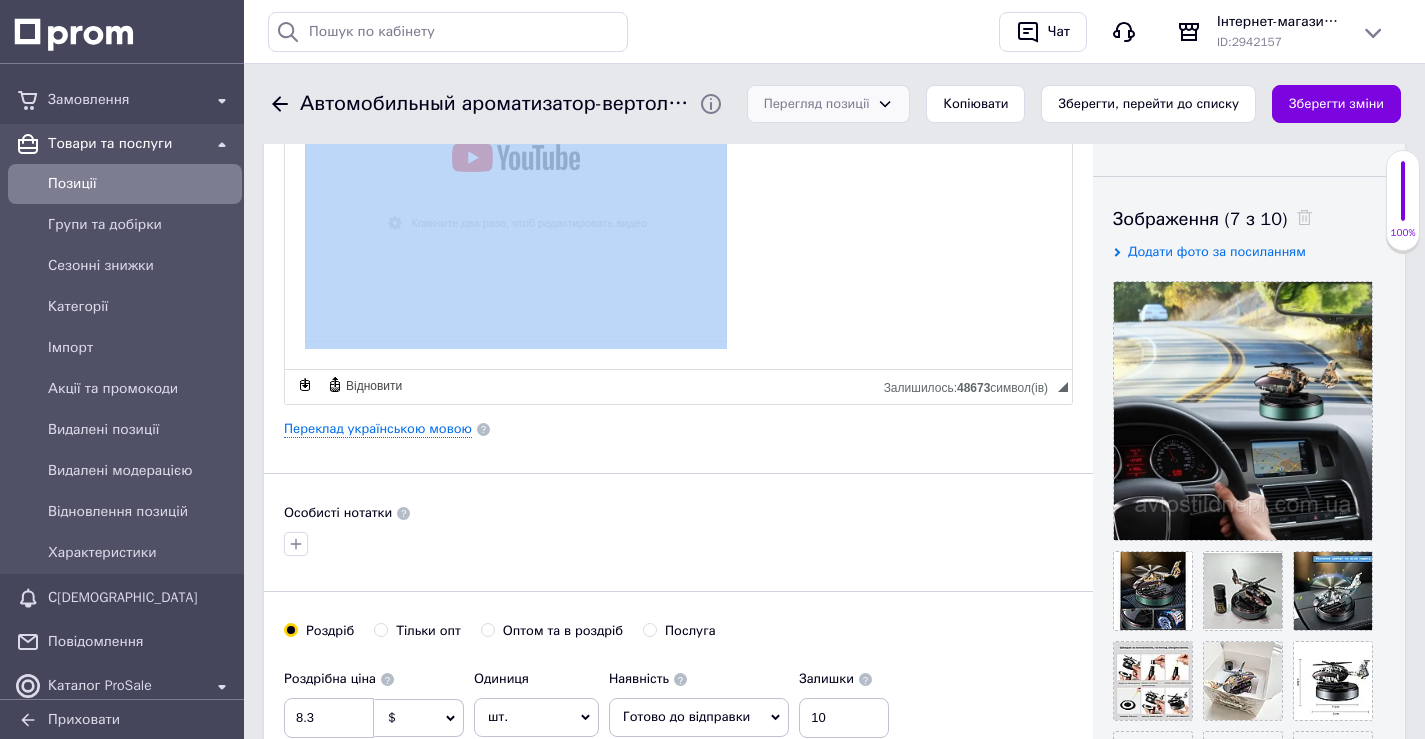 drag, startPoint x: 303, startPoint y: 141, endPoint x: 1009, endPoint y: 343, distance: 734.32965 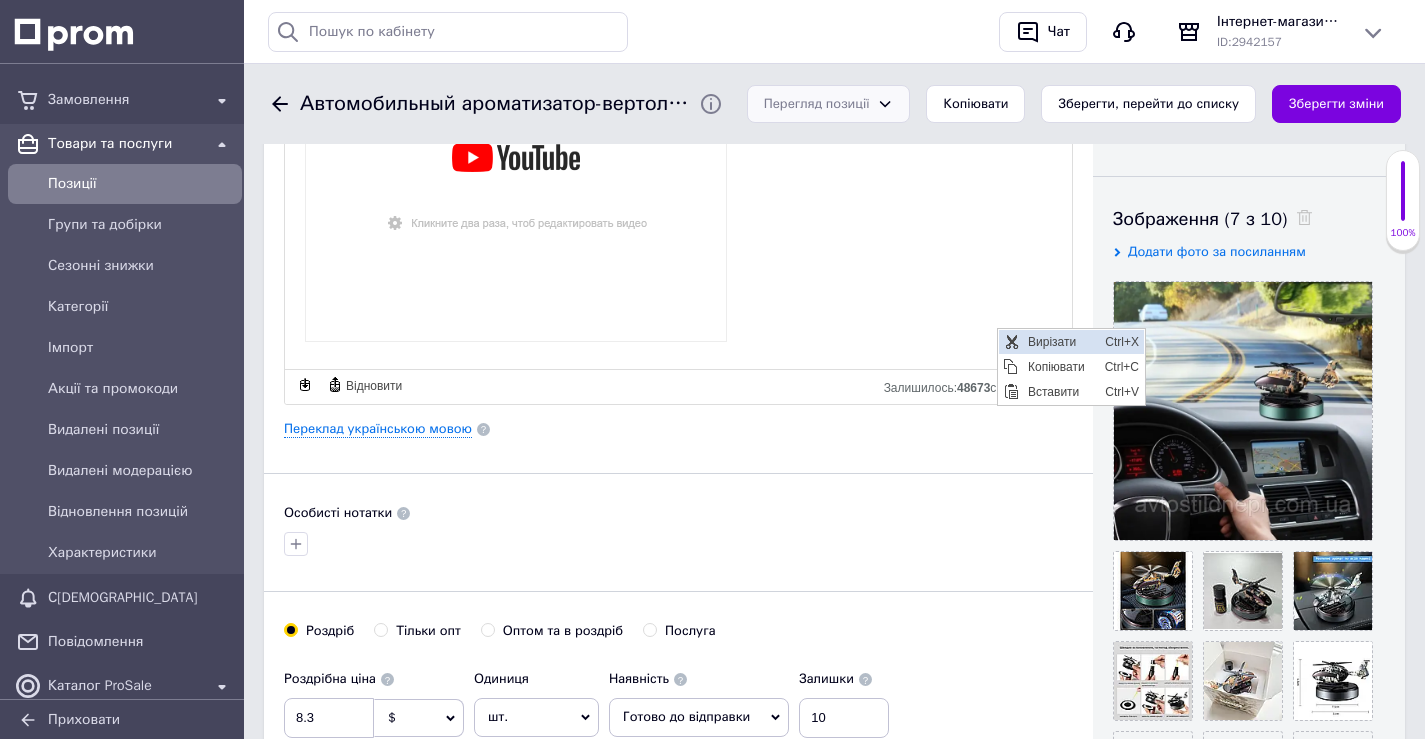 click at bounding box center [1011, 341] 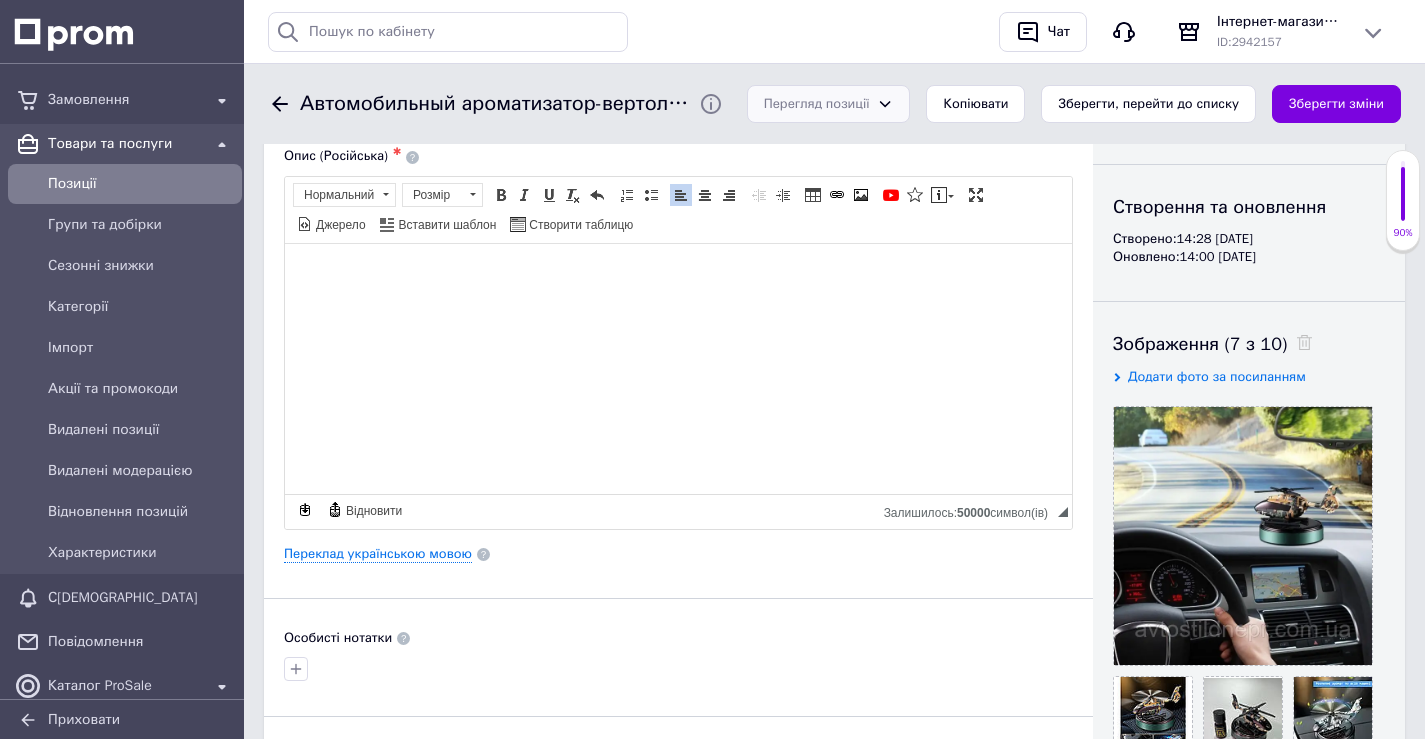 scroll, scrollTop: 0, scrollLeft: 0, axis: both 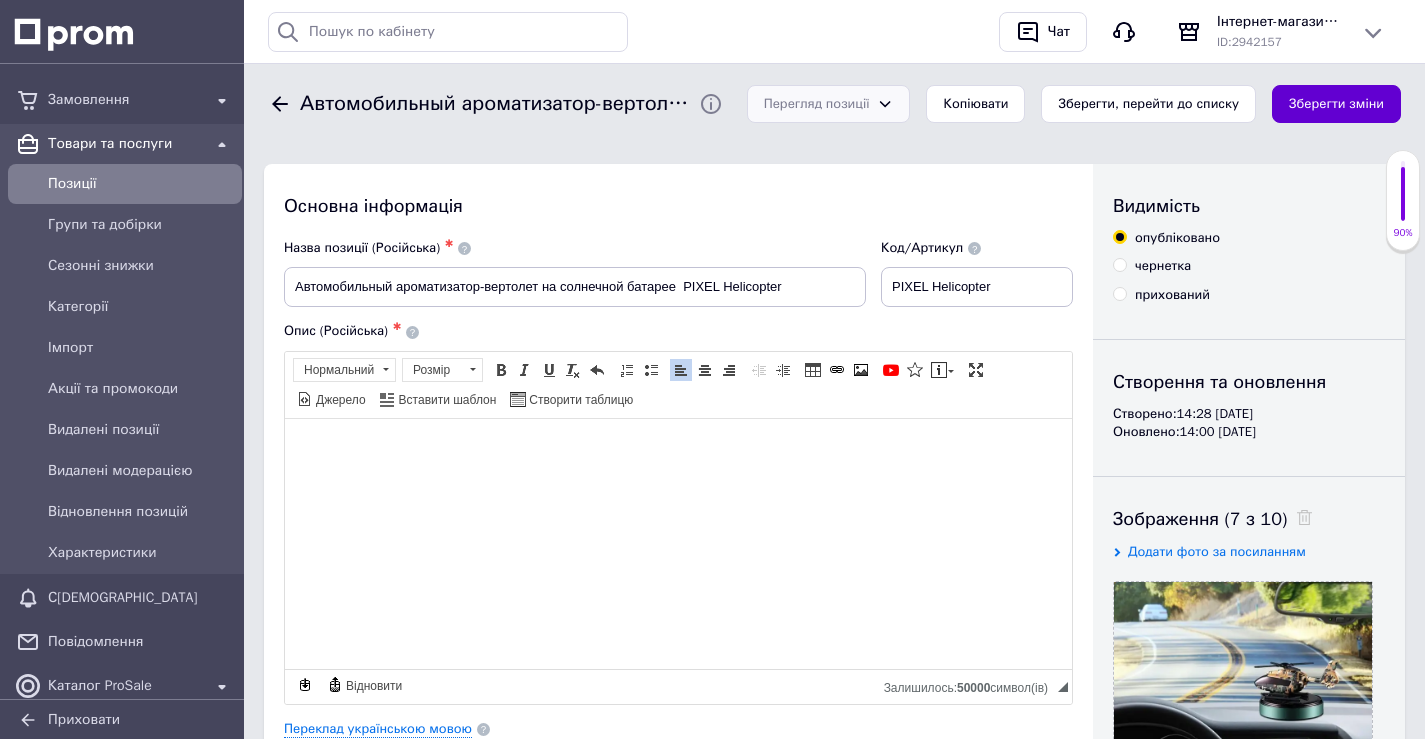 click on "Зберегти зміни" at bounding box center [1336, 104] 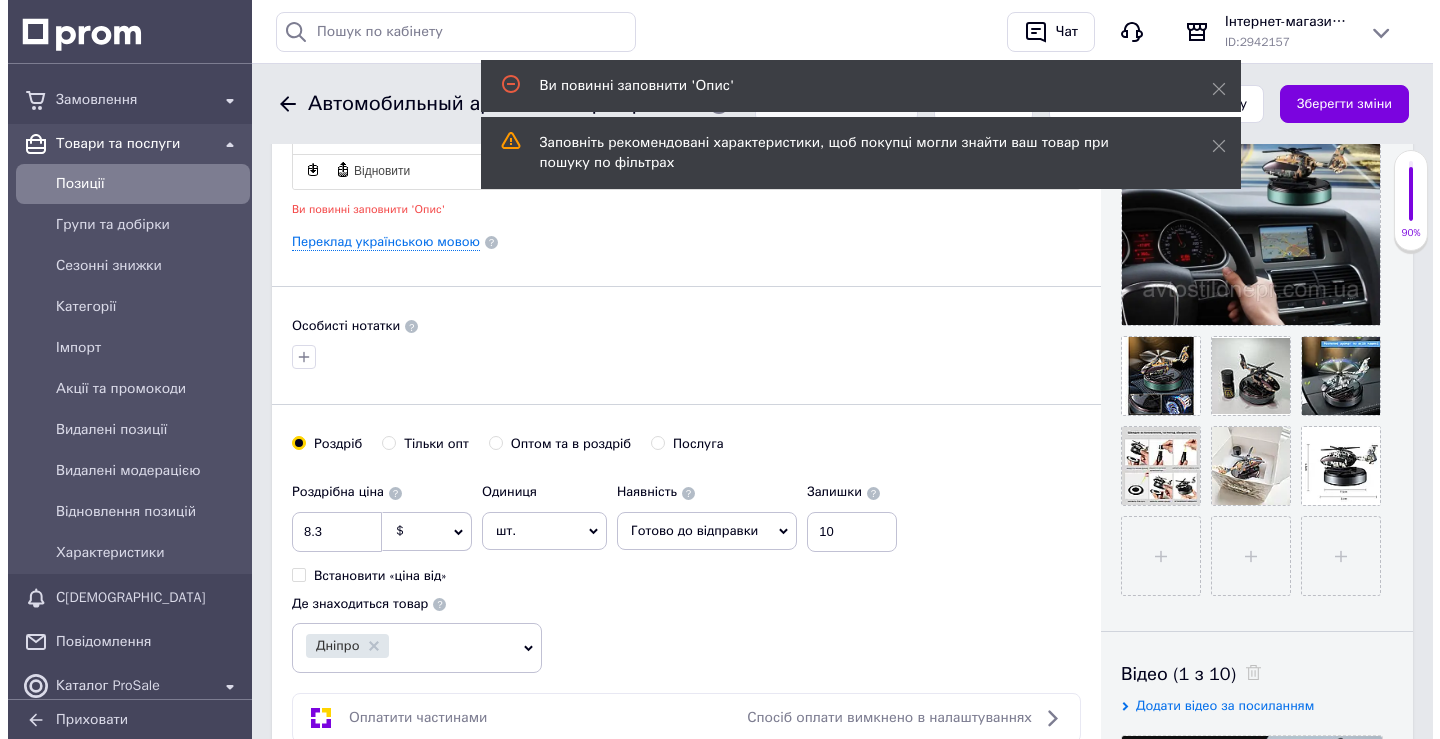 scroll, scrollTop: 538, scrollLeft: 0, axis: vertical 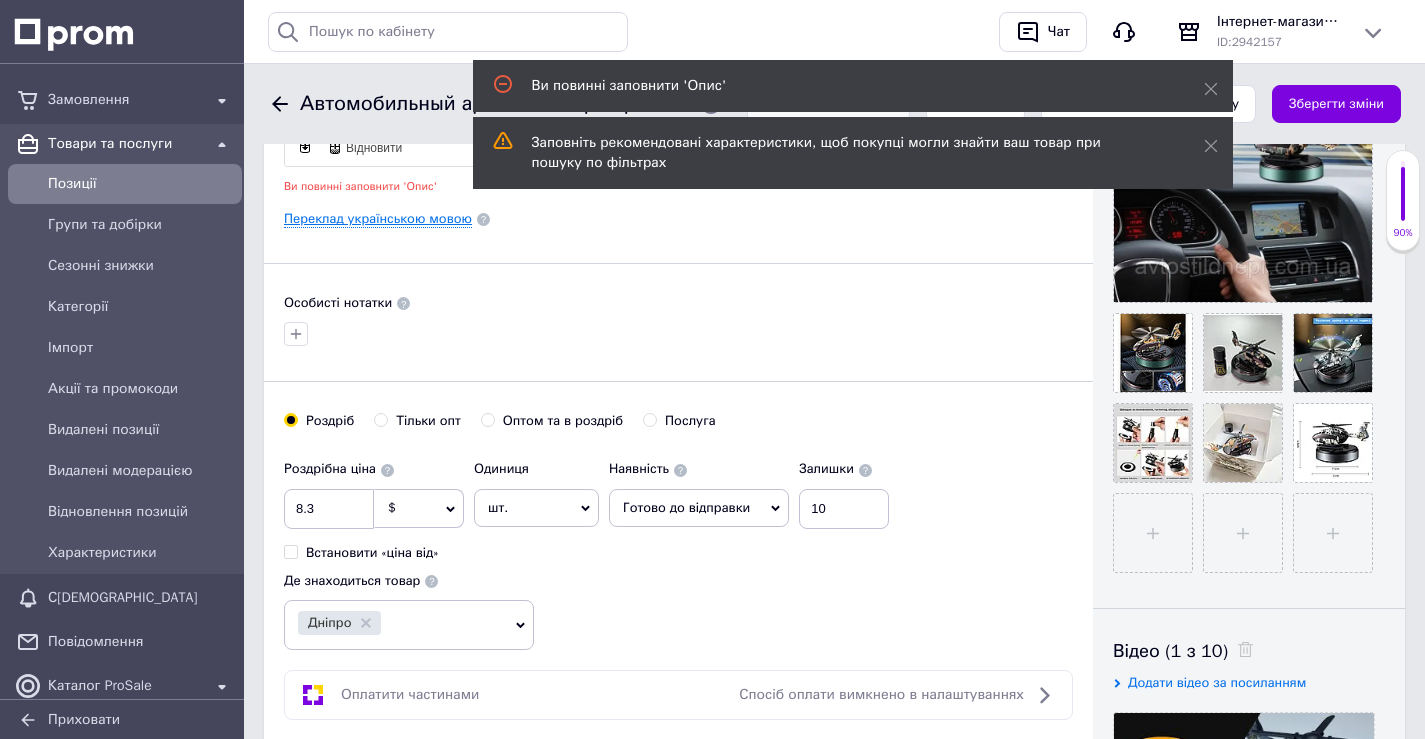 click on "Переклад українською мовою" at bounding box center (378, 219) 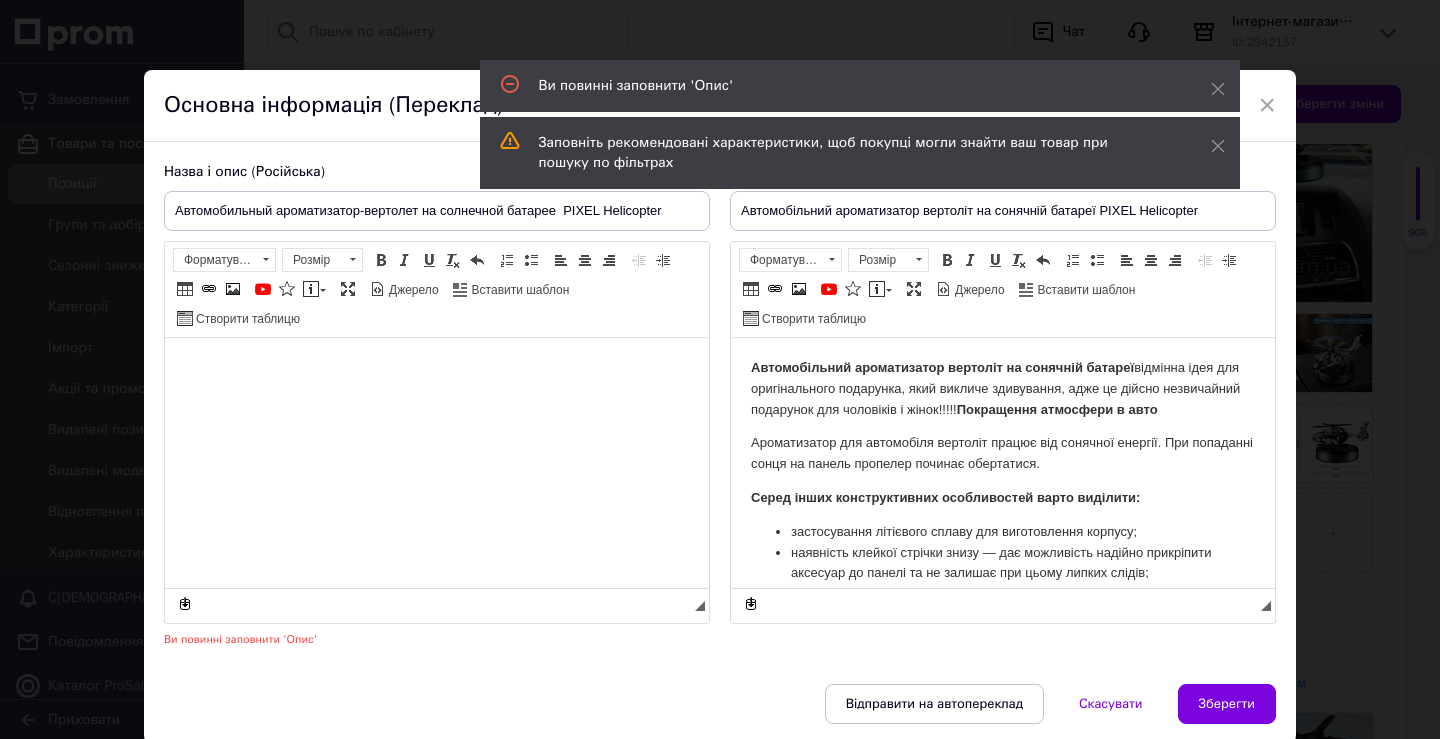 scroll, scrollTop: 0, scrollLeft: 0, axis: both 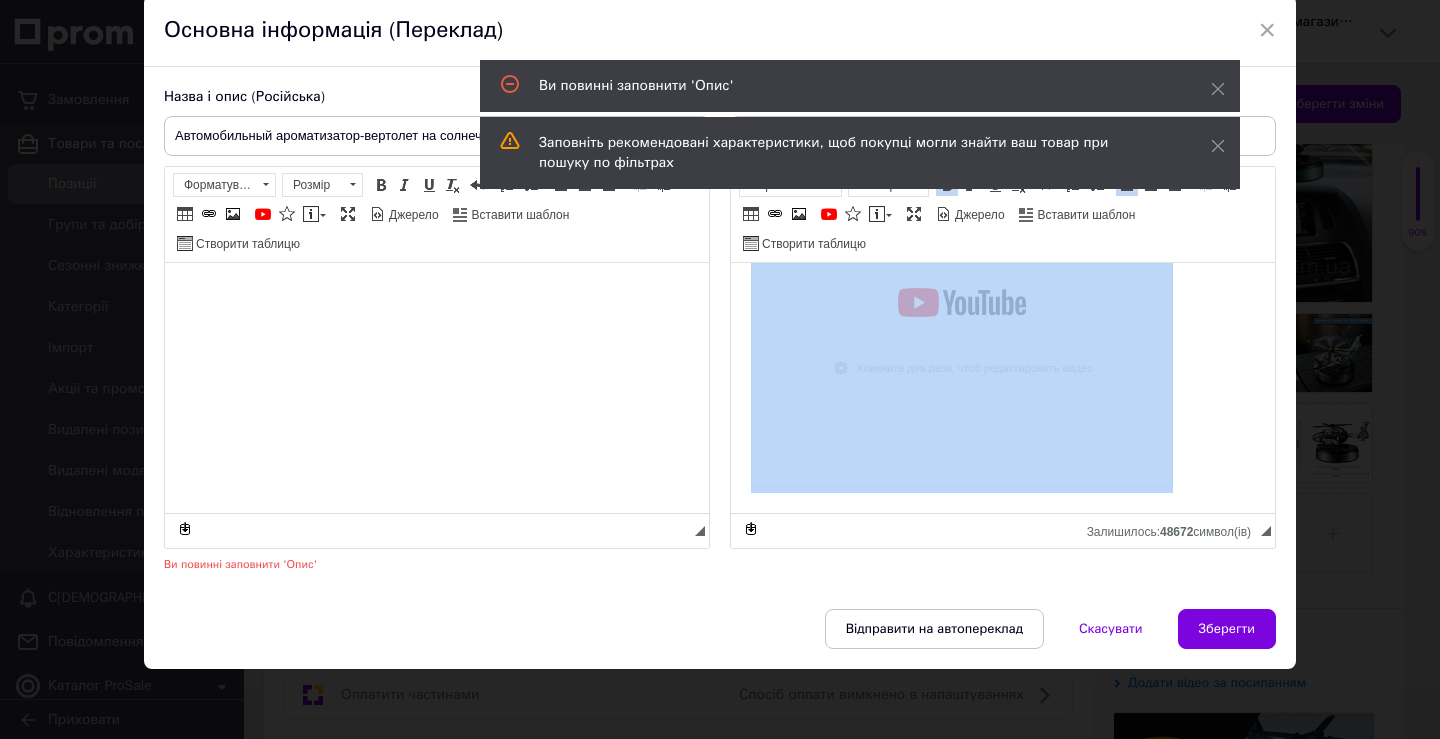 drag, startPoint x: 749, startPoint y: 290, endPoint x: 1222, endPoint y: 466, distance: 504.68307 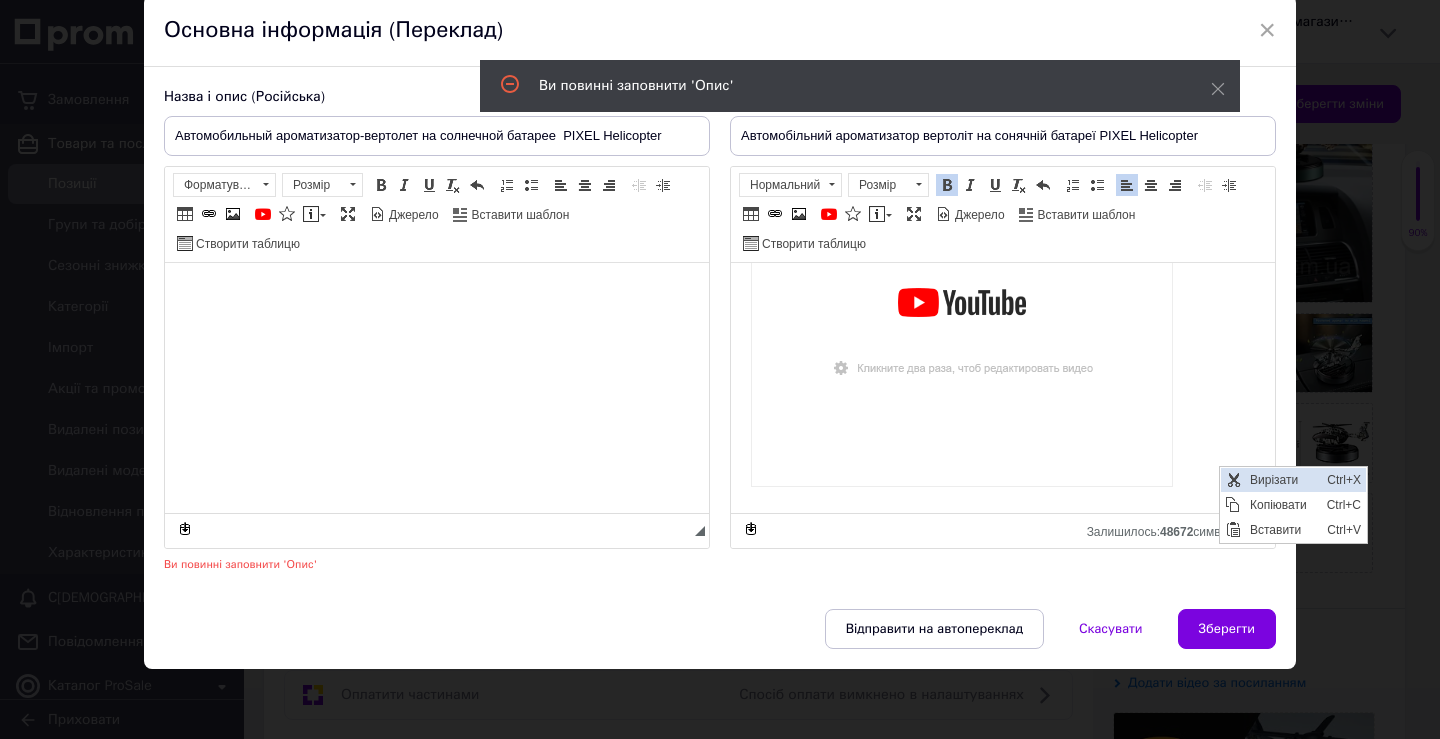 drag, startPoint x: 1294, startPoint y: 476, endPoint x: 2513, endPoint y: 940, distance: 1304.3224 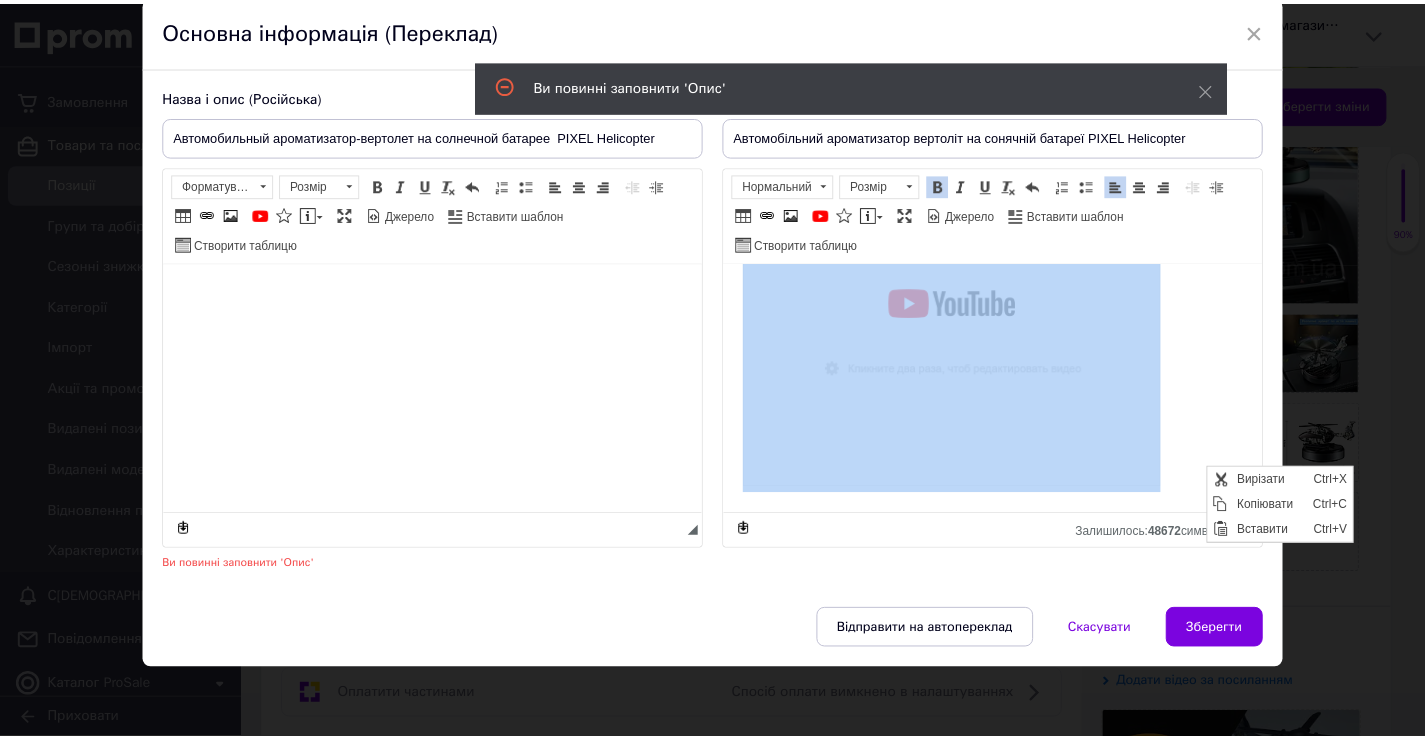 scroll, scrollTop: 0, scrollLeft: 0, axis: both 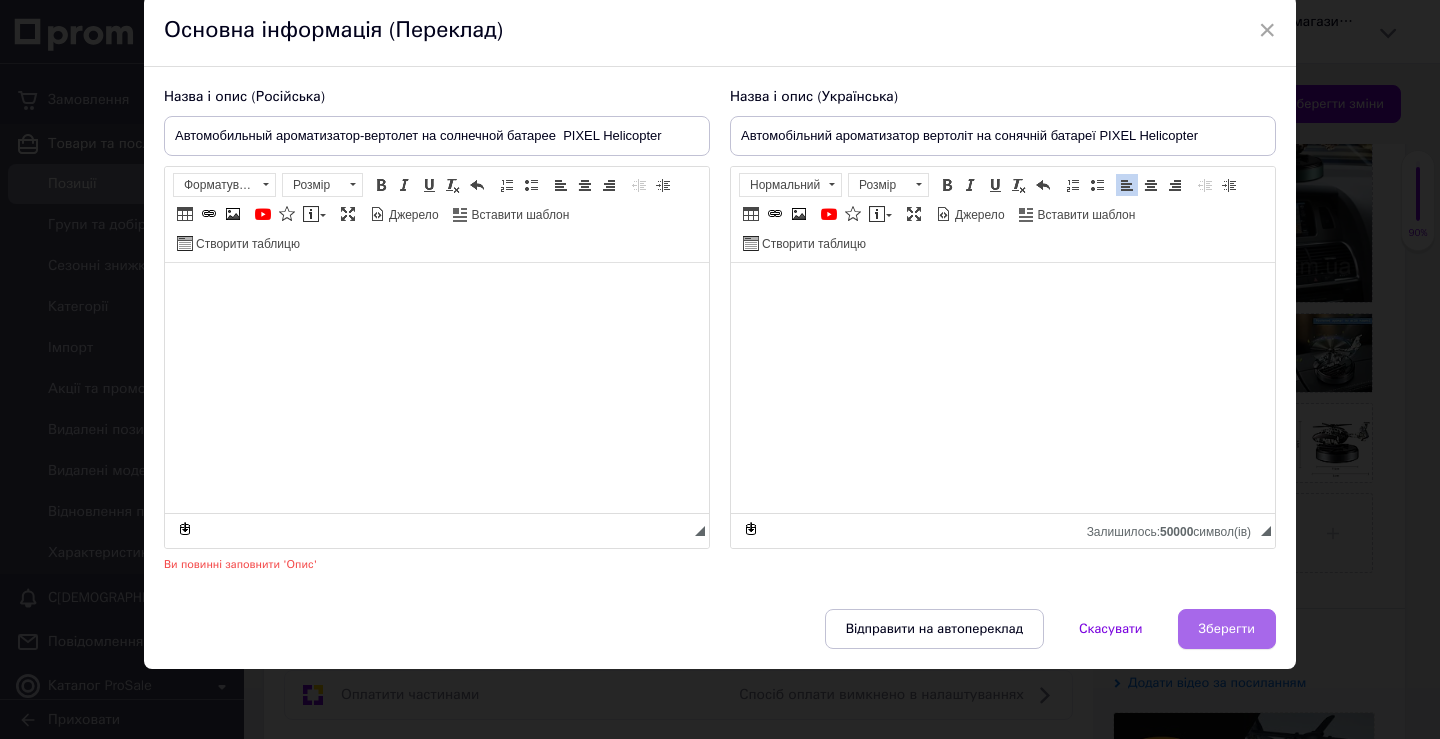 click on "Зберегти" at bounding box center [1227, 629] 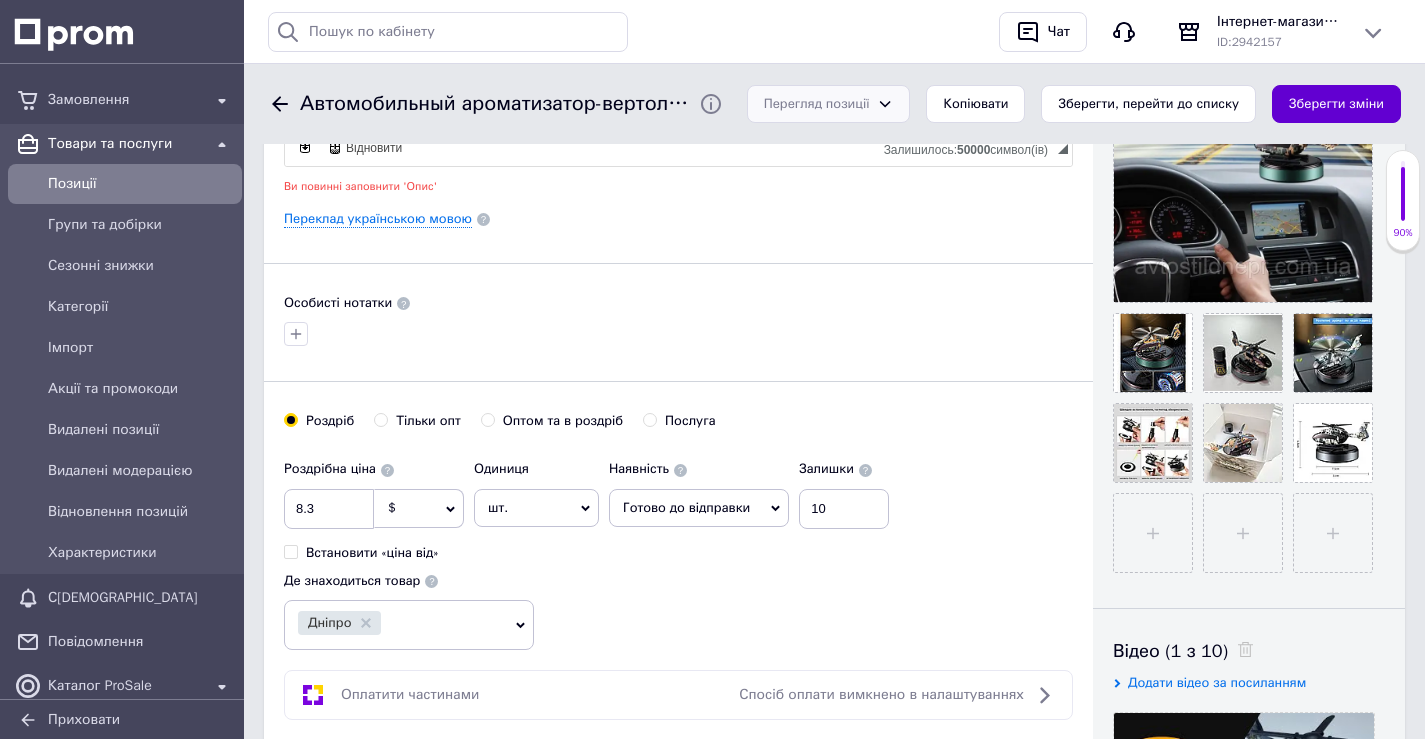 click on "Зберегти зміни" at bounding box center [1336, 104] 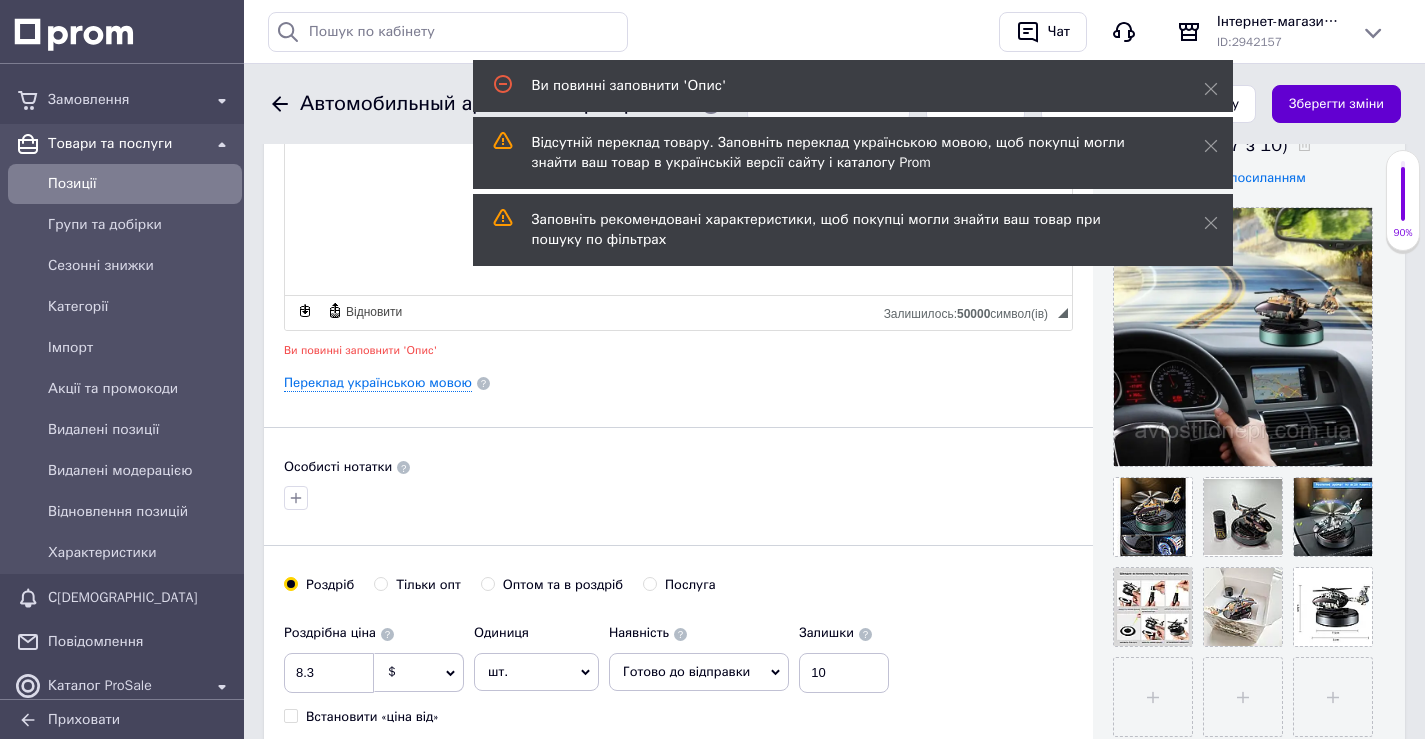 scroll, scrollTop: 355, scrollLeft: 0, axis: vertical 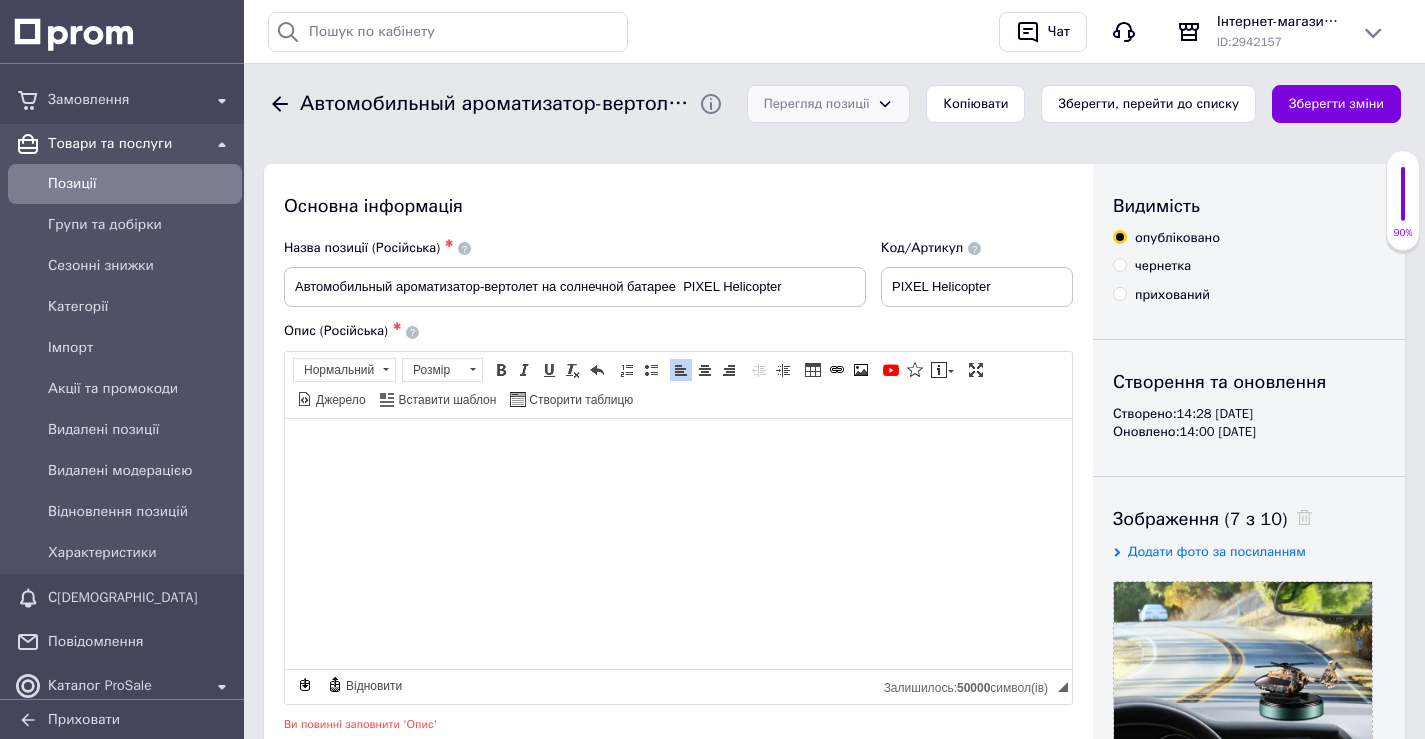 drag, startPoint x: 315, startPoint y: 441, endPoint x: 601, endPoint y: 860, distance: 507.30365 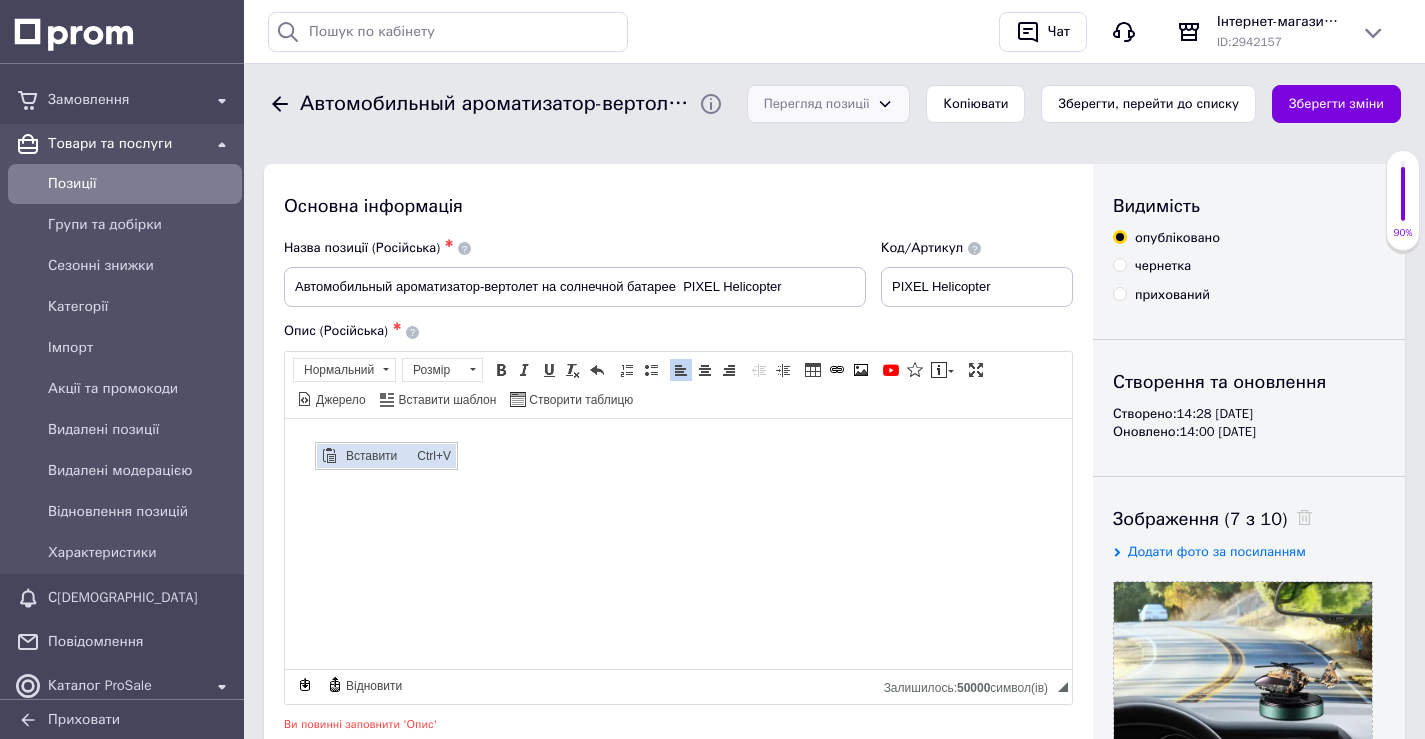 click at bounding box center (329, 455) 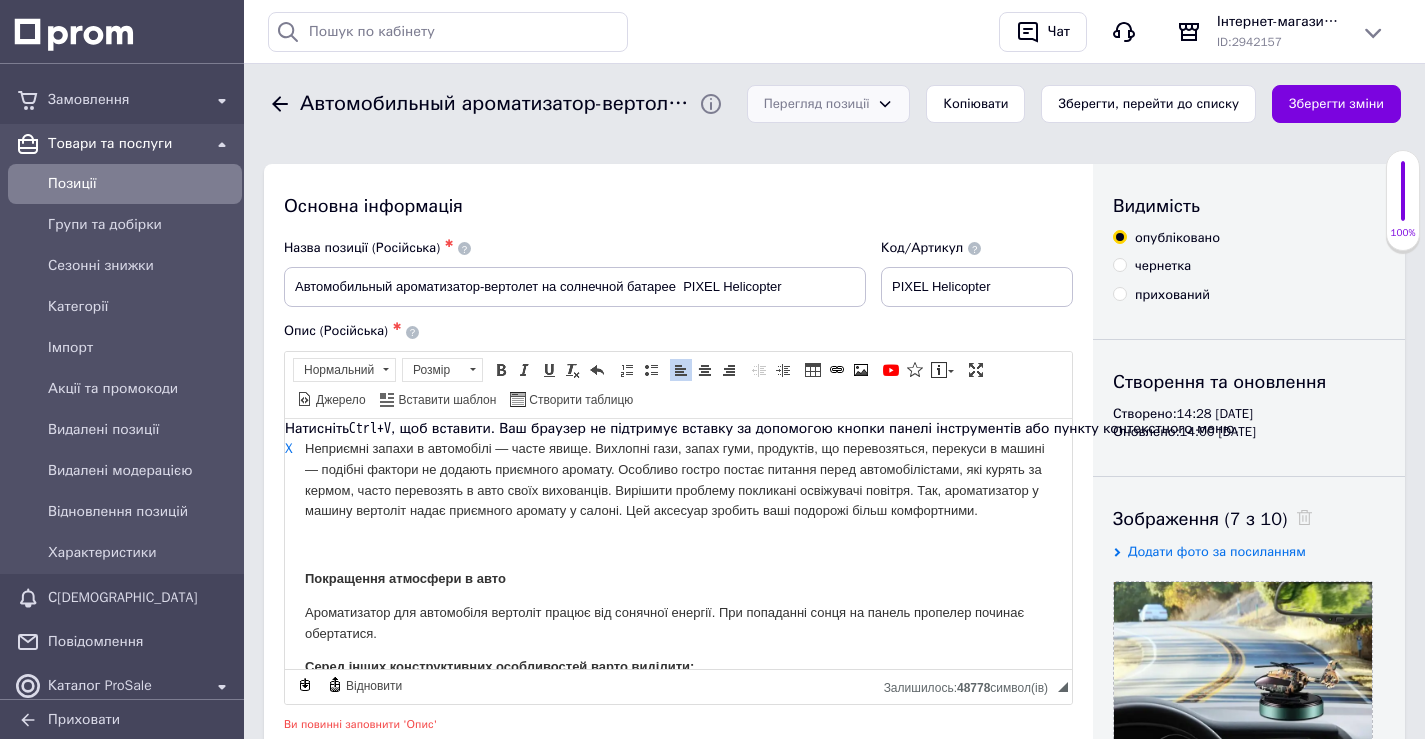 scroll, scrollTop: 219, scrollLeft: 0, axis: vertical 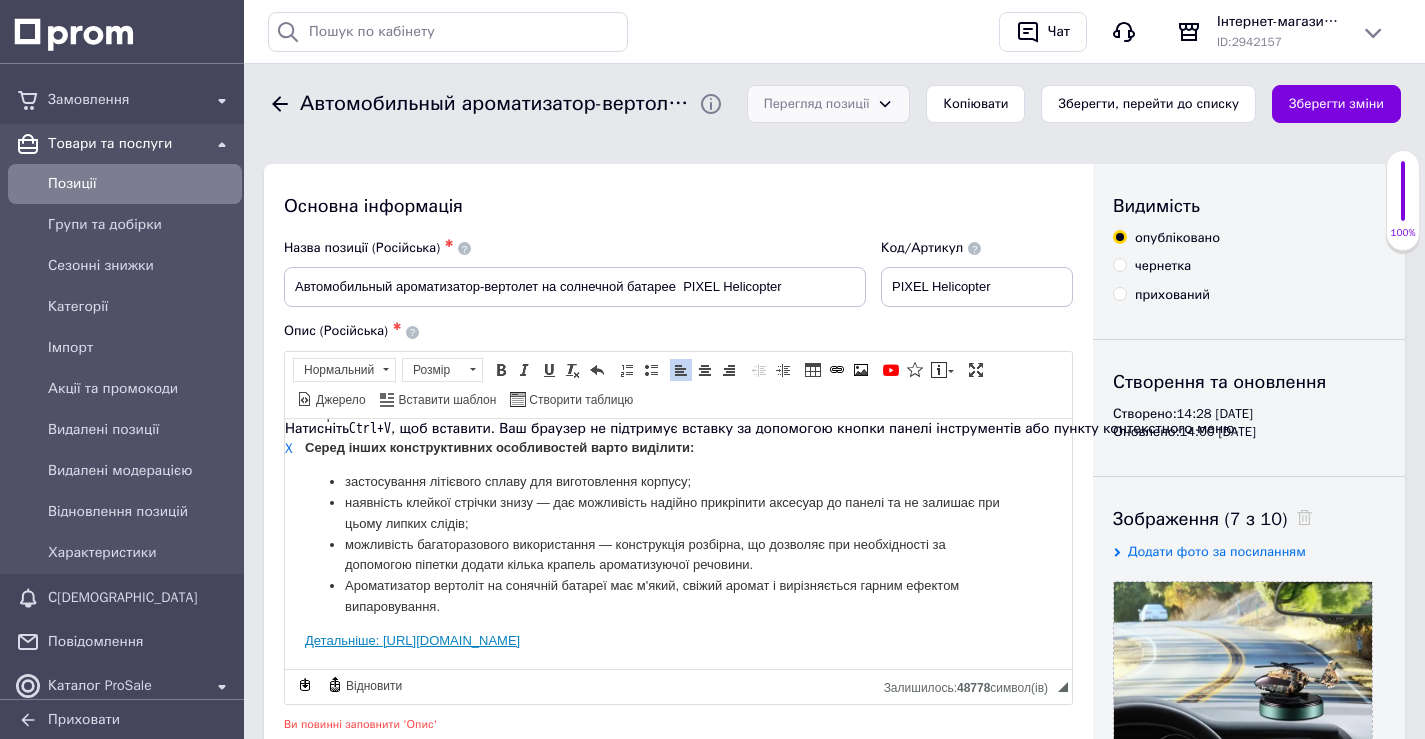 type 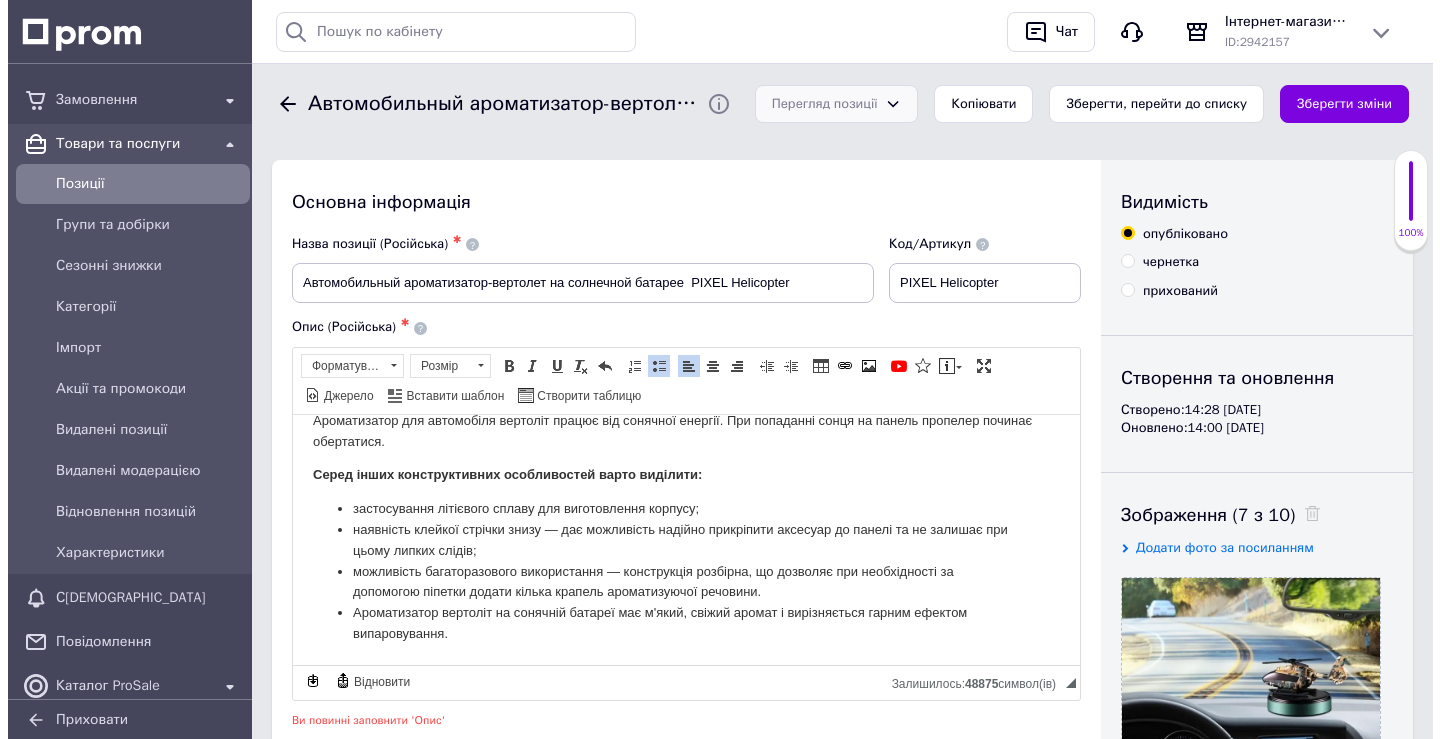 scroll, scrollTop: 300, scrollLeft: 0, axis: vertical 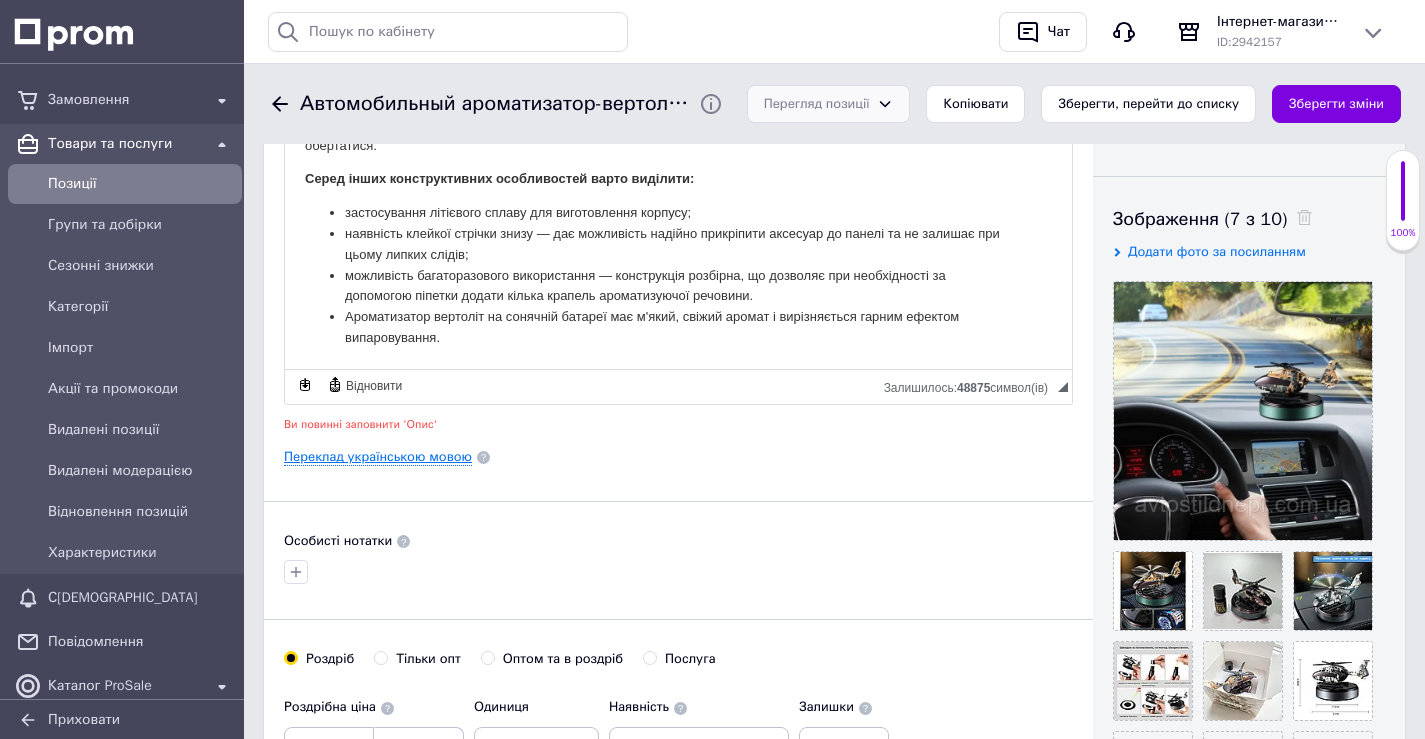 click on "Переклад українською мовою" at bounding box center [378, 457] 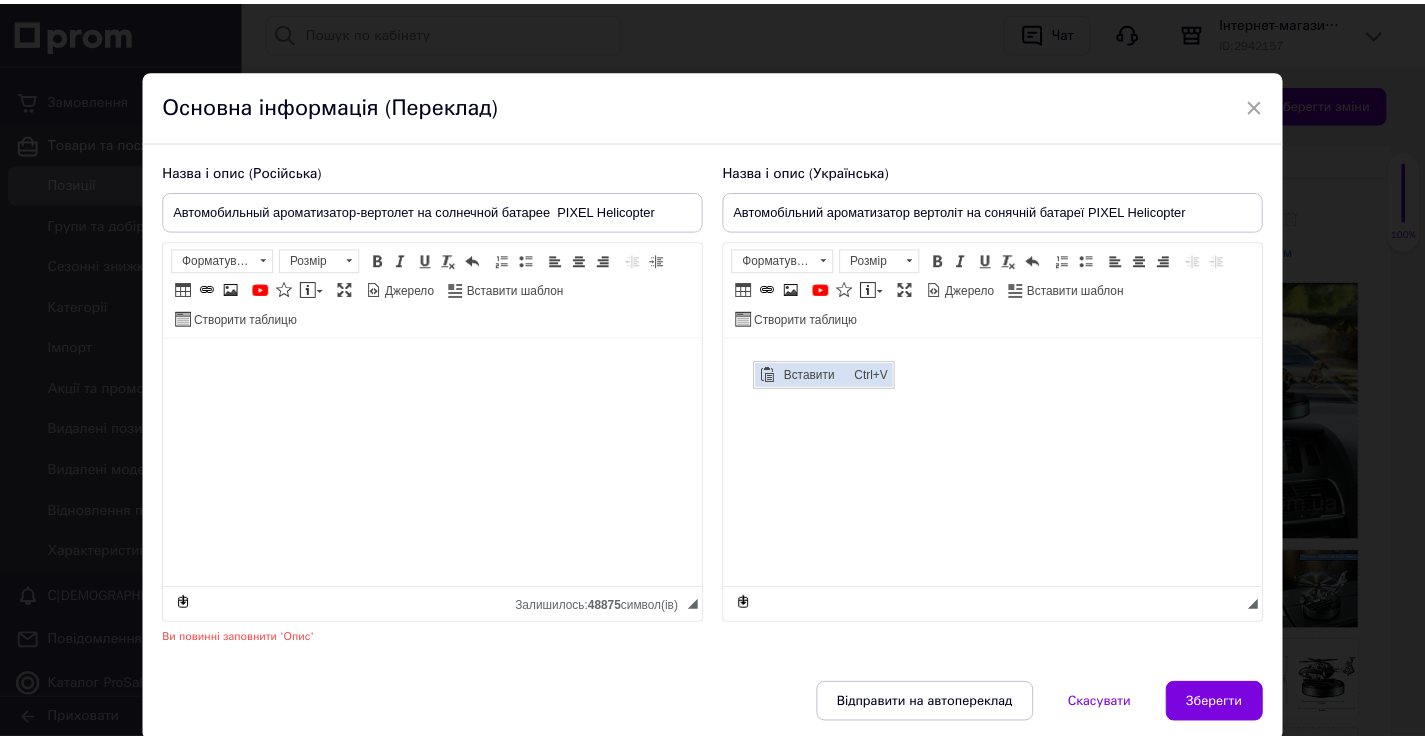 scroll, scrollTop: 0, scrollLeft: 0, axis: both 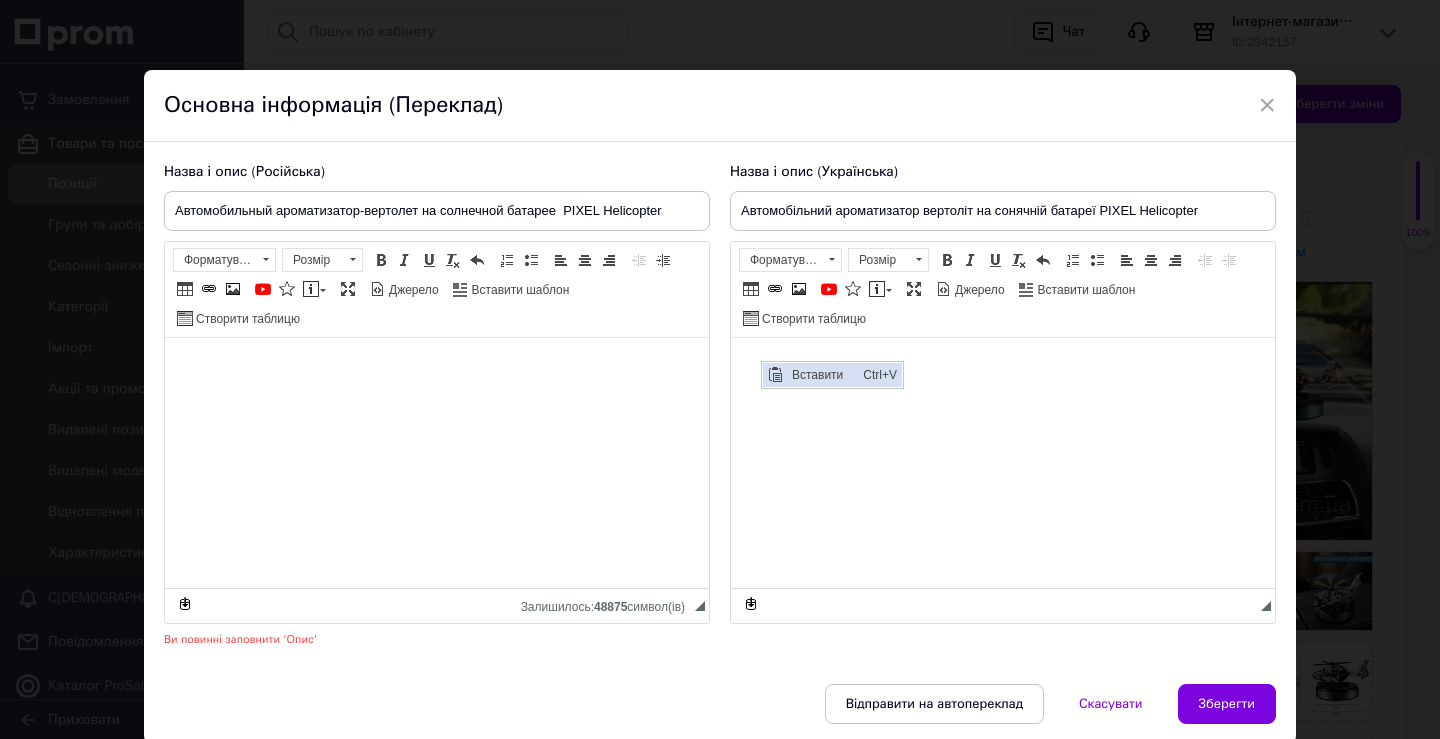 click at bounding box center [775, 375] 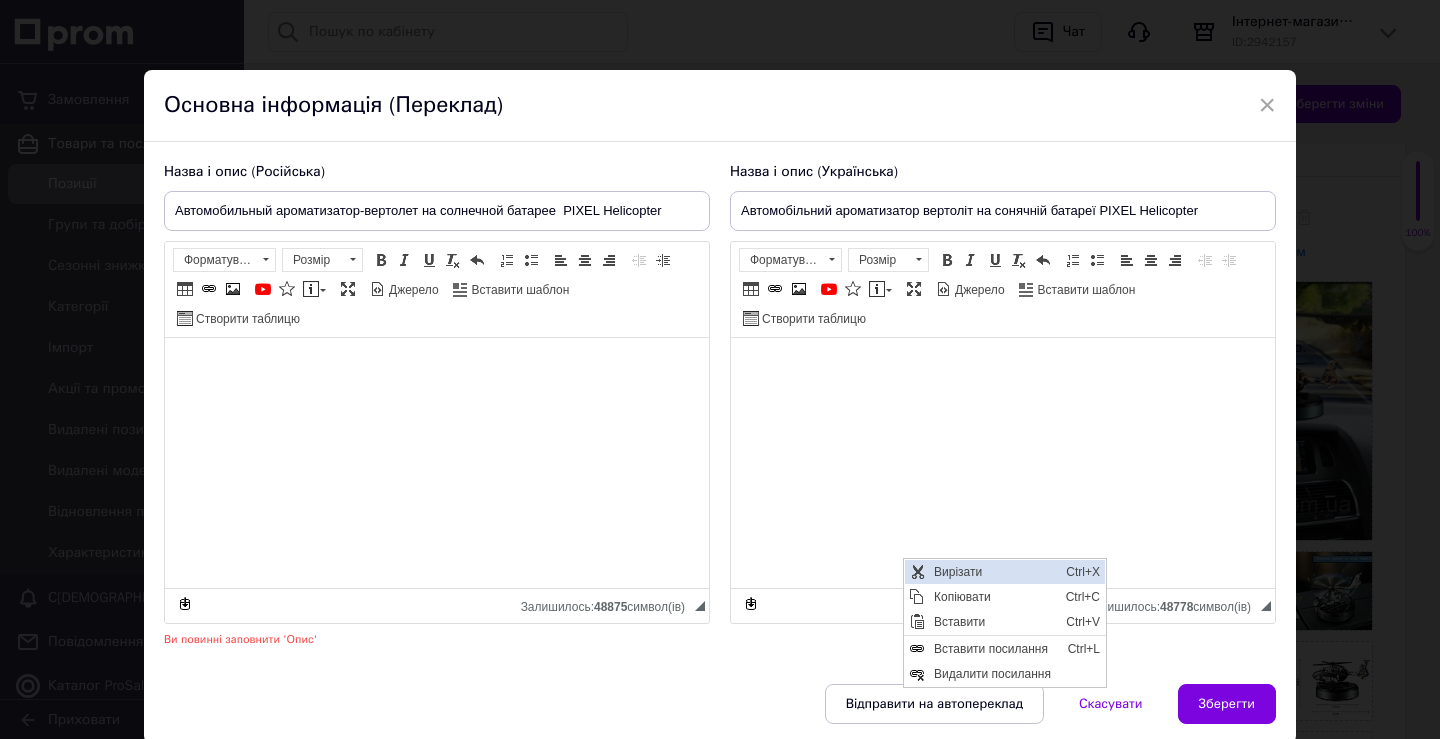 click on "Вирізати" at bounding box center (995, 572) 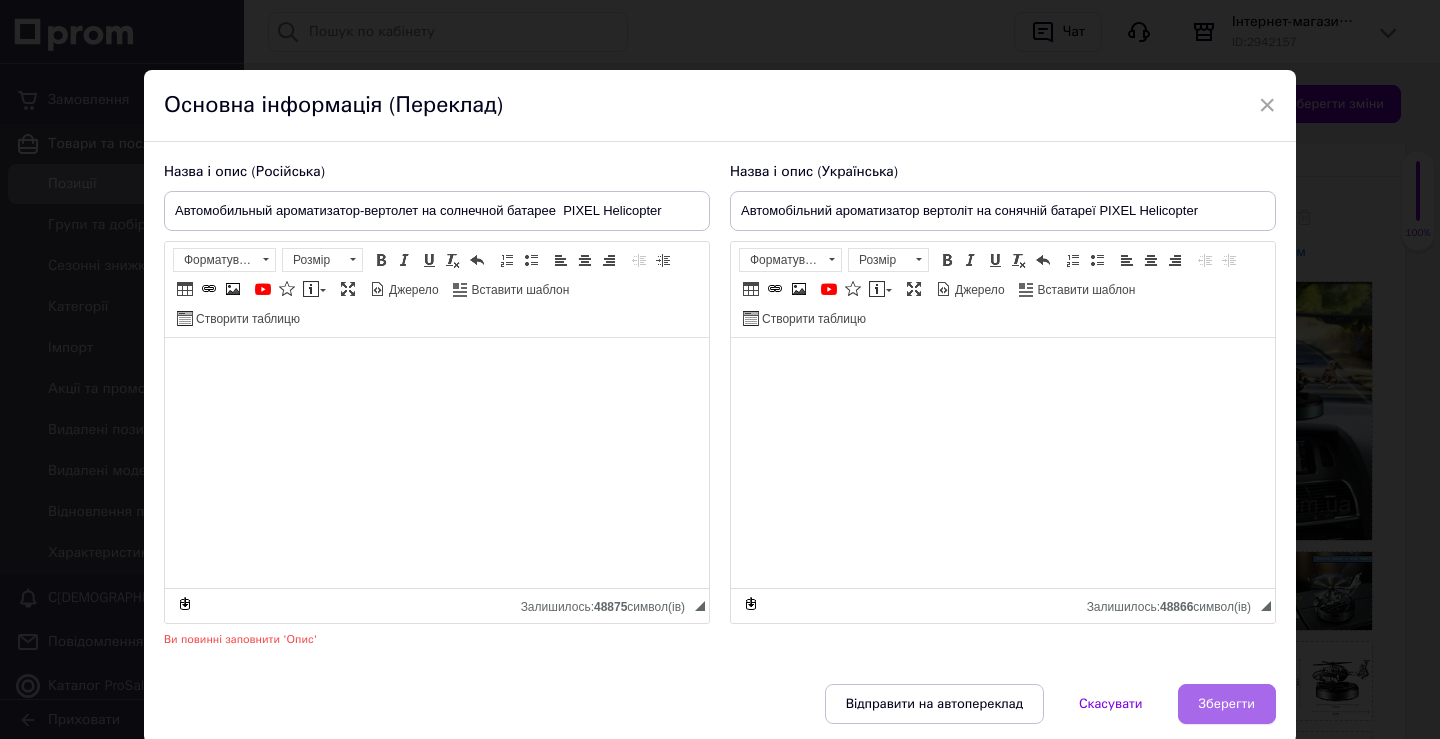 click on "Зберегти" at bounding box center (1227, 704) 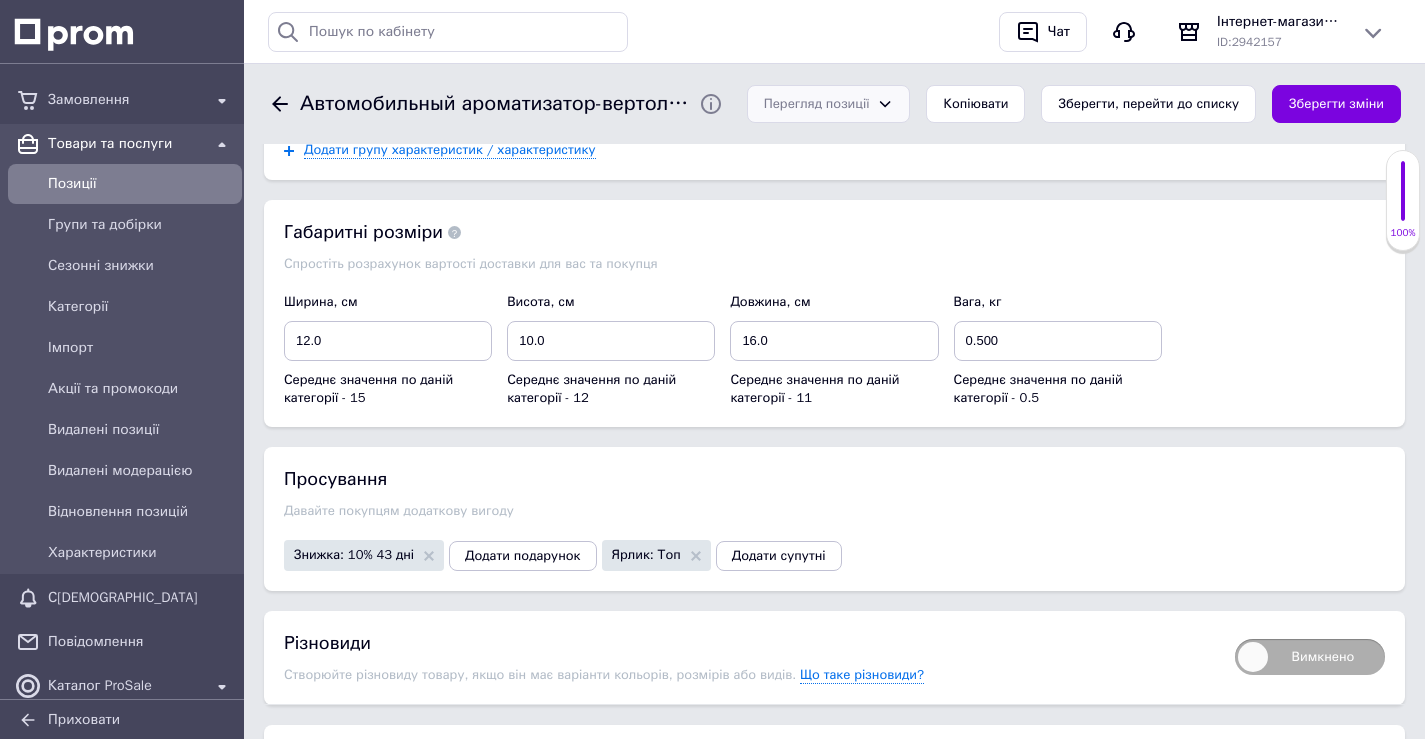 scroll, scrollTop: 2500, scrollLeft: 0, axis: vertical 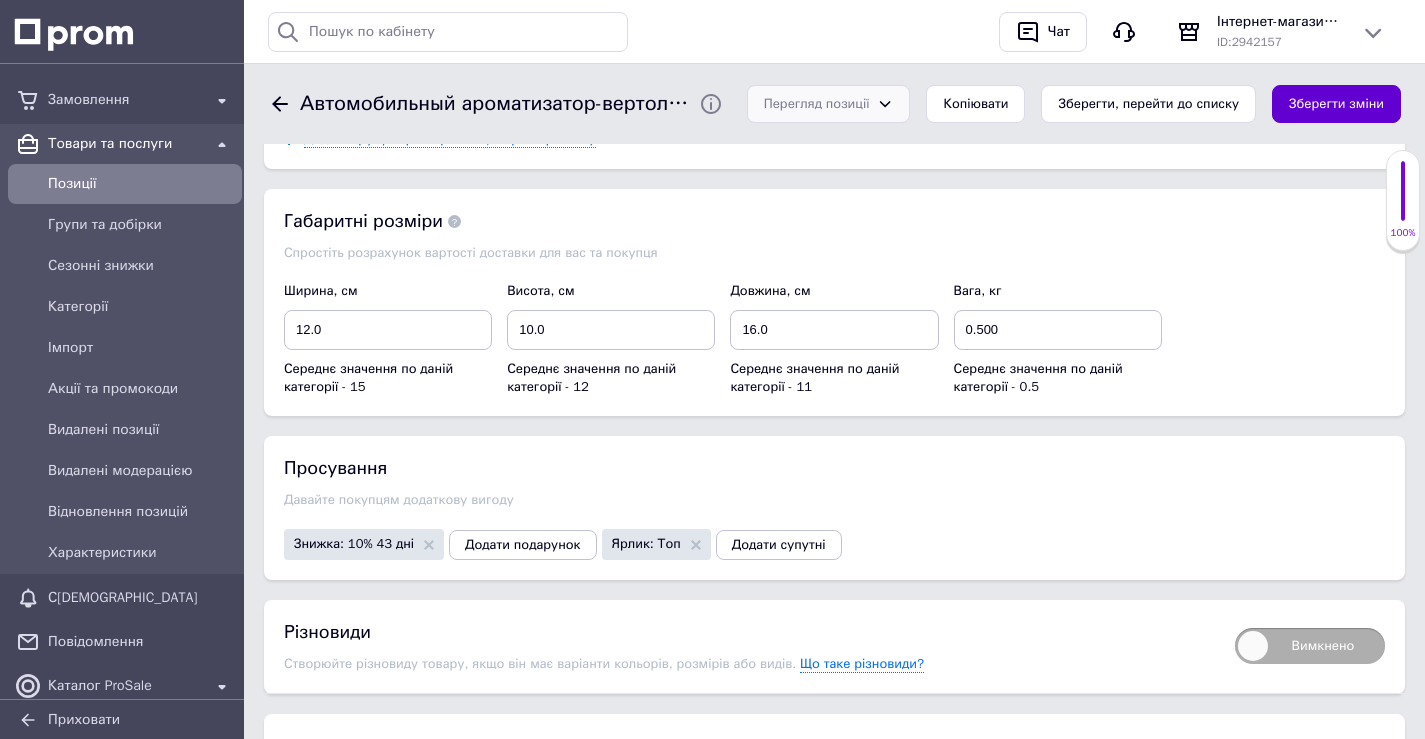 click on "Зберегти зміни" at bounding box center [1336, 104] 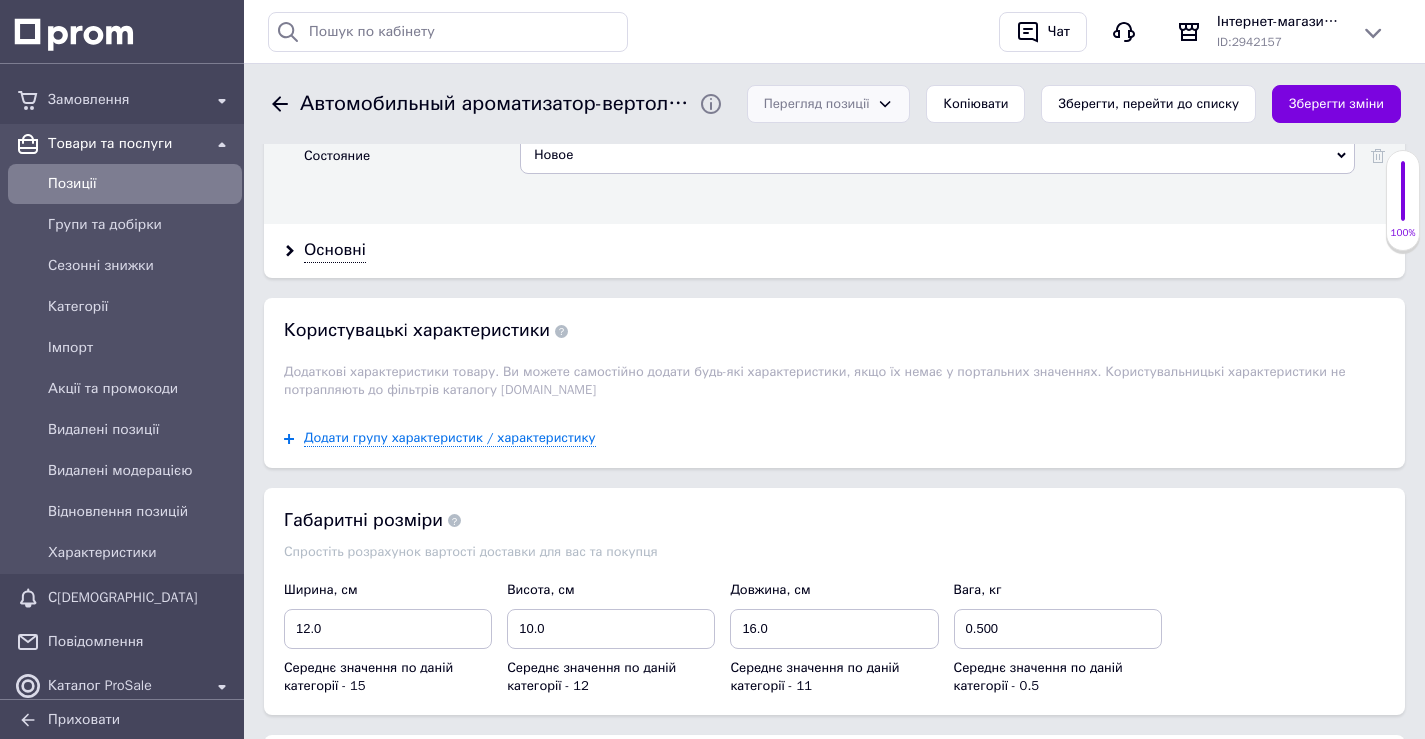 scroll, scrollTop: 2200, scrollLeft: 0, axis: vertical 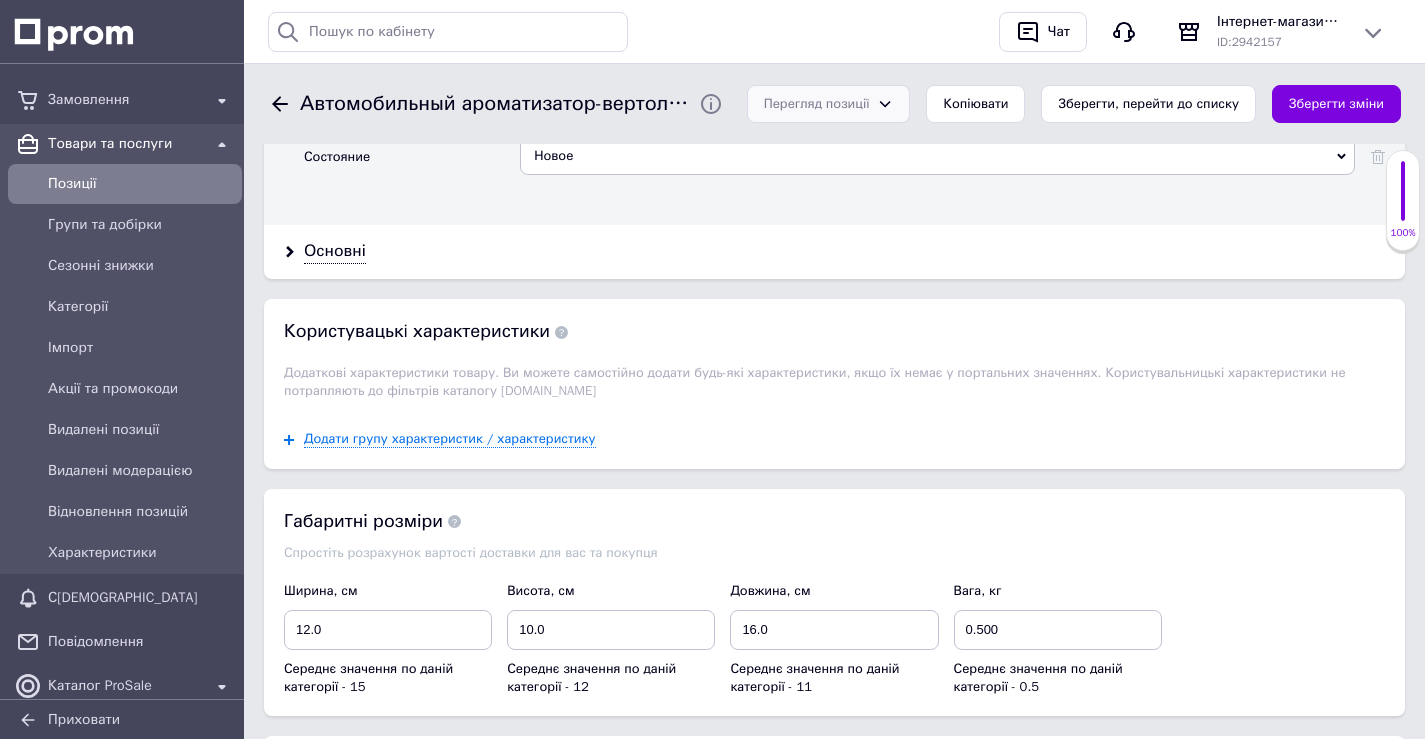 drag, startPoint x: 1296, startPoint y: 107, endPoint x: 1107, endPoint y: 229, distance: 224.95555 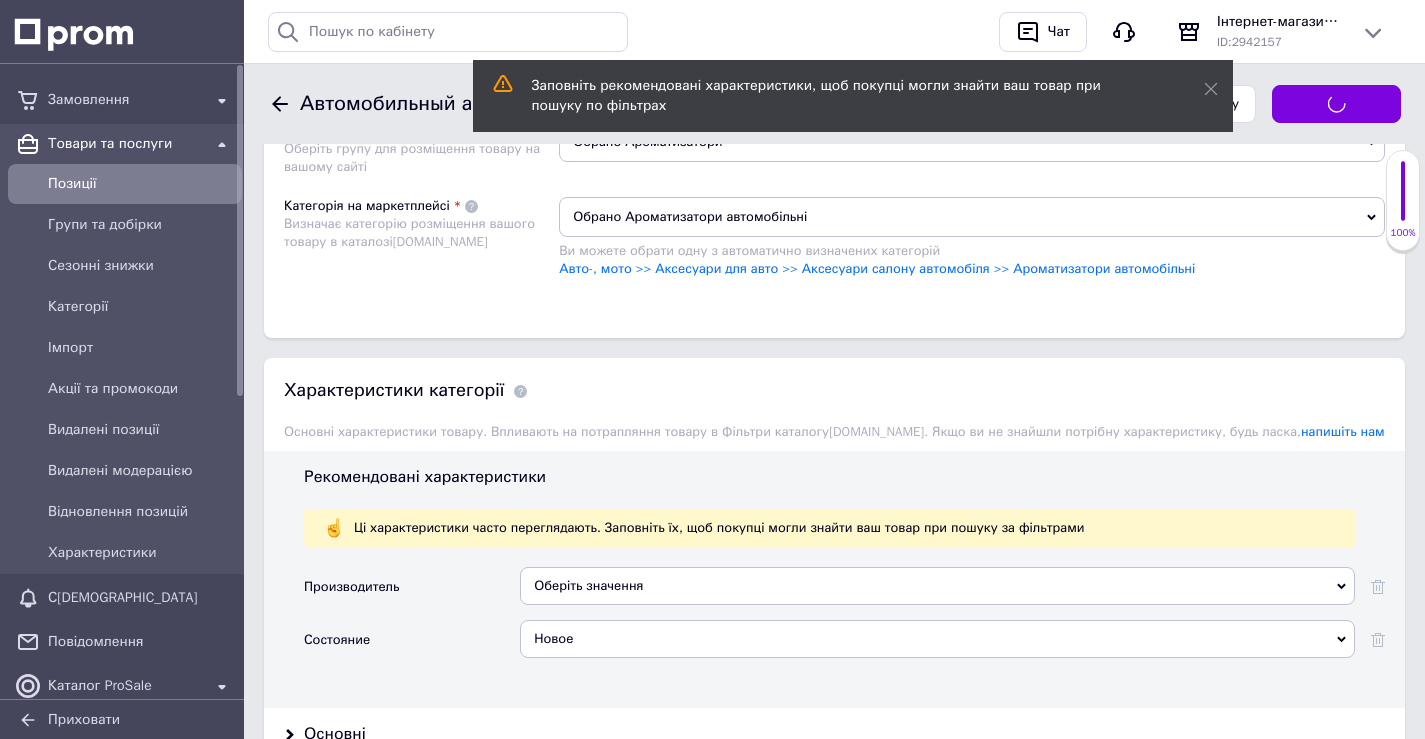 scroll, scrollTop: 1700, scrollLeft: 0, axis: vertical 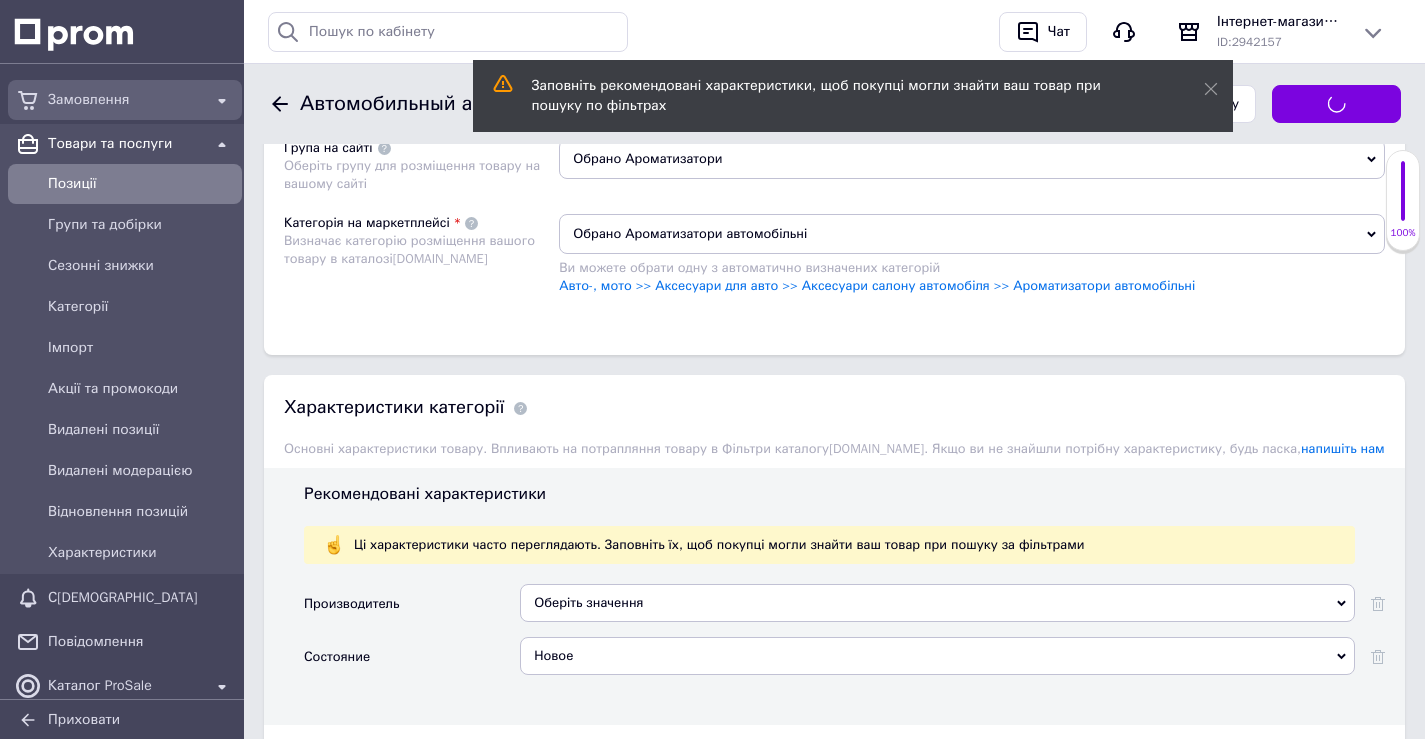 click on "Замовлення" at bounding box center (125, 100) 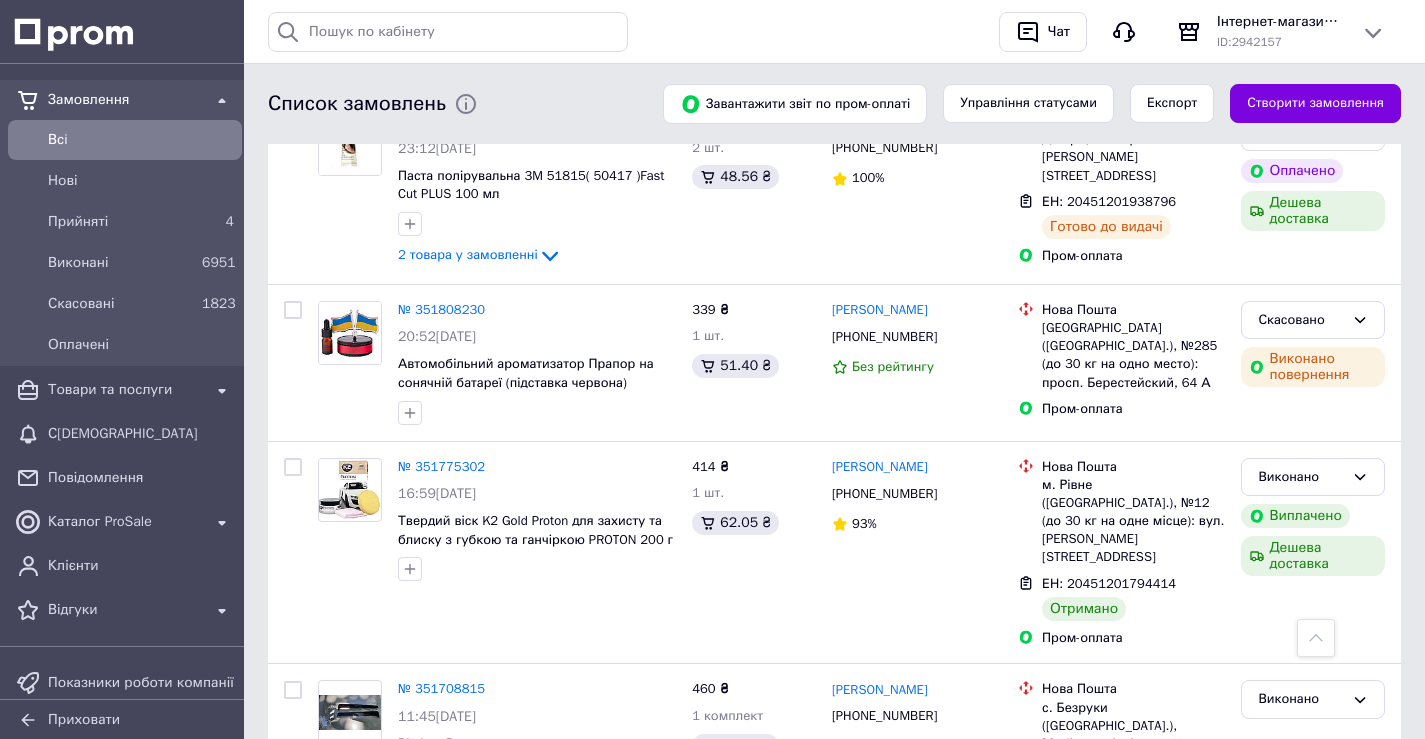 scroll, scrollTop: 3604, scrollLeft: 0, axis: vertical 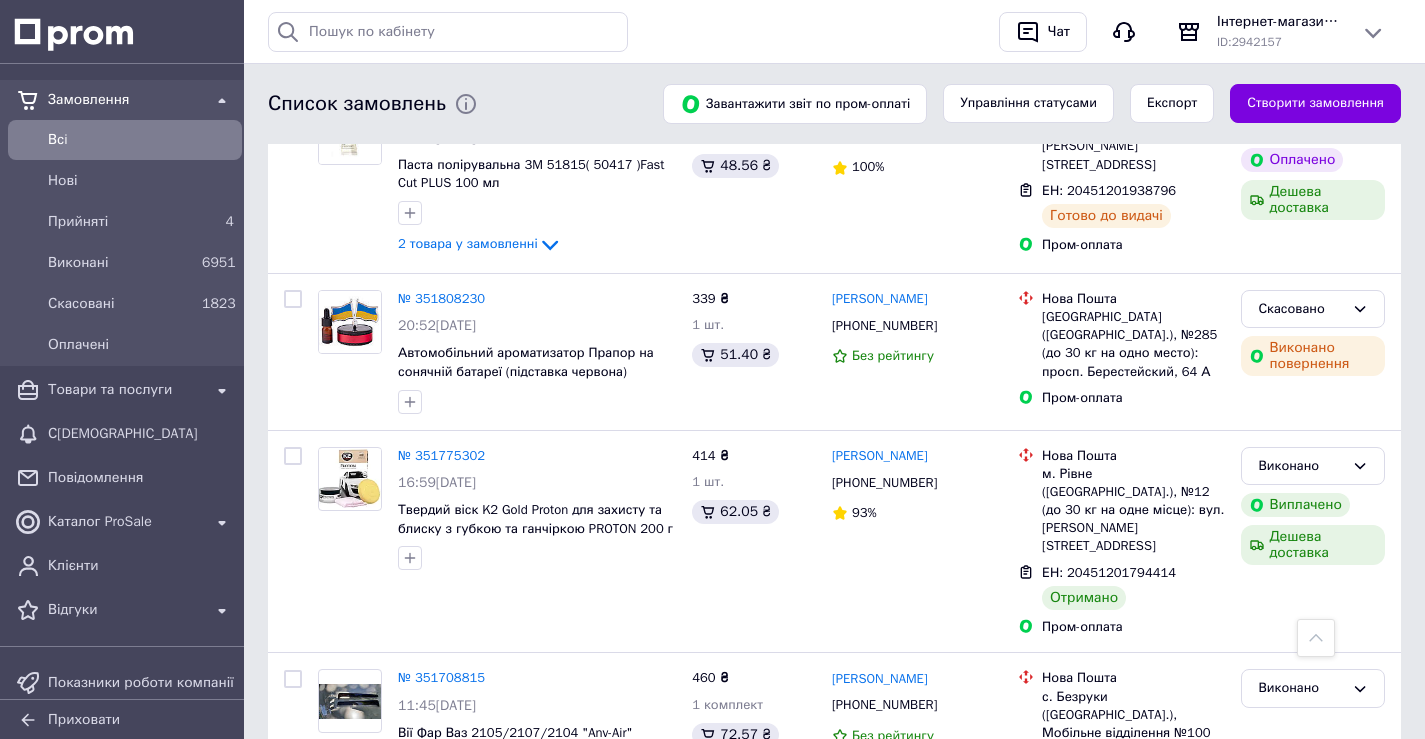 click on "2" at bounding box center [331, 936] 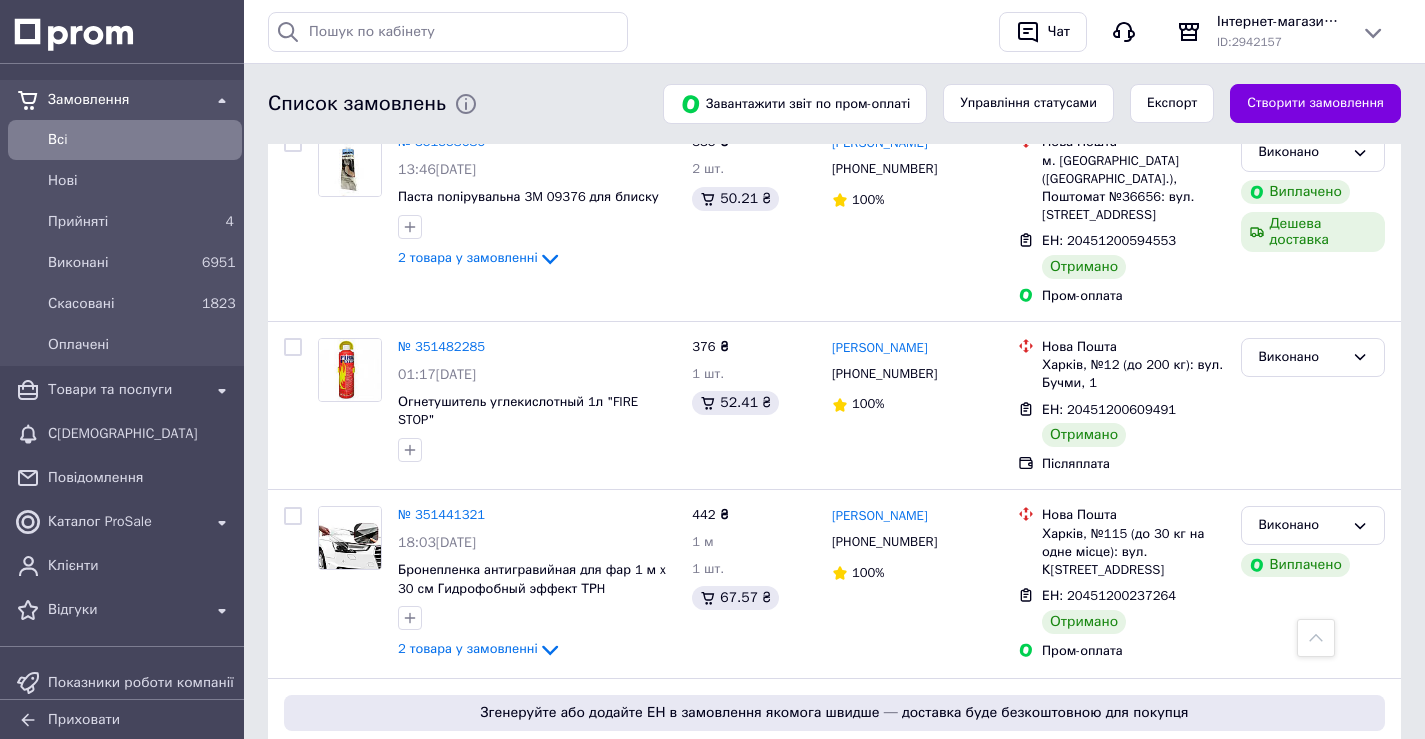 scroll, scrollTop: 1477, scrollLeft: 0, axis: vertical 